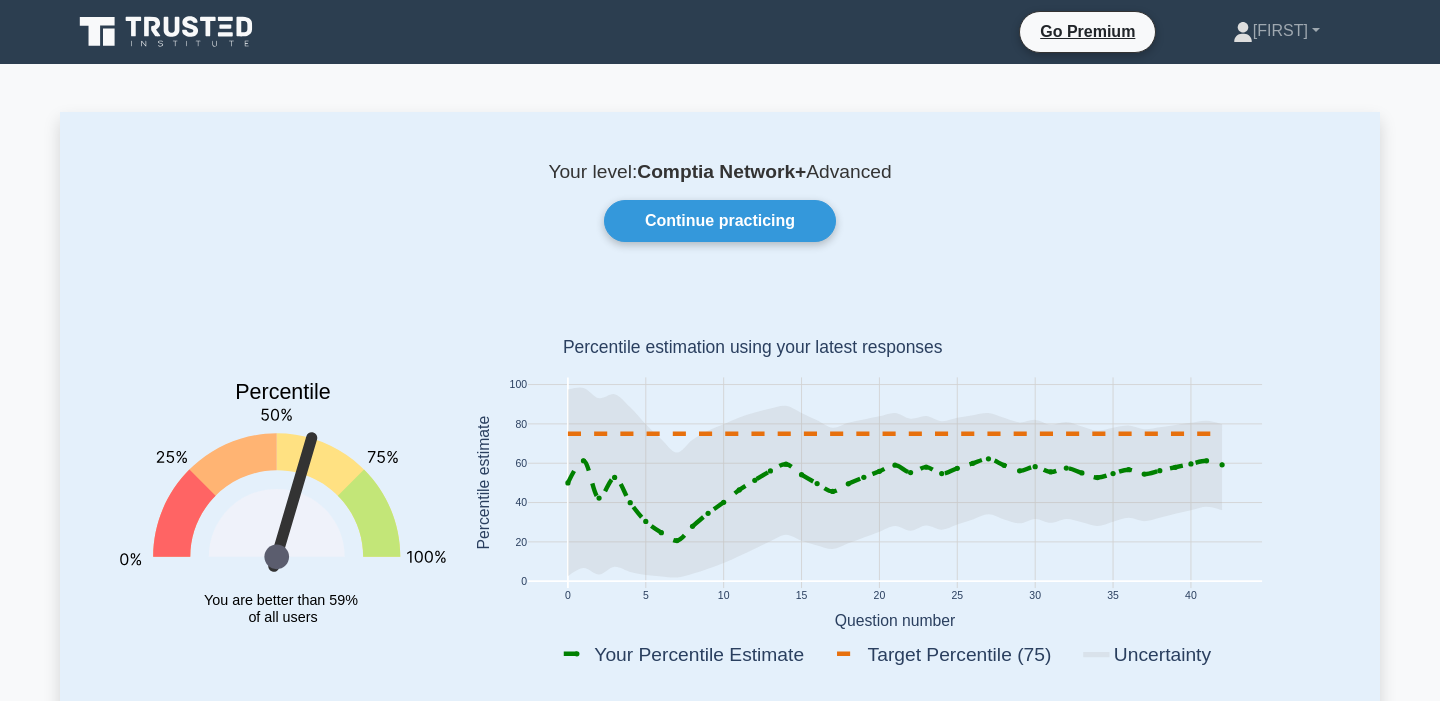 scroll, scrollTop: 0, scrollLeft: 0, axis: both 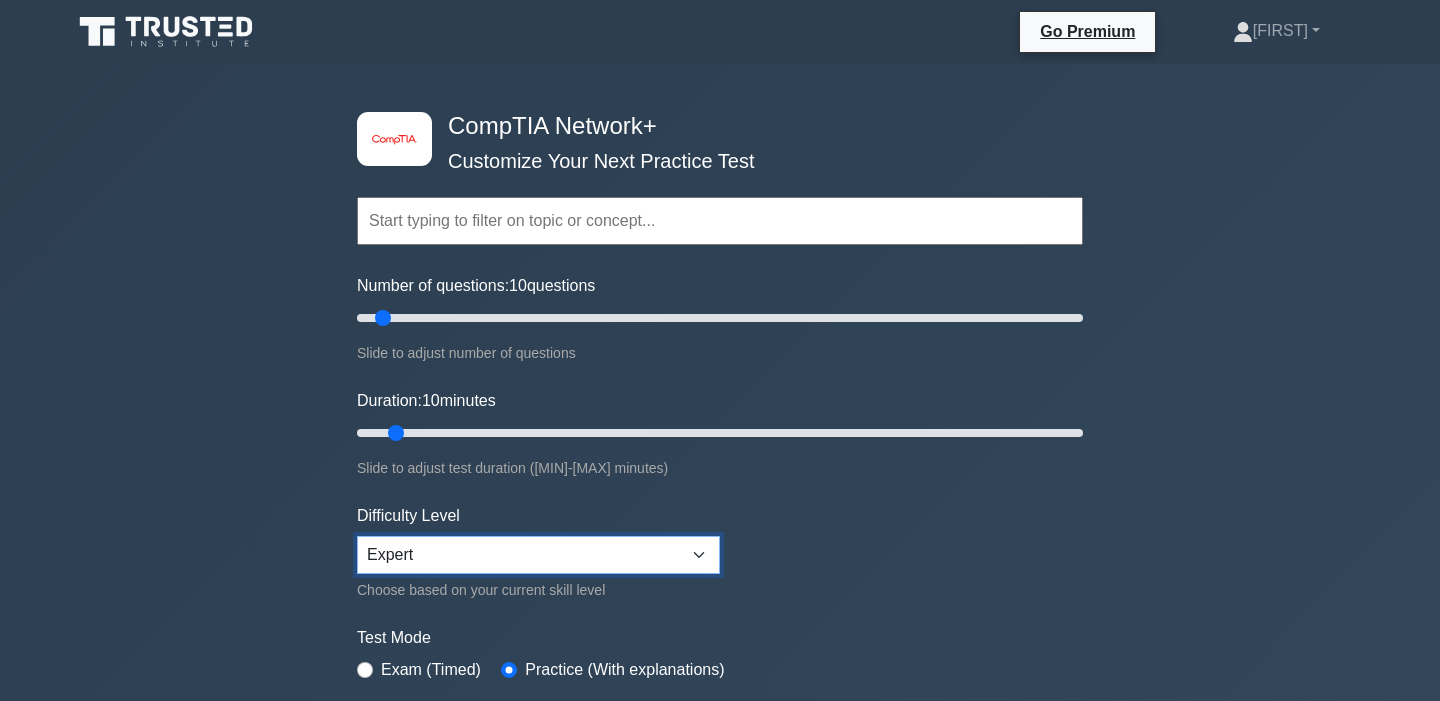 click on "Beginner
Intermediate
Expert" at bounding box center [538, 555] 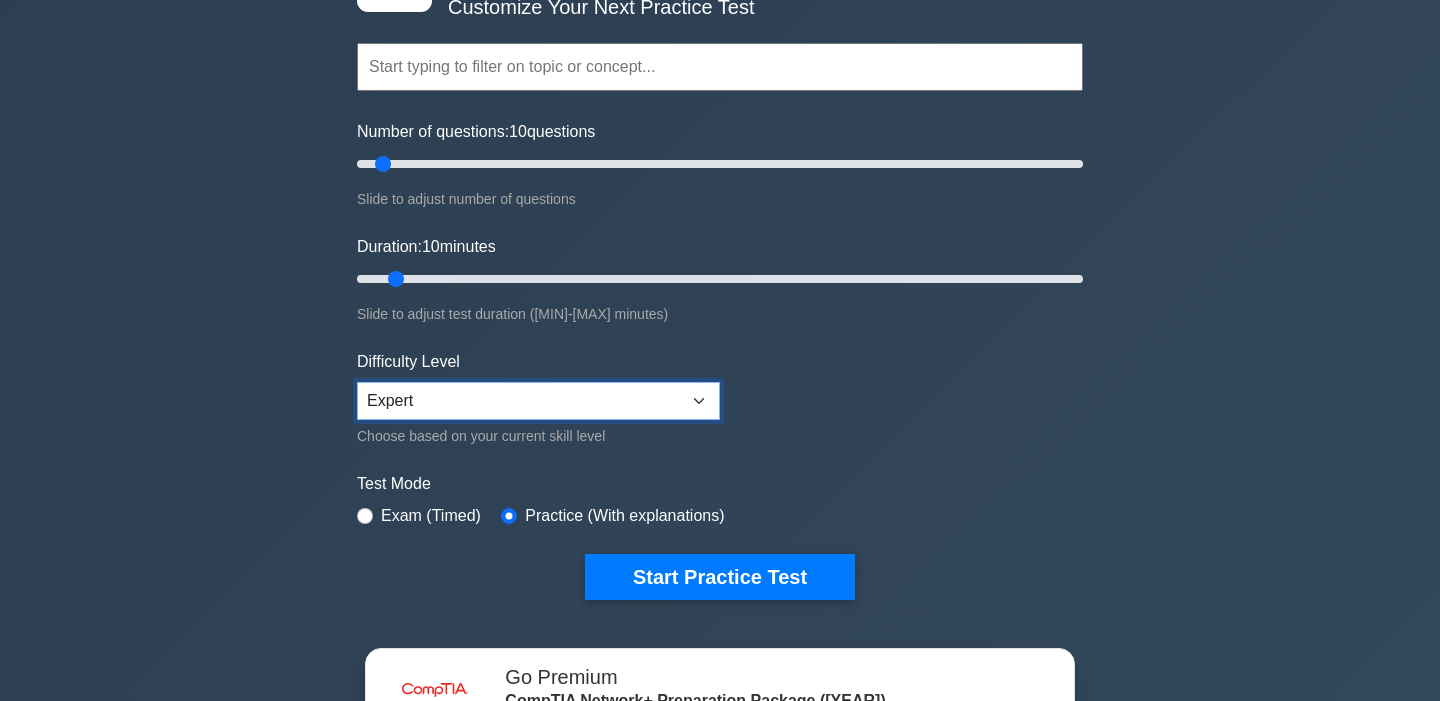 scroll, scrollTop: 217, scrollLeft: 0, axis: vertical 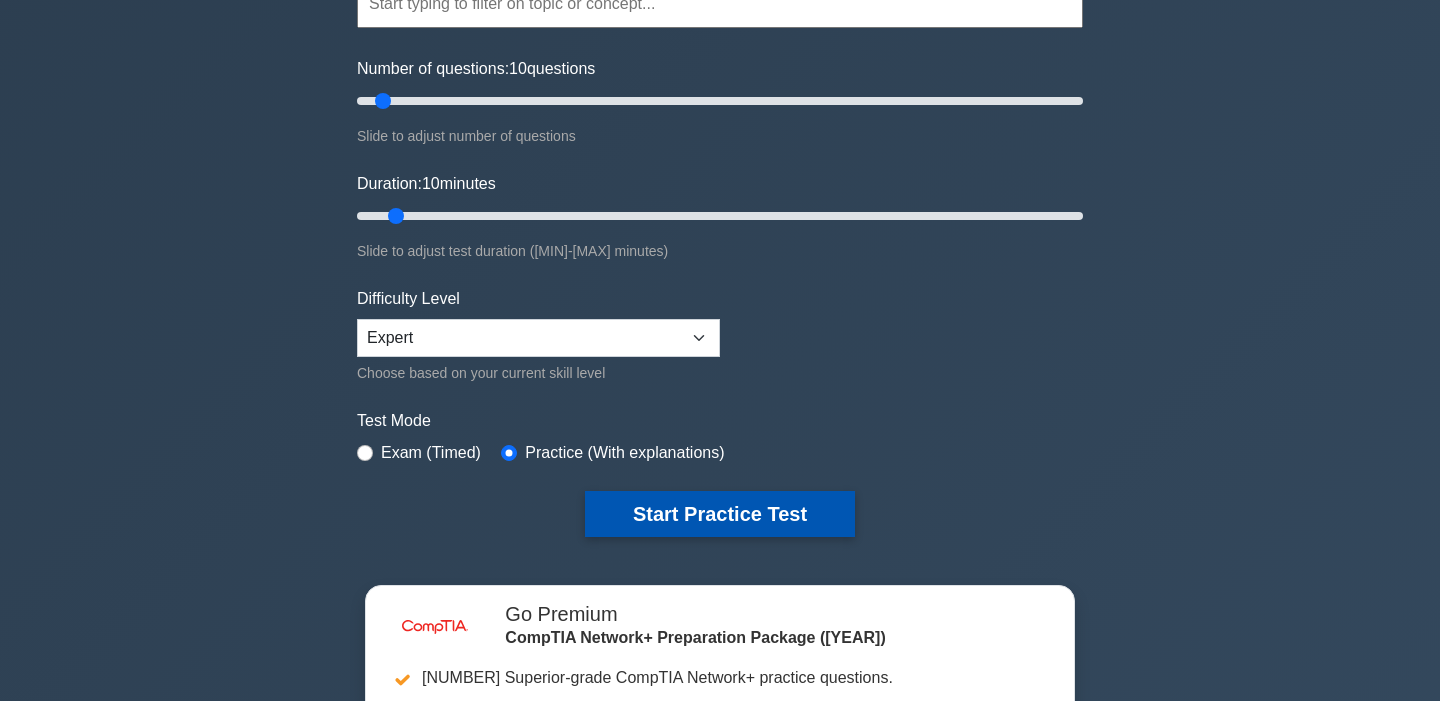 click on "Start Practice Test" at bounding box center [720, 514] 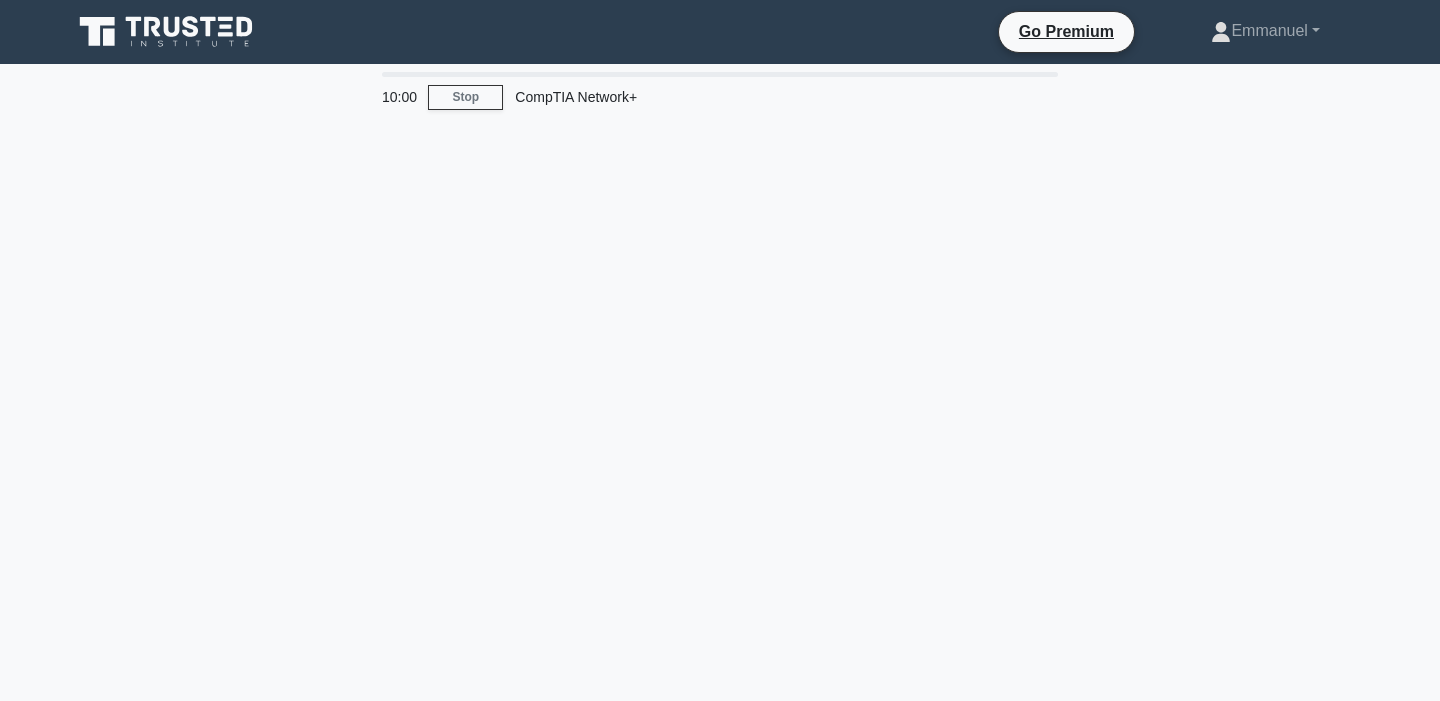 scroll, scrollTop: 0, scrollLeft: 0, axis: both 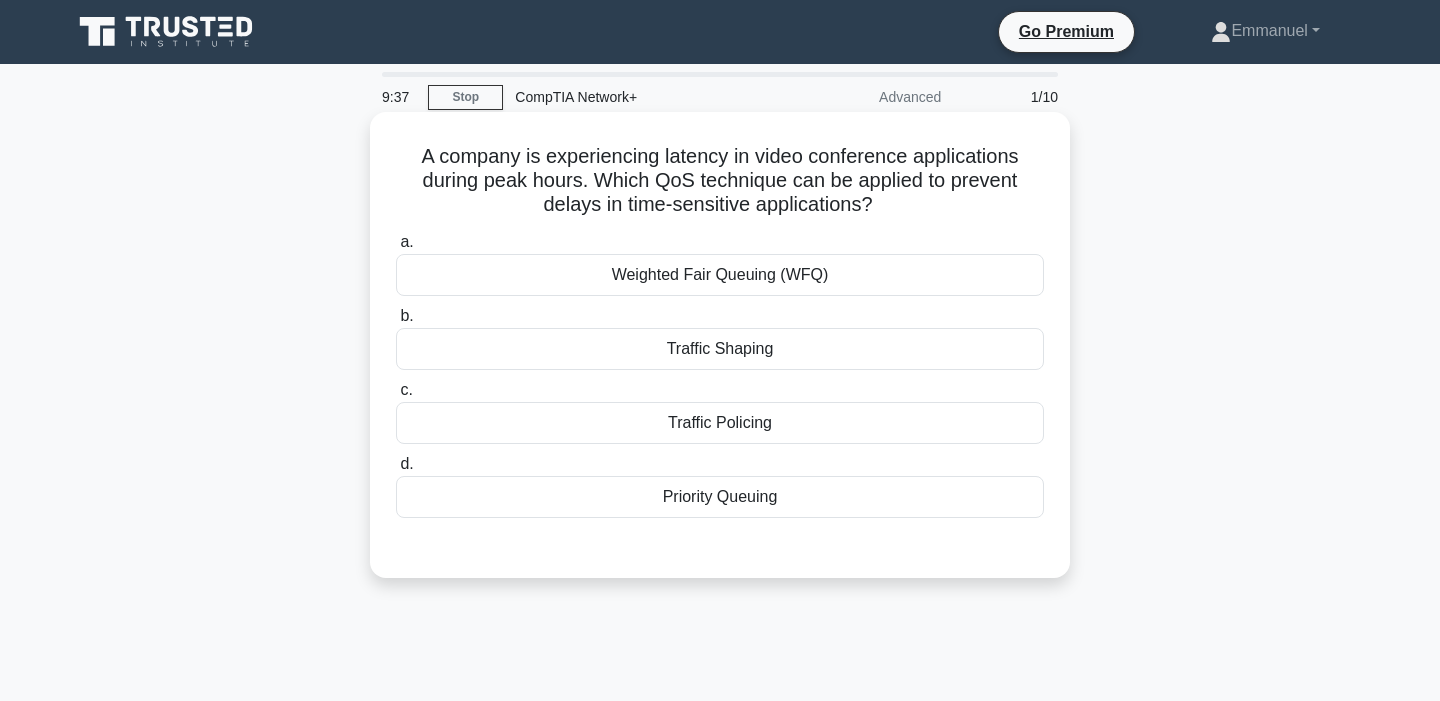 click on "Traffic Shaping" at bounding box center (720, 349) 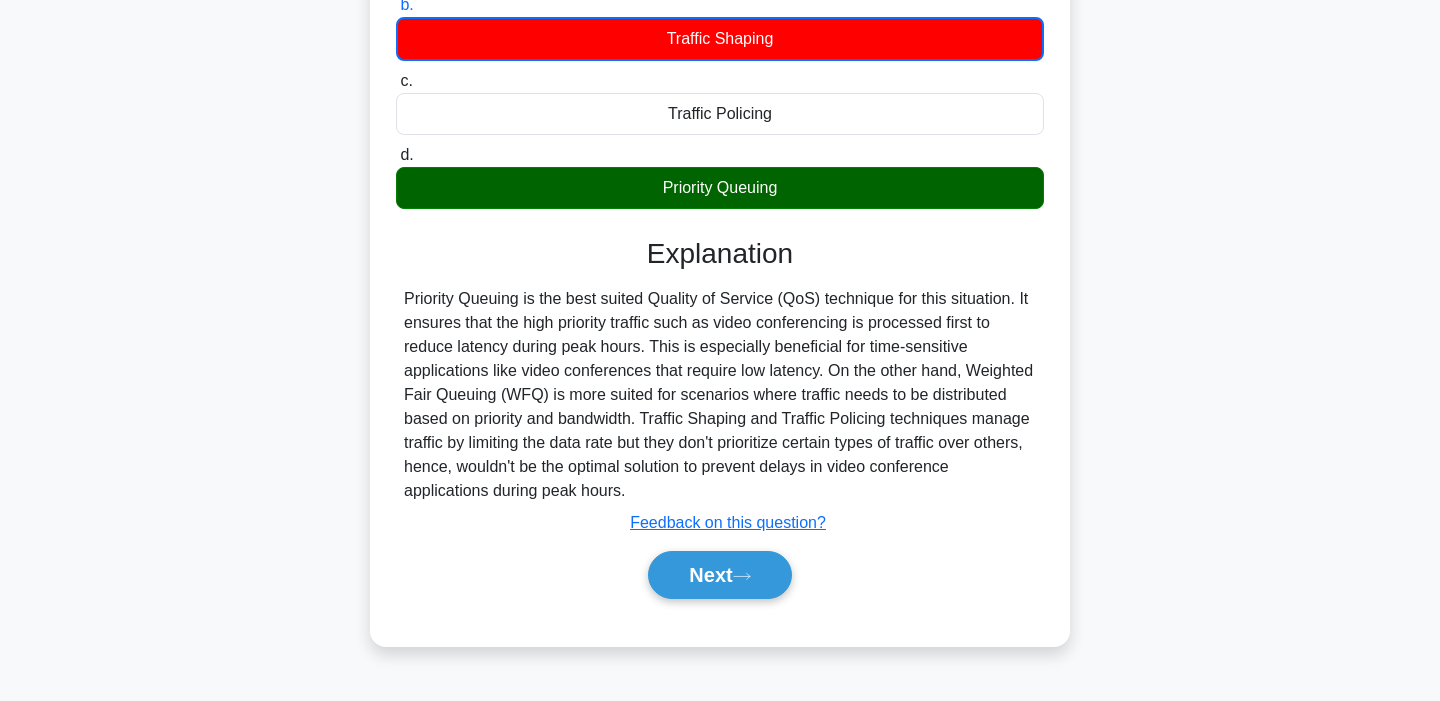 scroll, scrollTop: 315, scrollLeft: 0, axis: vertical 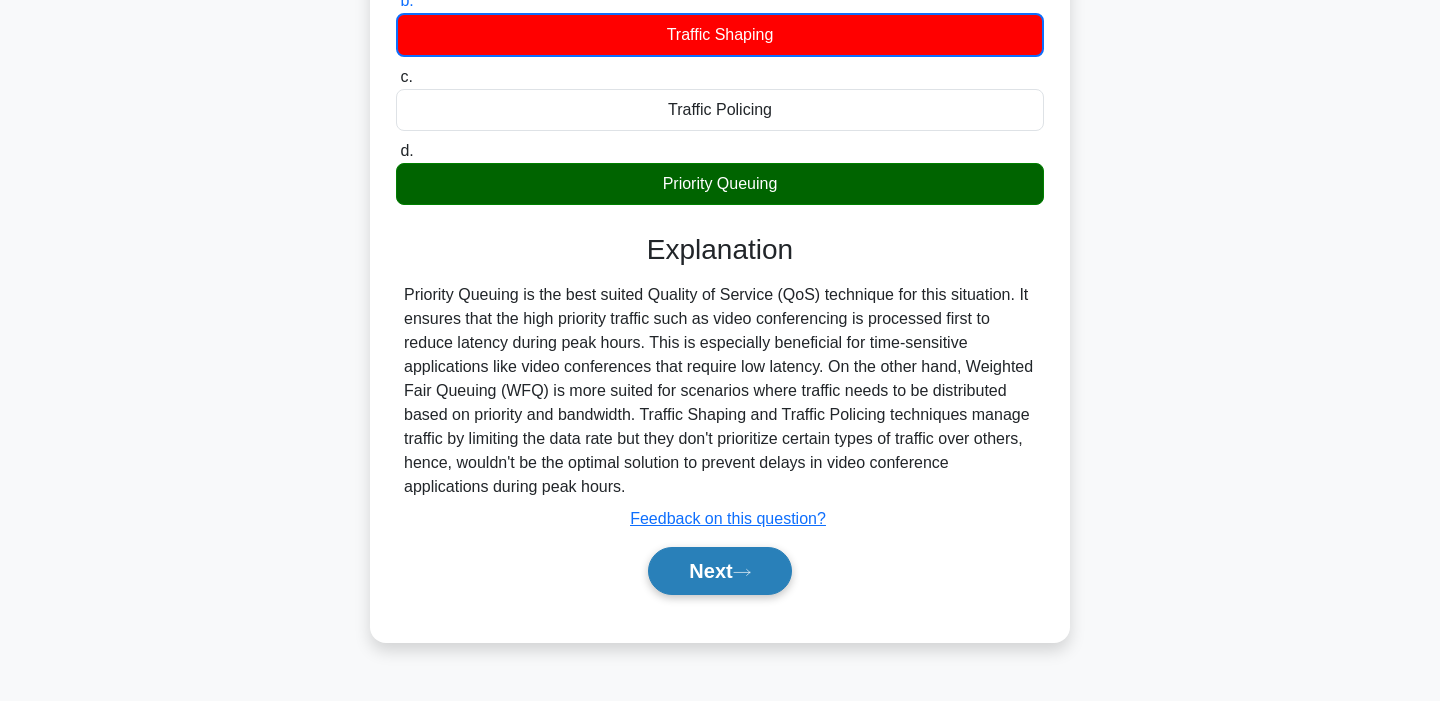 click on "Next" at bounding box center [719, 571] 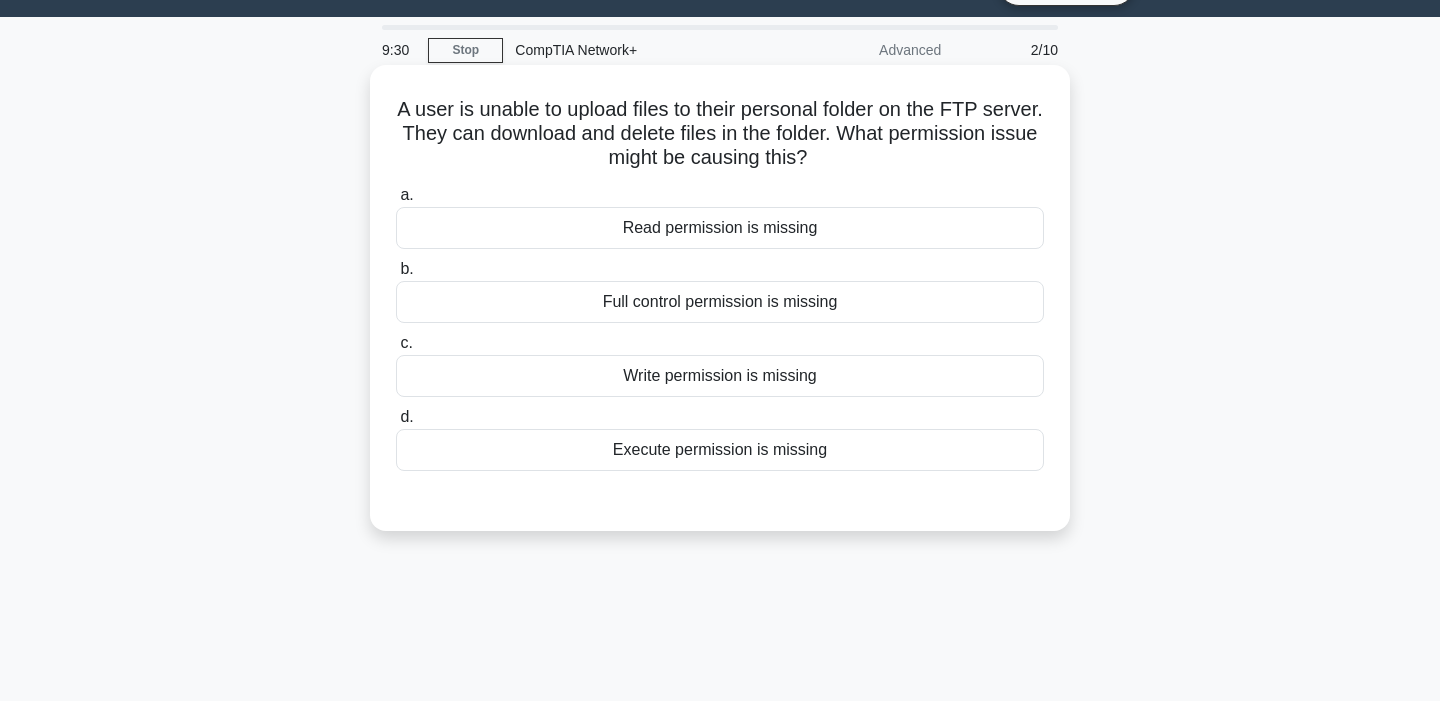 scroll, scrollTop: 0, scrollLeft: 0, axis: both 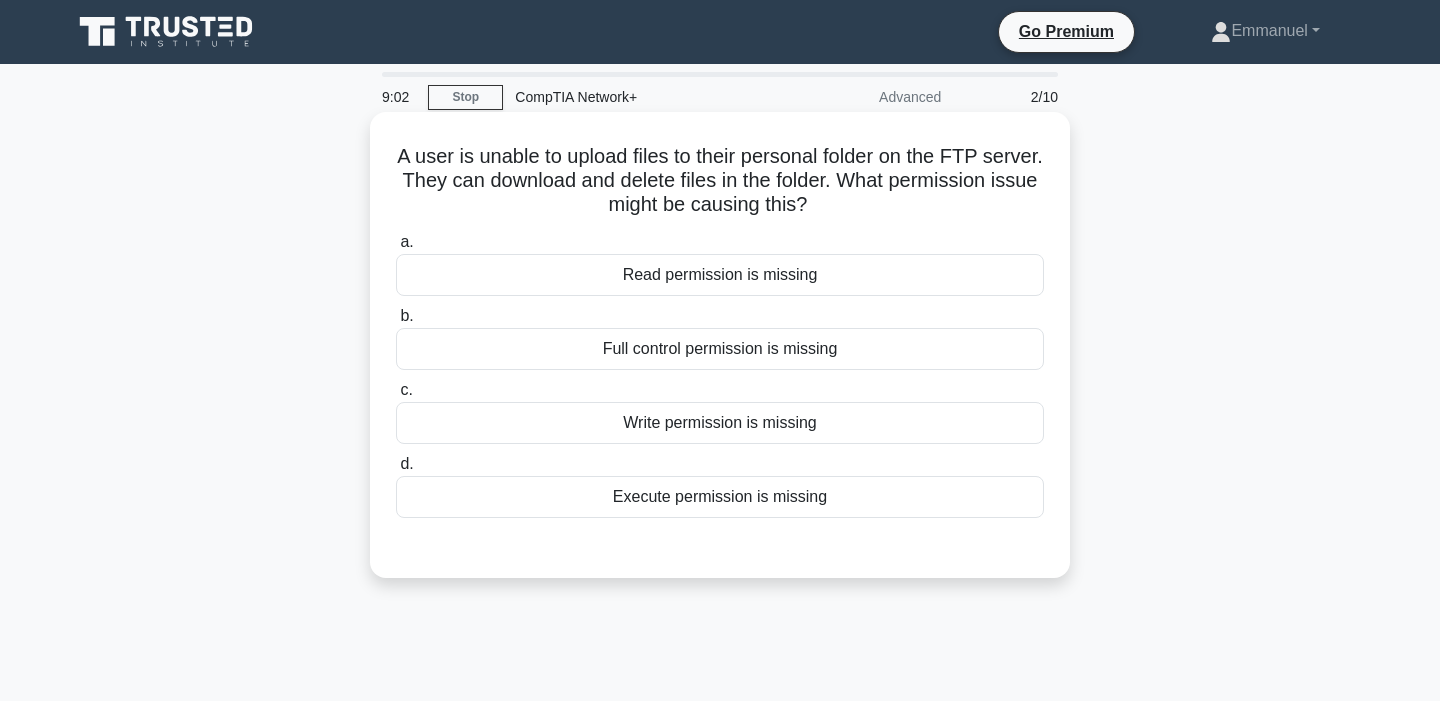 click on "Read permission is missing" at bounding box center [720, 275] 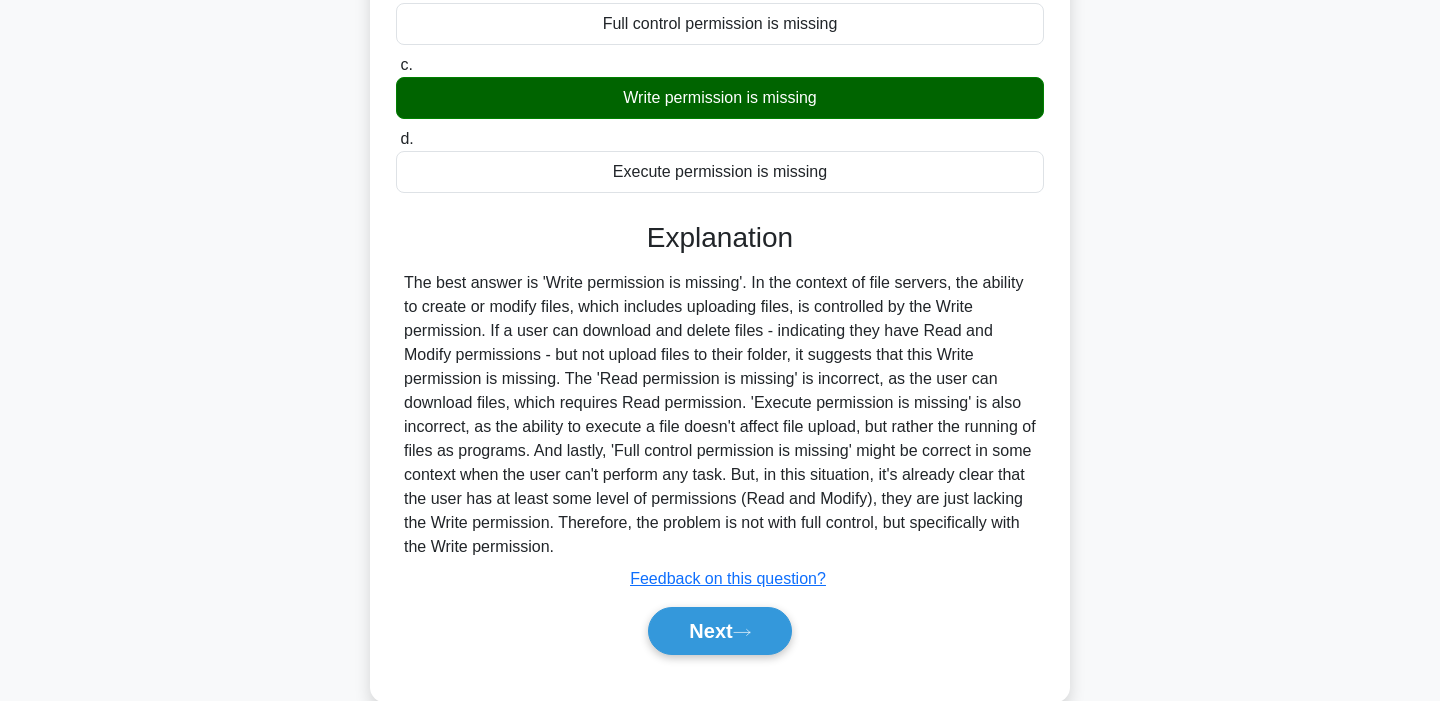 scroll, scrollTop: 350, scrollLeft: 0, axis: vertical 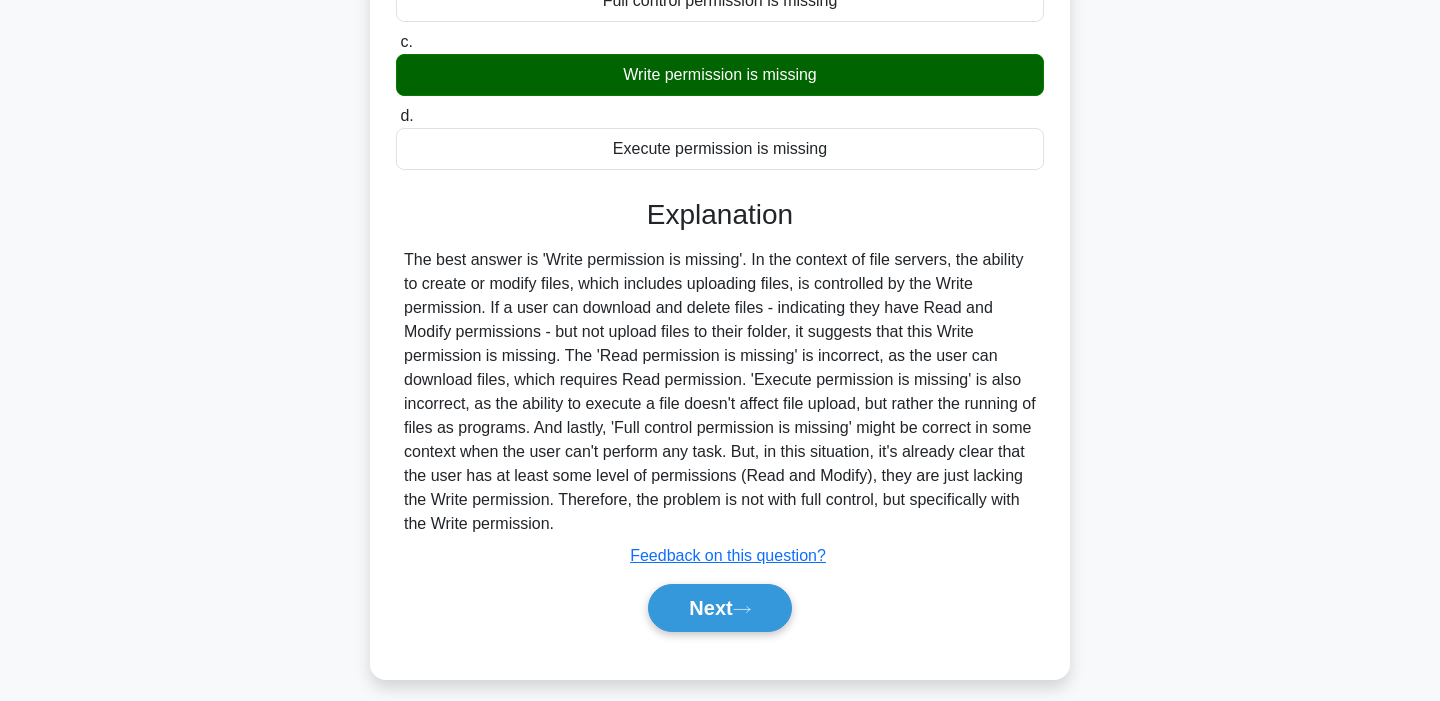click on "Next" at bounding box center (720, 608) 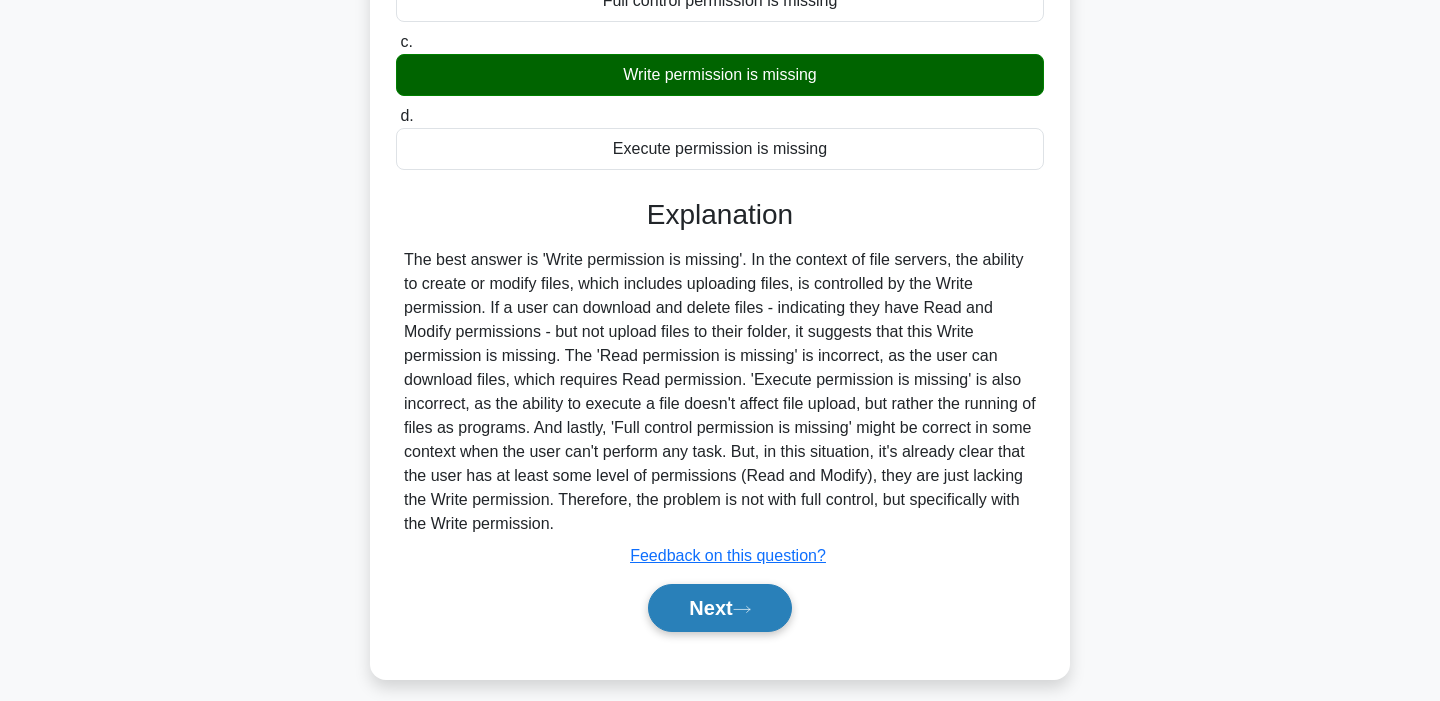 click on "Next" at bounding box center [719, 608] 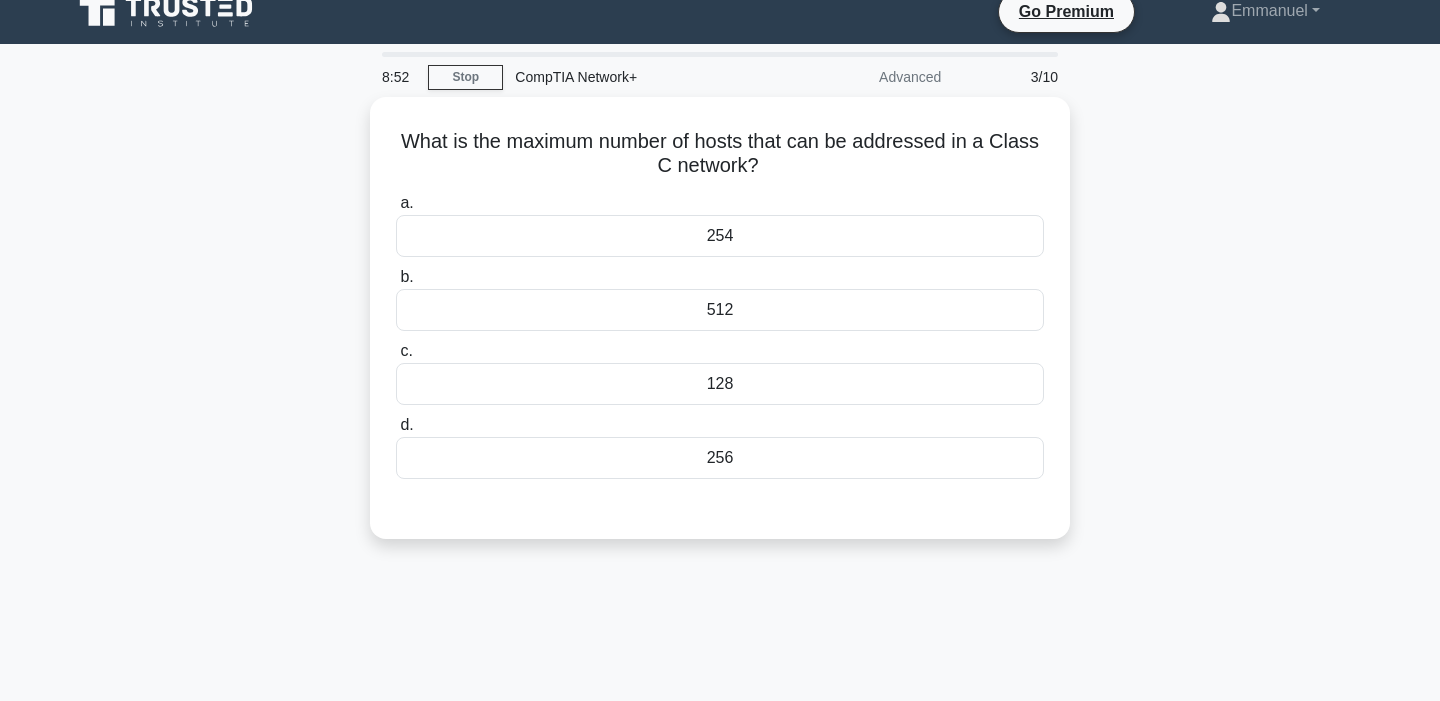 scroll, scrollTop: 7, scrollLeft: 0, axis: vertical 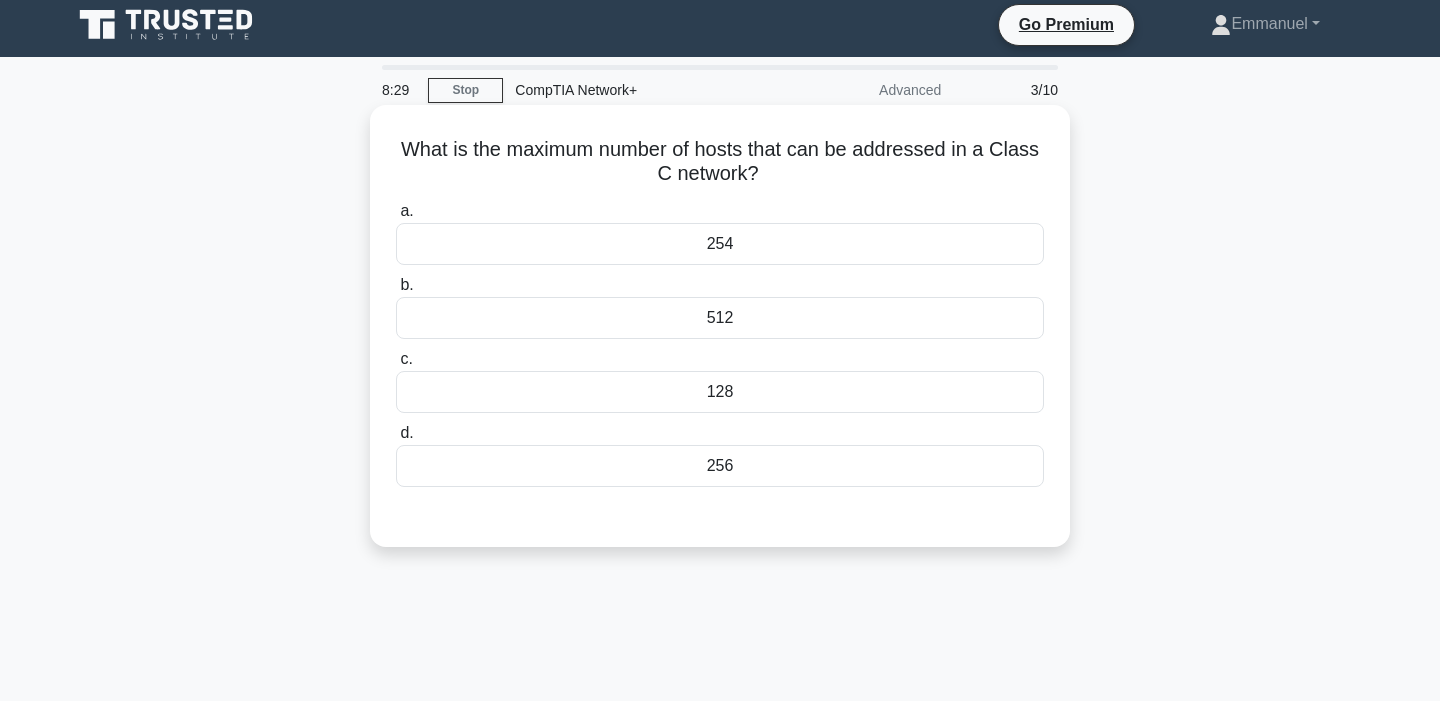 click on "128" at bounding box center (720, 392) 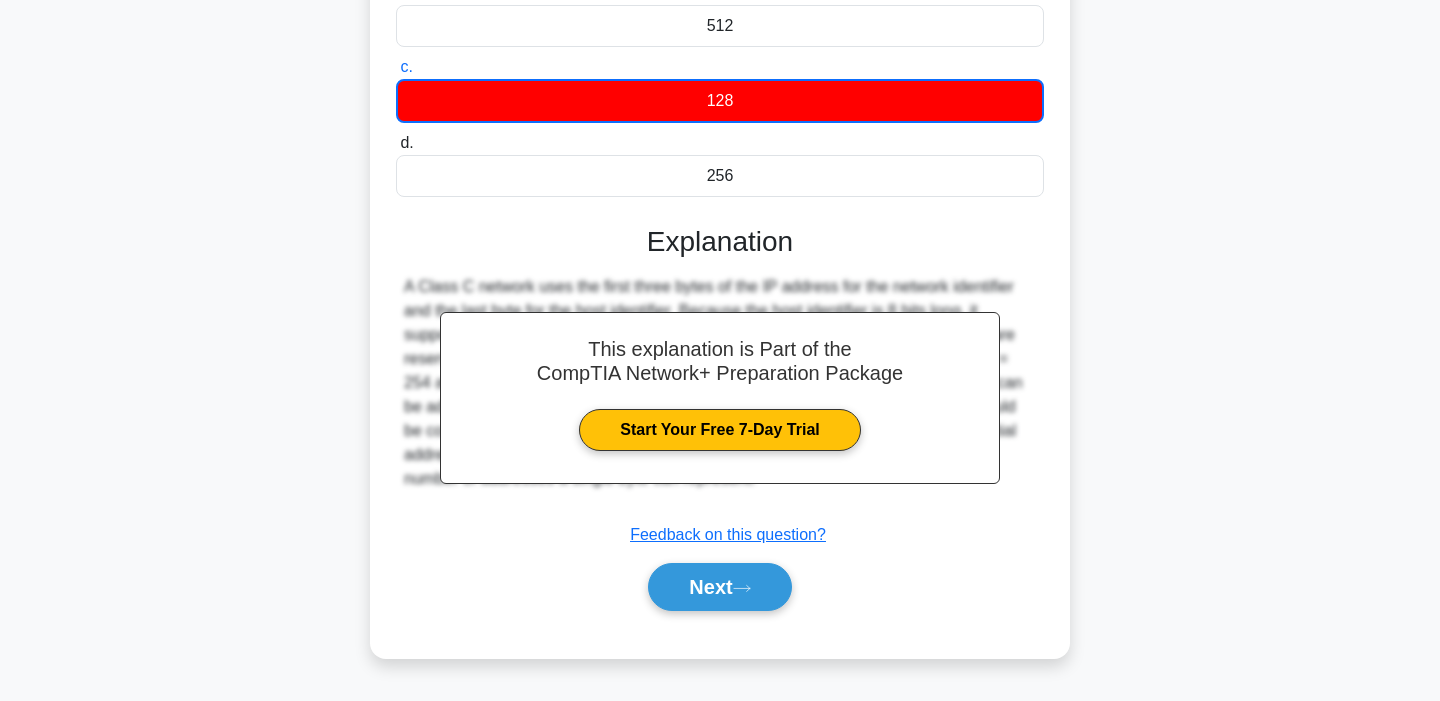scroll, scrollTop: 379, scrollLeft: 0, axis: vertical 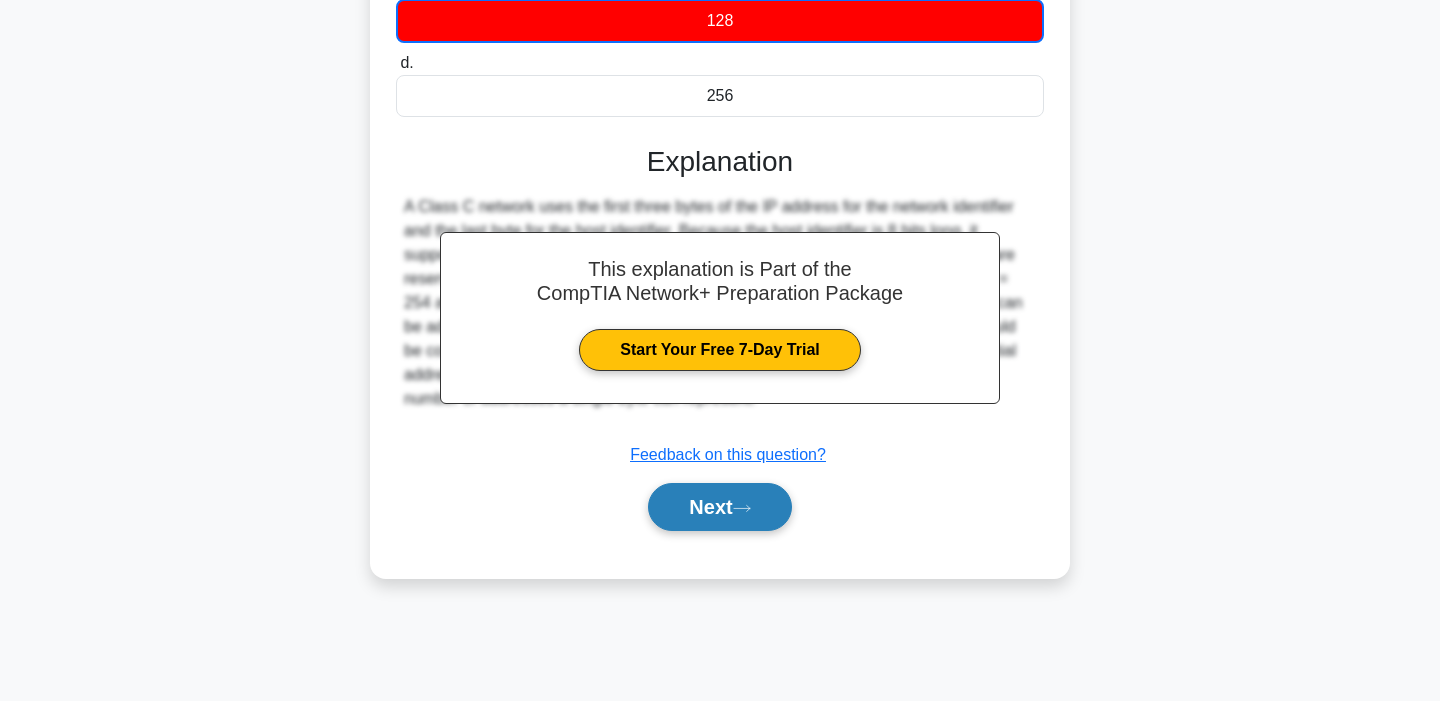 click on "Next" at bounding box center [719, 507] 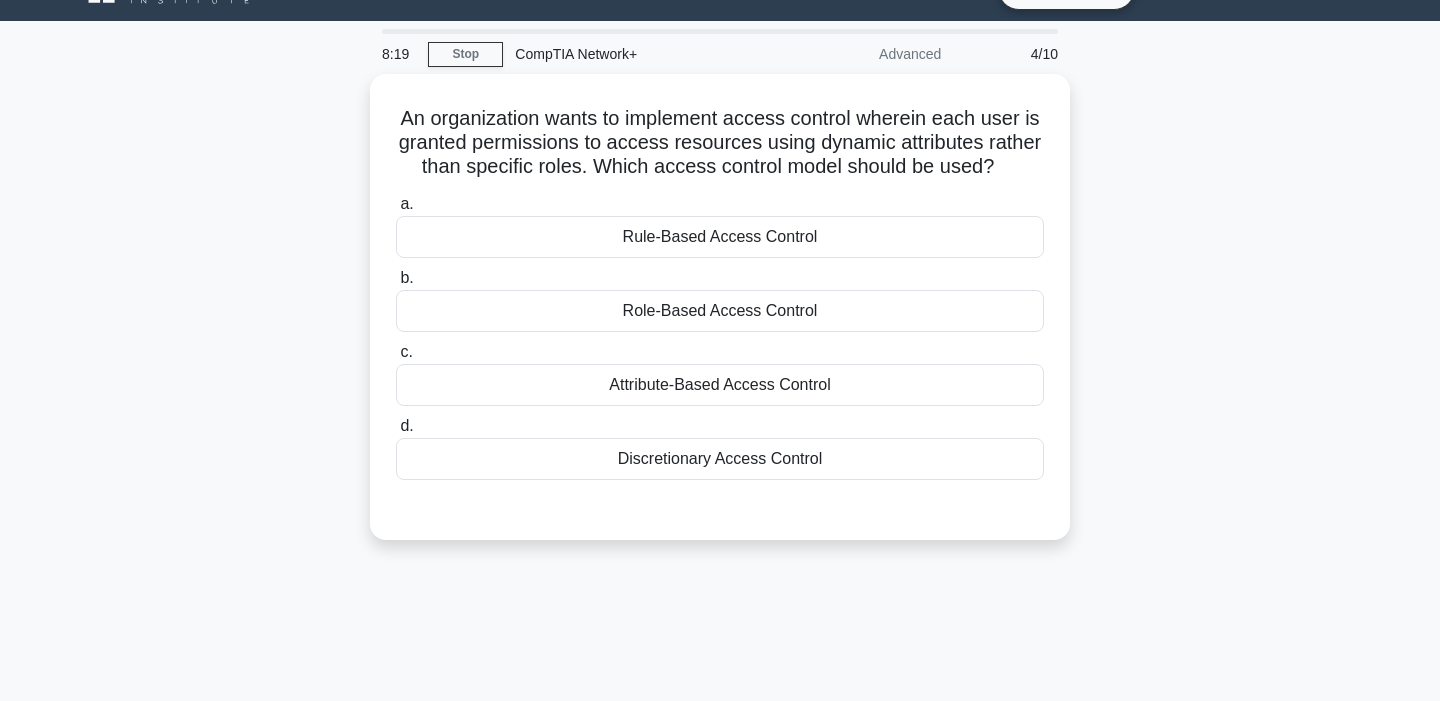 scroll, scrollTop: 6, scrollLeft: 0, axis: vertical 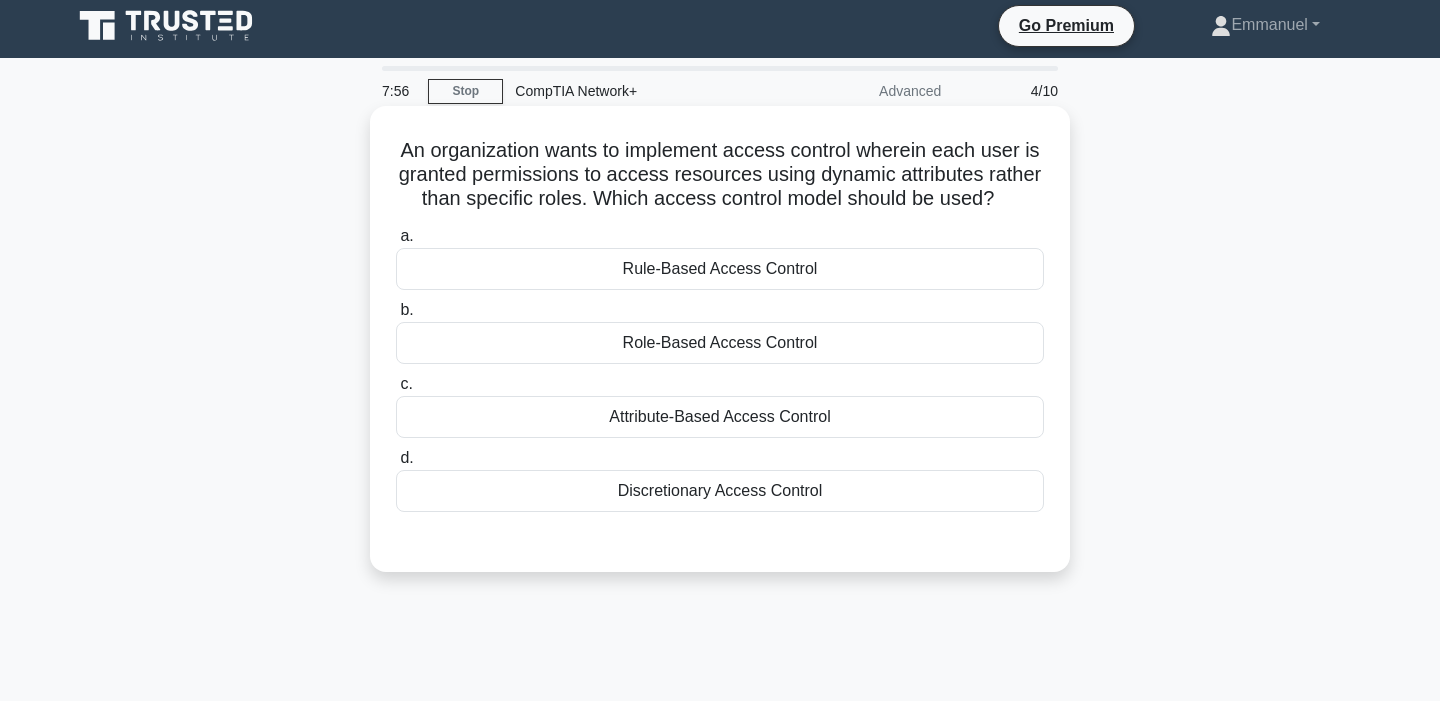 click on "Role-Based Access Control" at bounding box center (720, 343) 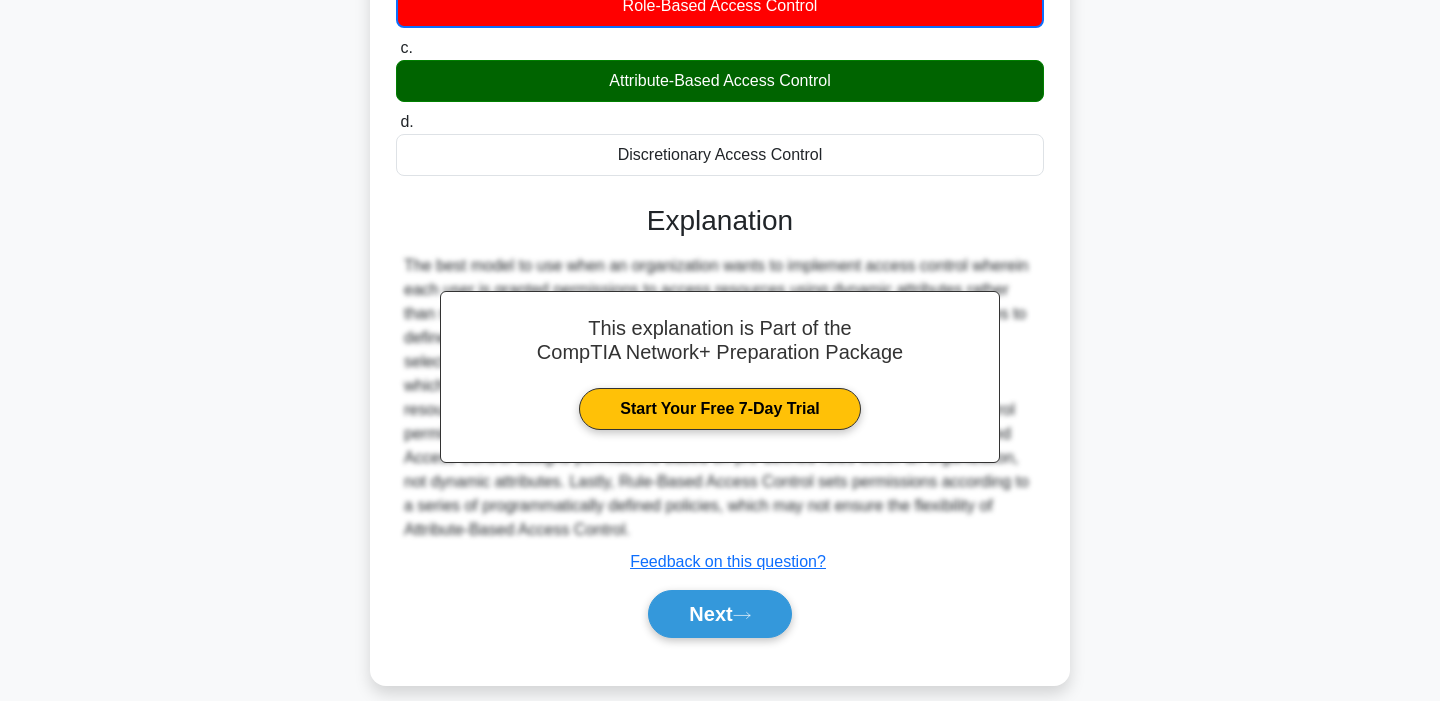 scroll, scrollTop: 379, scrollLeft: 0, axis: vertical 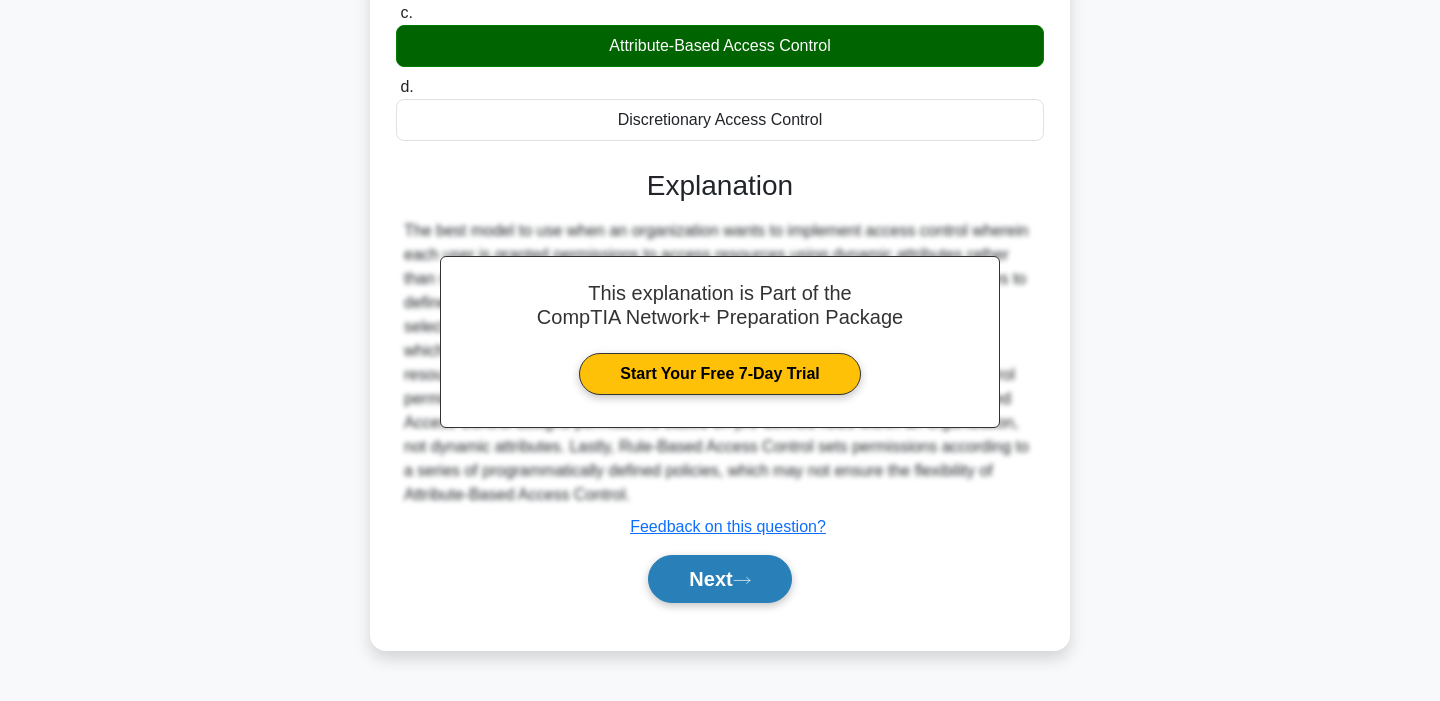 click at bounding box center (742, 580) 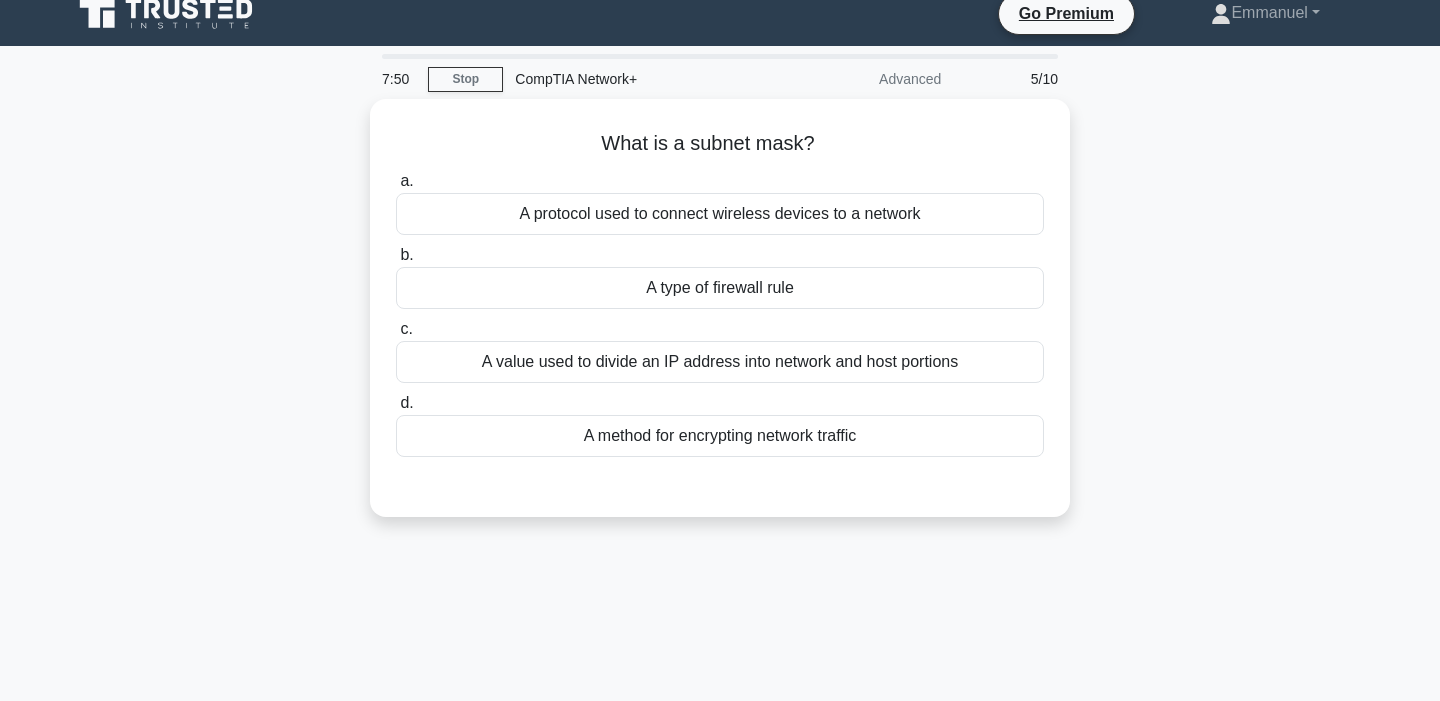 scroll, scrollTop: 0, scrollLeft: 0, axis: both 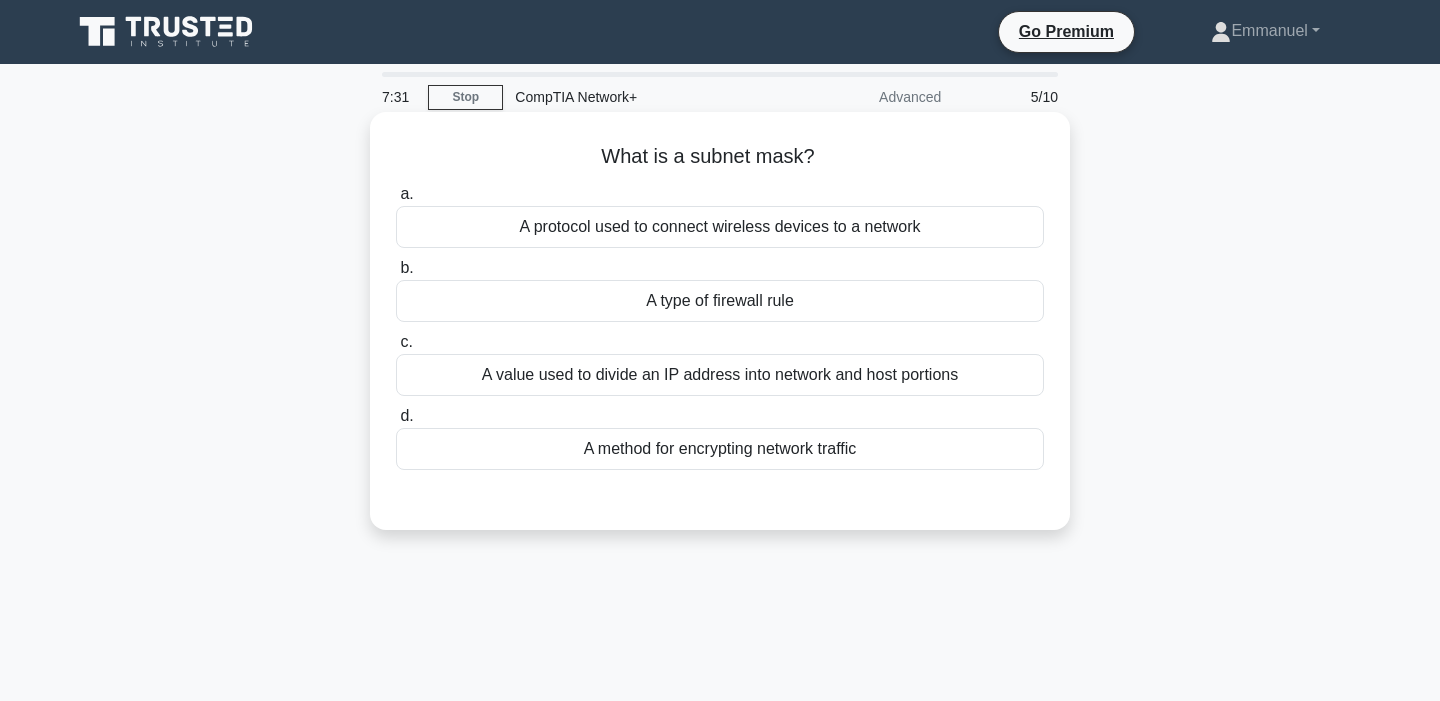click on "A value used to divide an IP address into network and host portions" at bounding box center (720, 375) 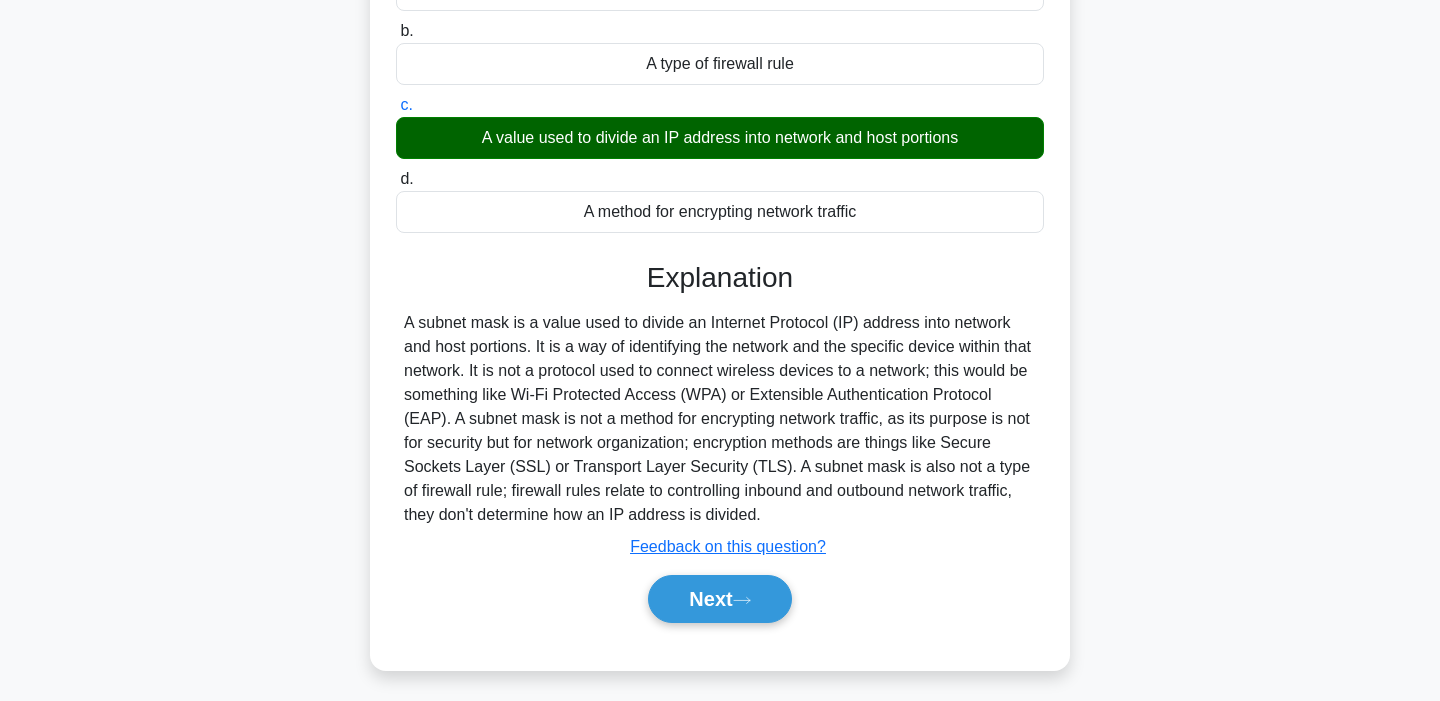 scroll, scrollTop: 239, scrollLeft: 0, axis: vertical 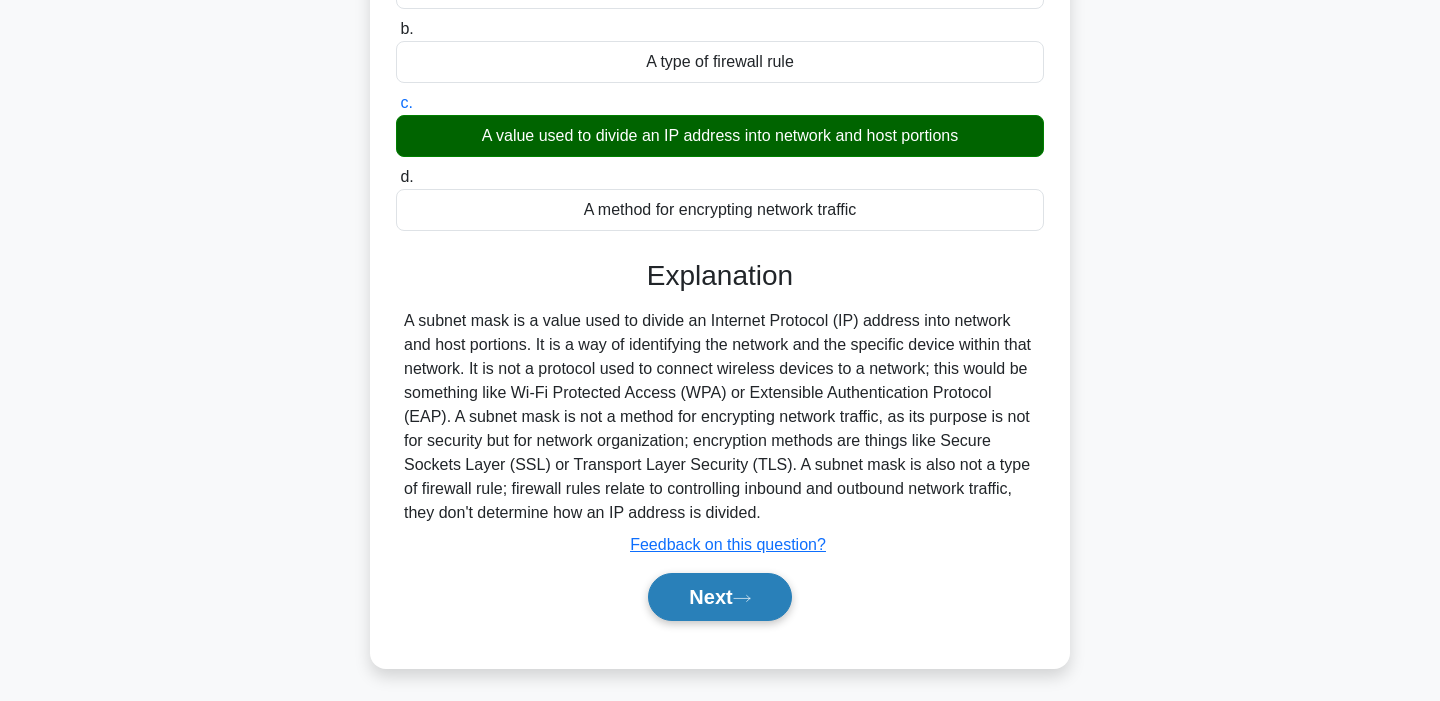 click on "Next" at bounding box center [719, 597] 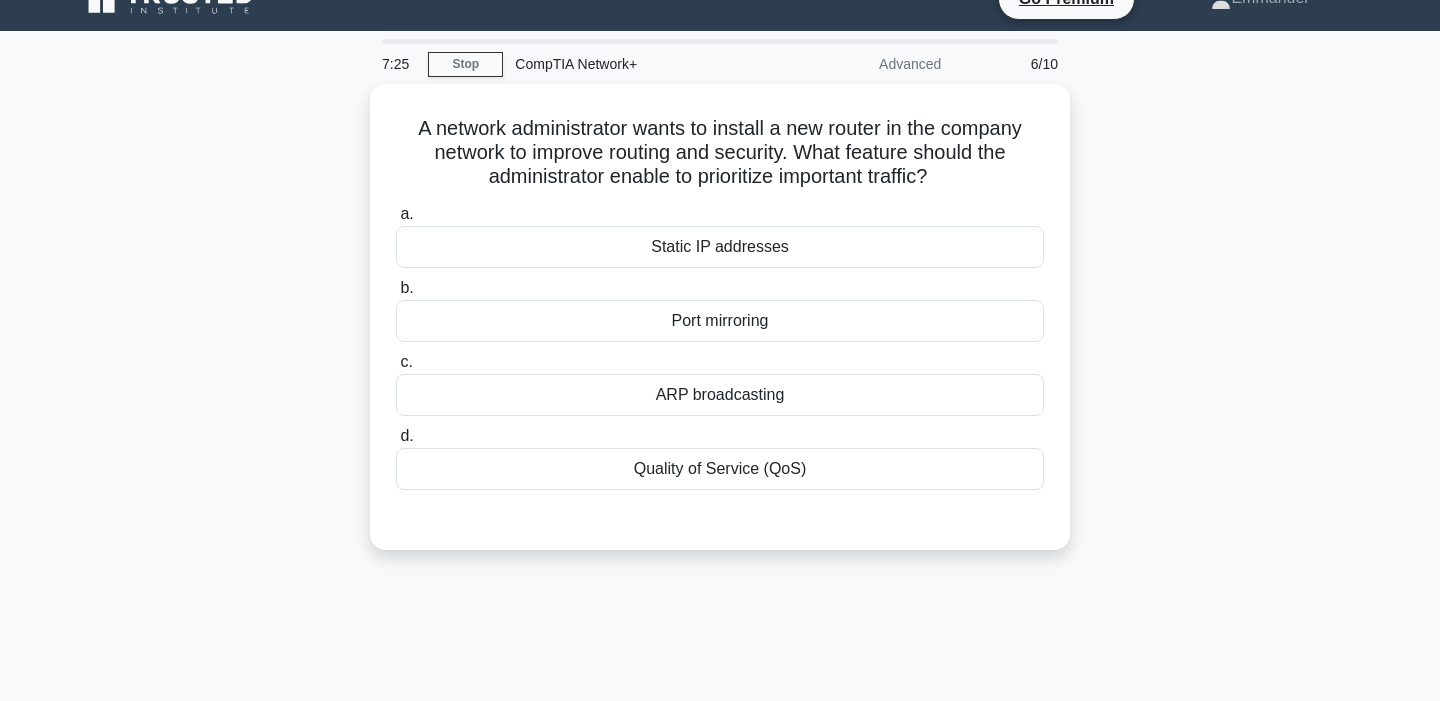 scroll, scrollTop: 0, scrollLeft: 0, axis: both 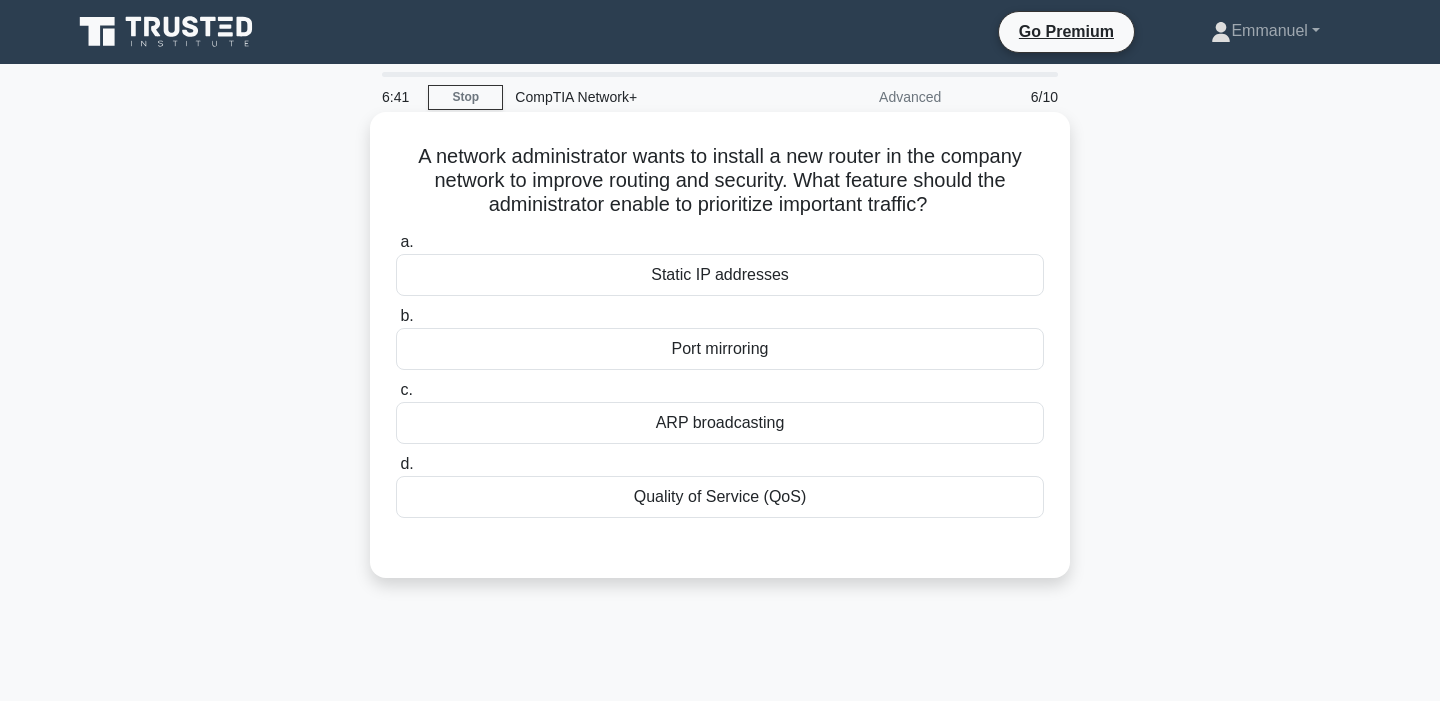 click on "Port mirroring" at bounding box center (720, 349) 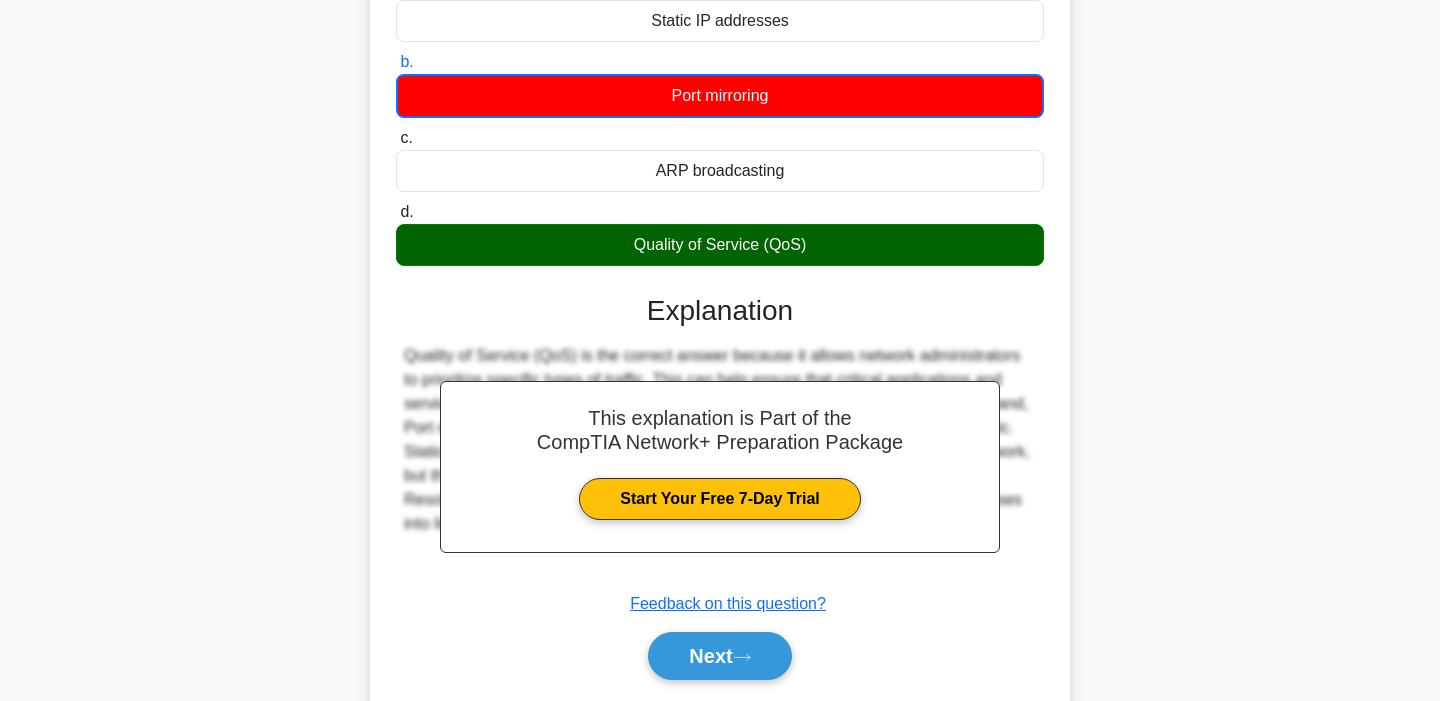 scroll, scrollTop: 306, scrollLeft: 0, axis: vertical 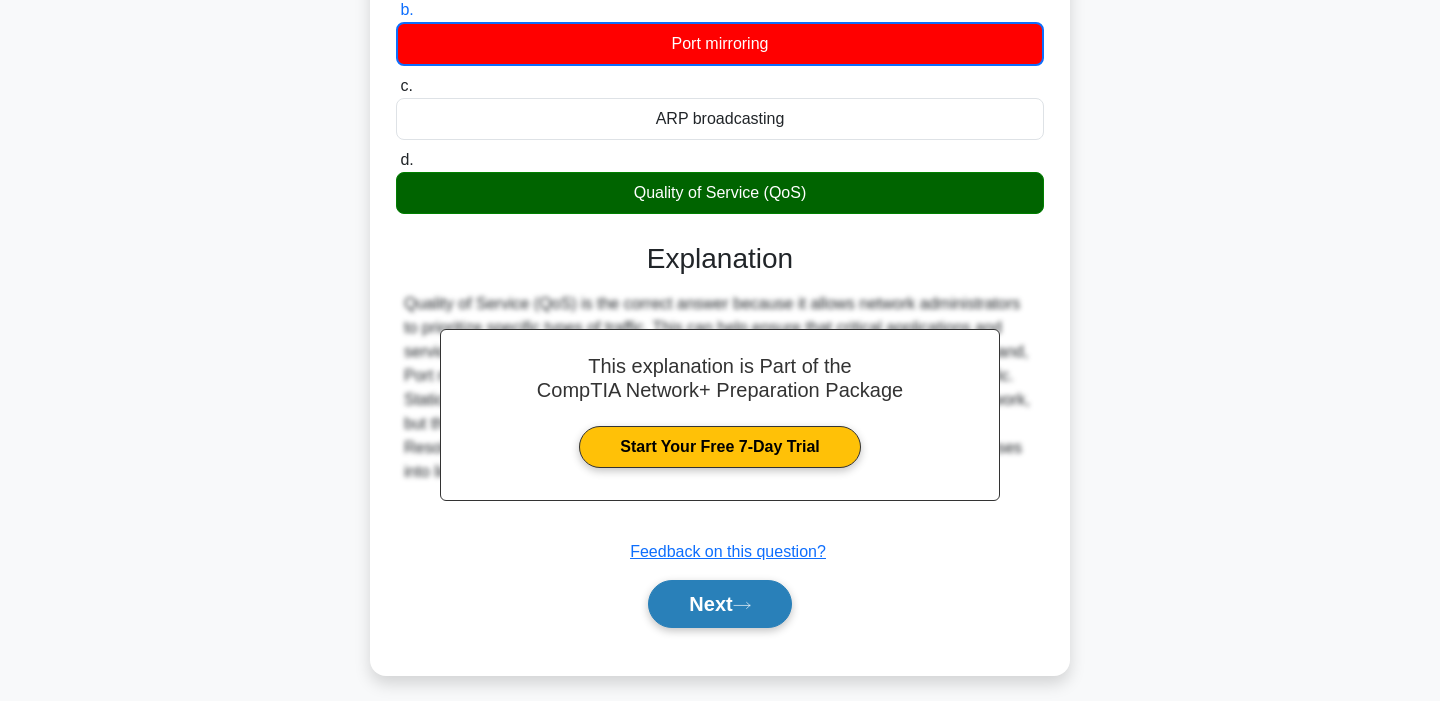 click on "Next" at bounding box center (719, 604) 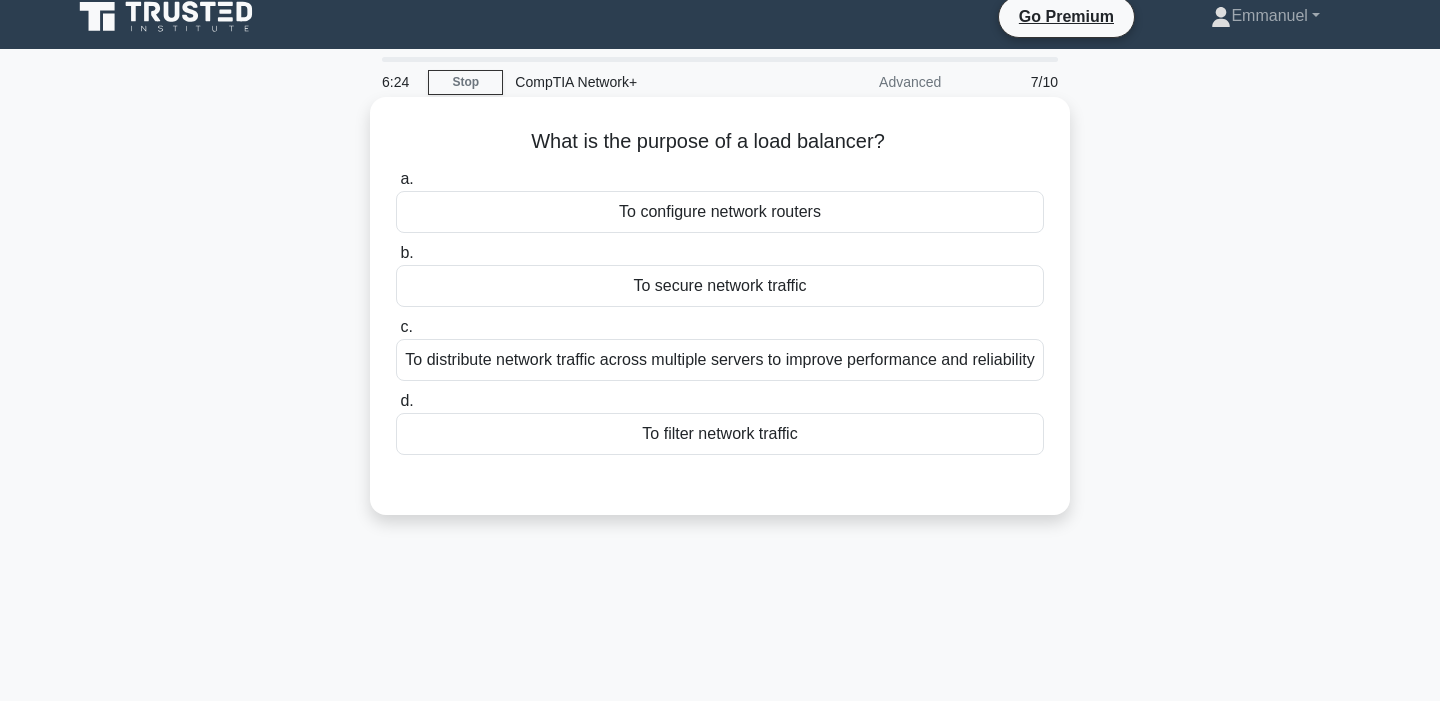 scroll, scrollTop: 21, scrollLeft: 0, axis: vertical 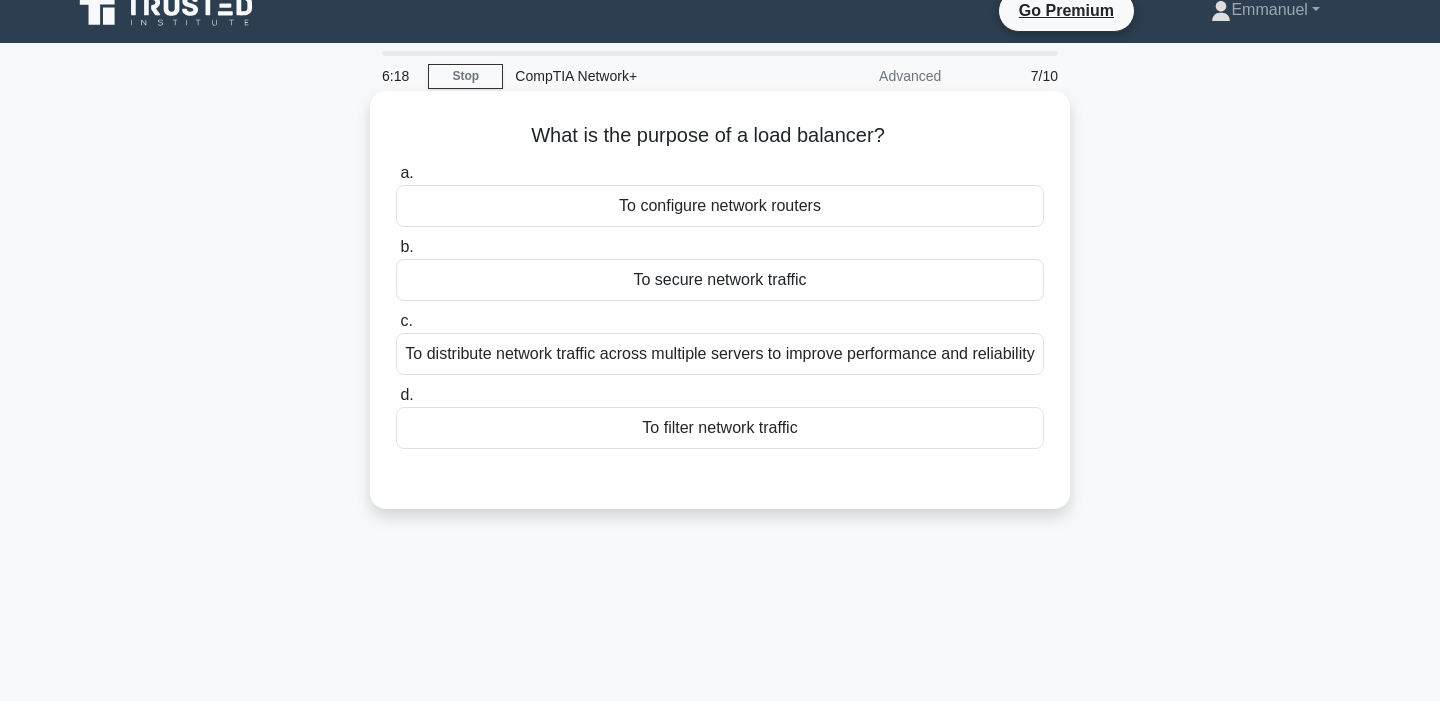 click on "To distribute network traffic across multiple servers to improve performance and reliability" at bounding box center (720, 354) 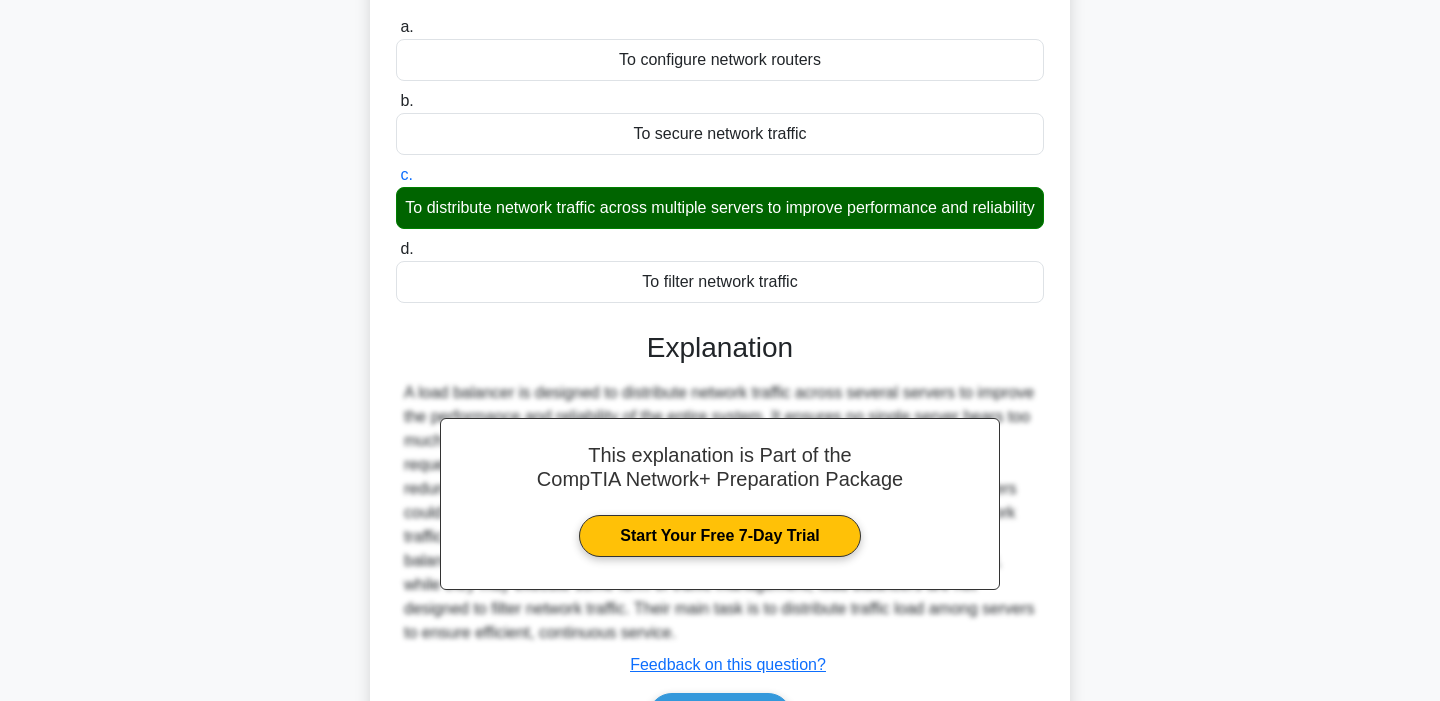 scroll, scrollTop: 281, scrollLeft: 0, axis: vertical 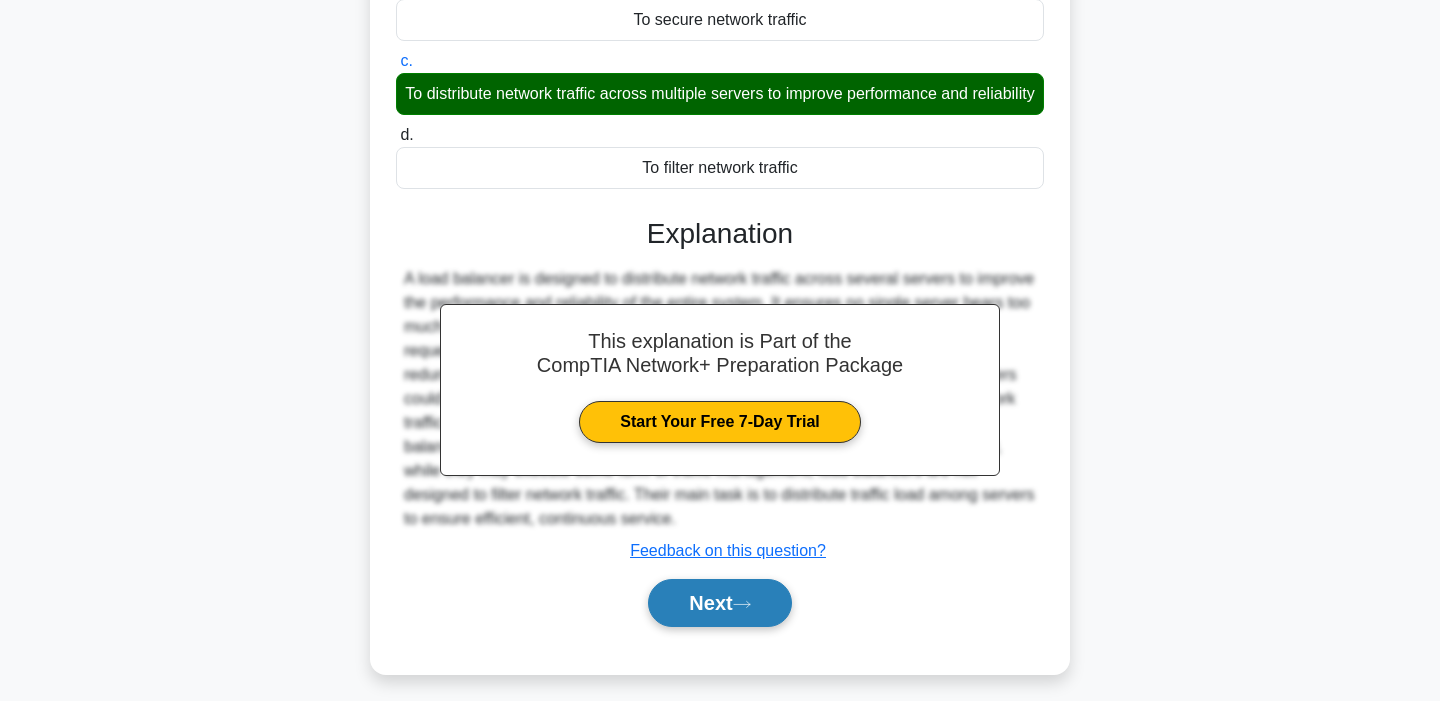 click on "Next" at bounding box center [719, 603] 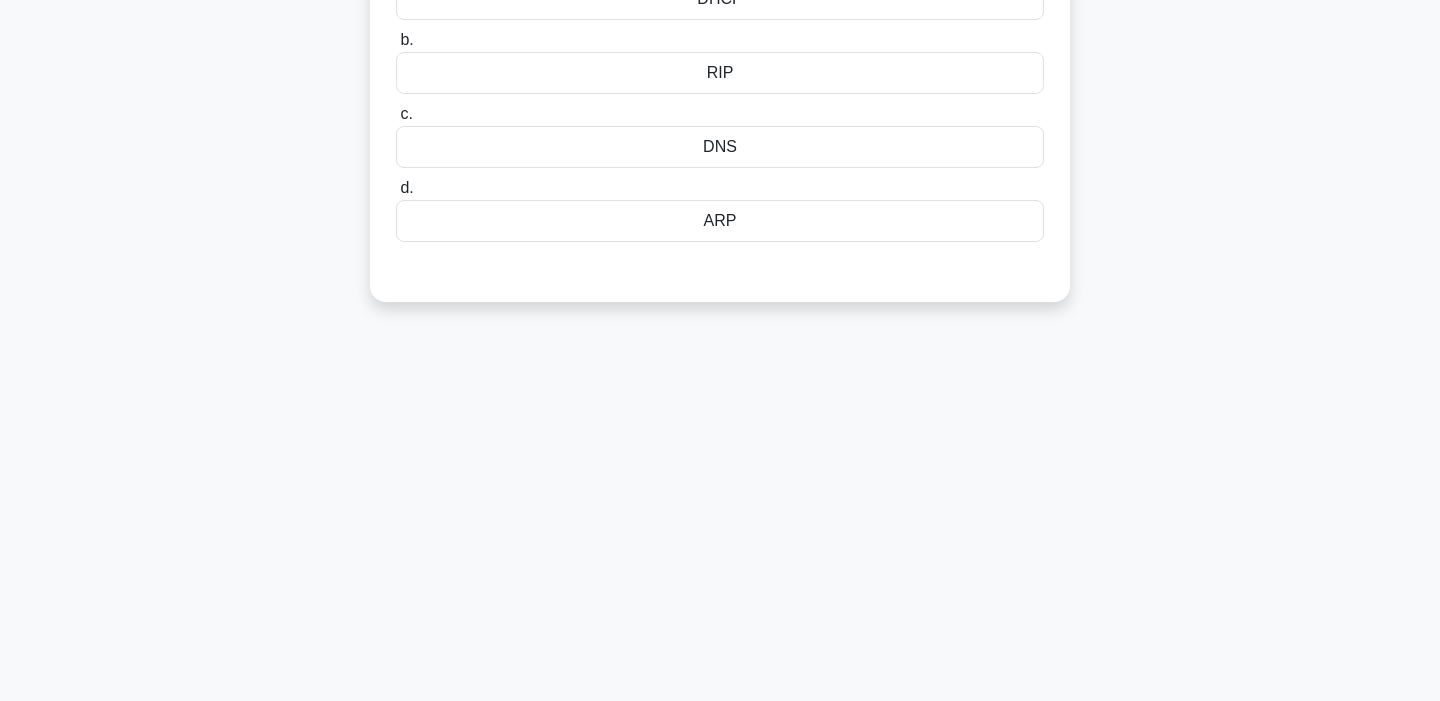 scroll, scrollTop: 0, scrollLeft: 0, axis: both 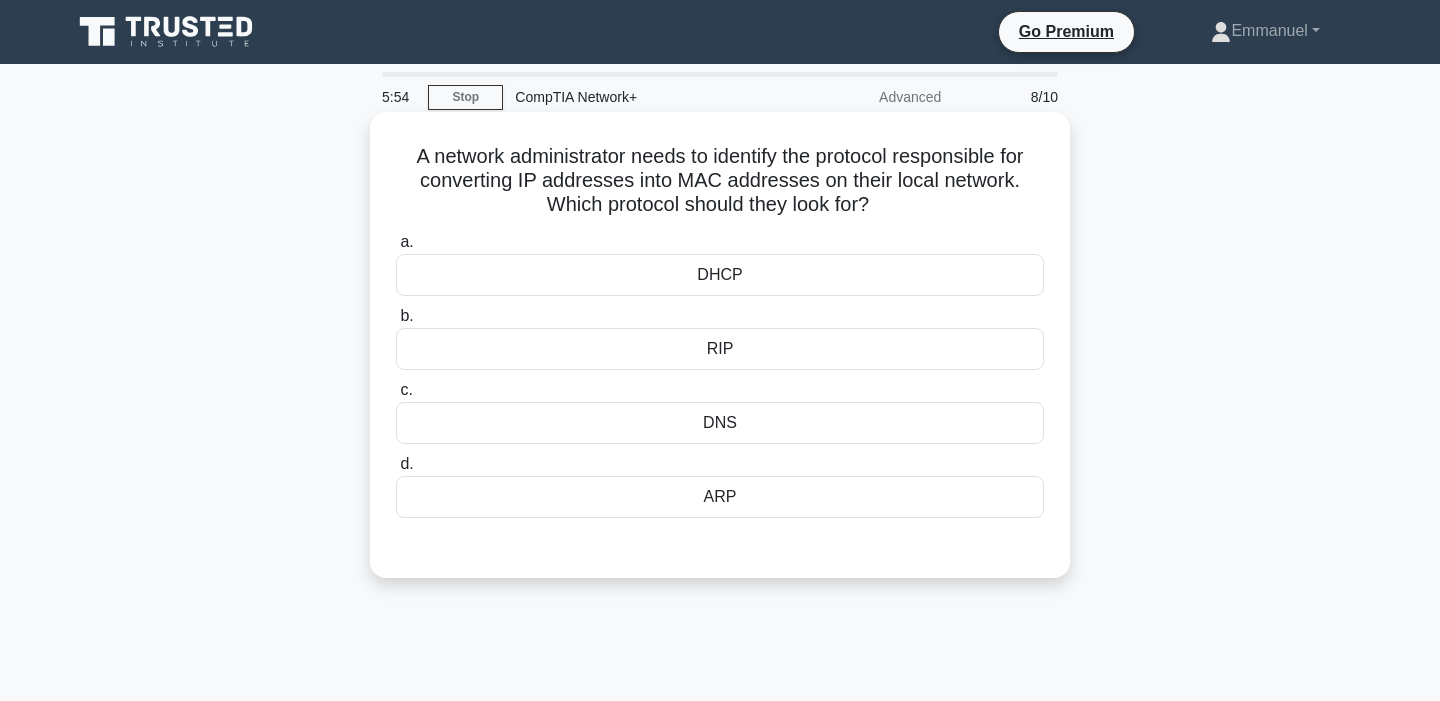 click on "DHCP" at bounding box center (720, 275) 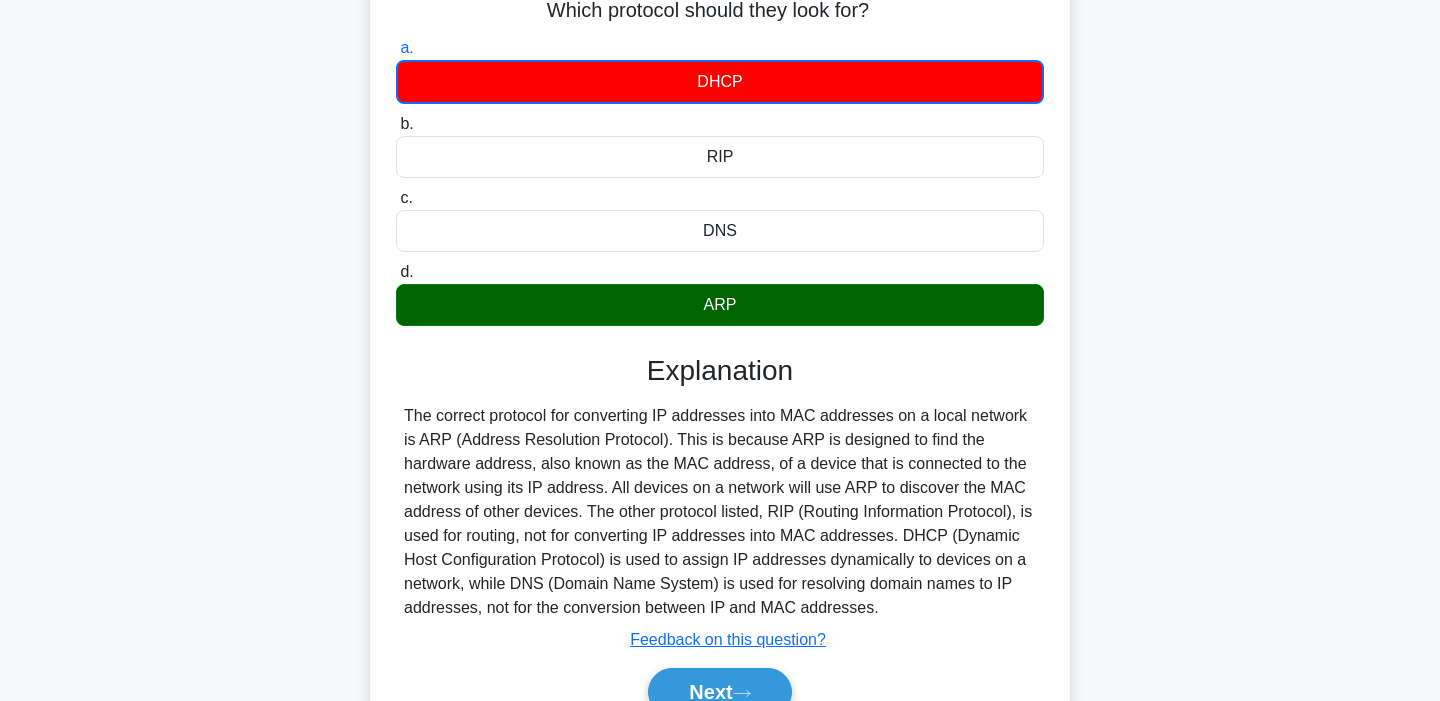scroll, scrollTop: 209, scrollLeft: 0, axis: vertical 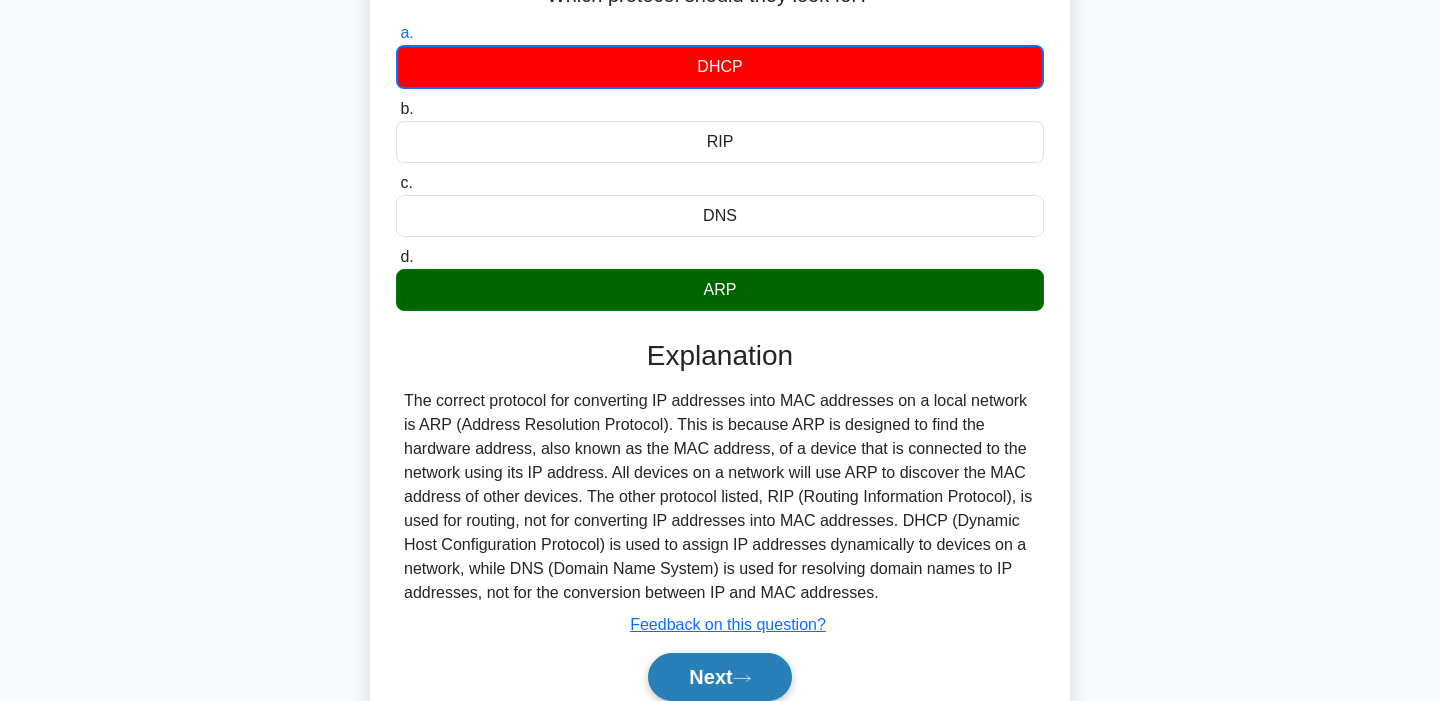 click on "Next" at bounding box center (719, 677) 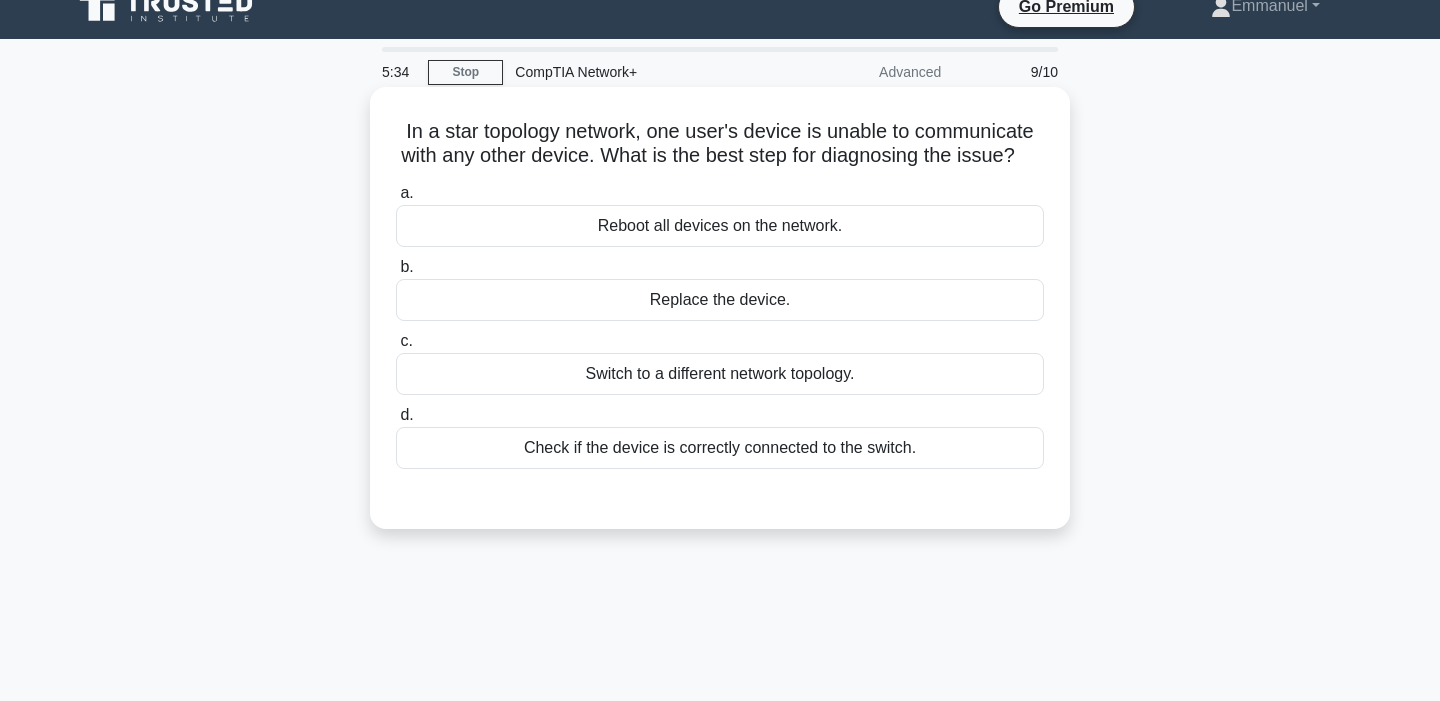 scroll, scrollTop: 27, scrollLeft: 0, axis: vertical 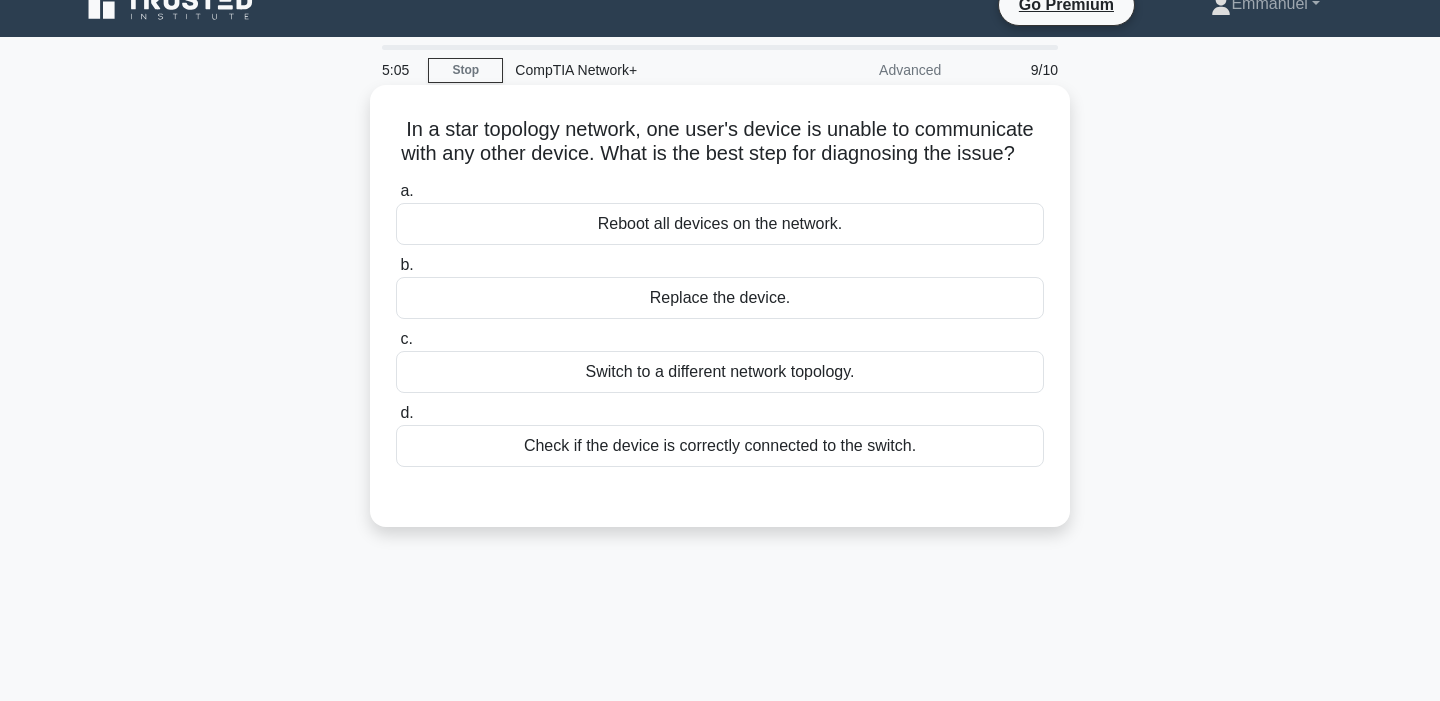 click on "Reboot all devices on the network." at bounding box center (720, 224) 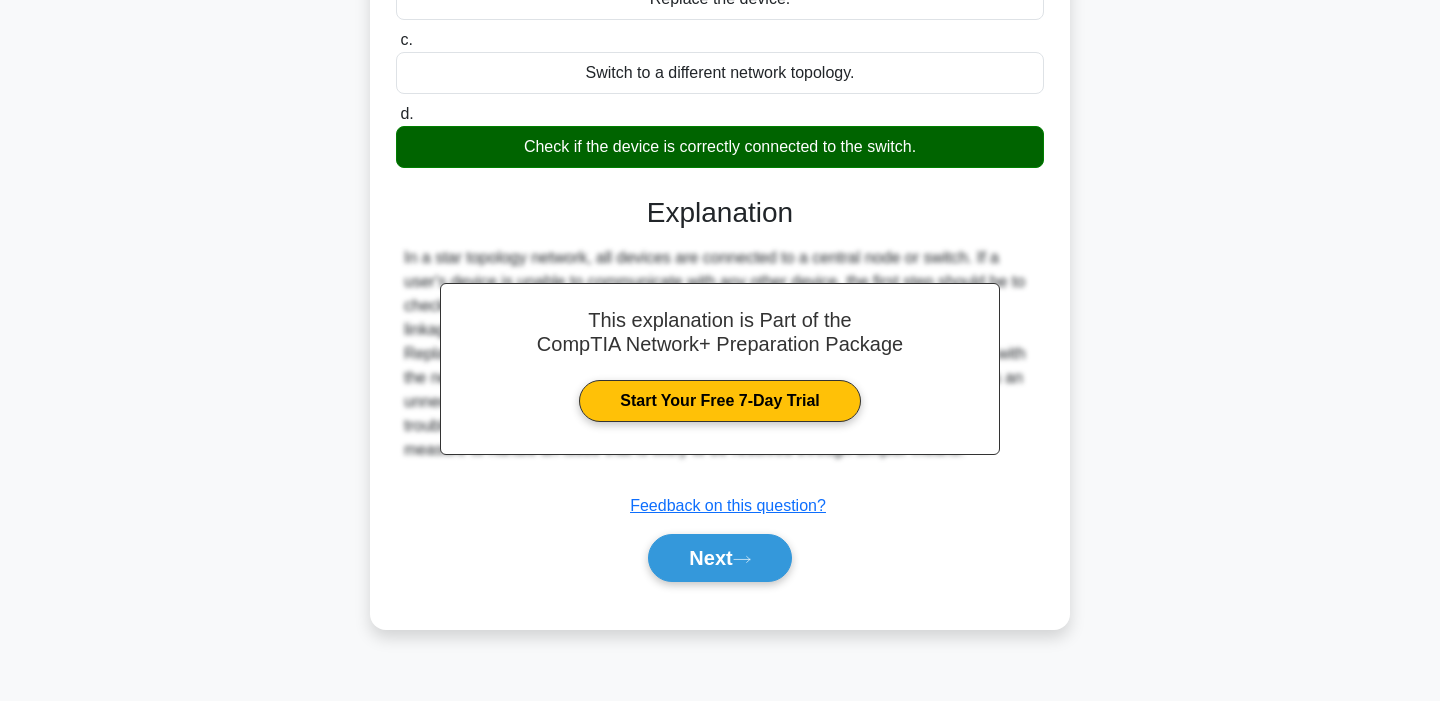 scroll, scrollTop: 337, scrollLeft: 0, axis: vertical 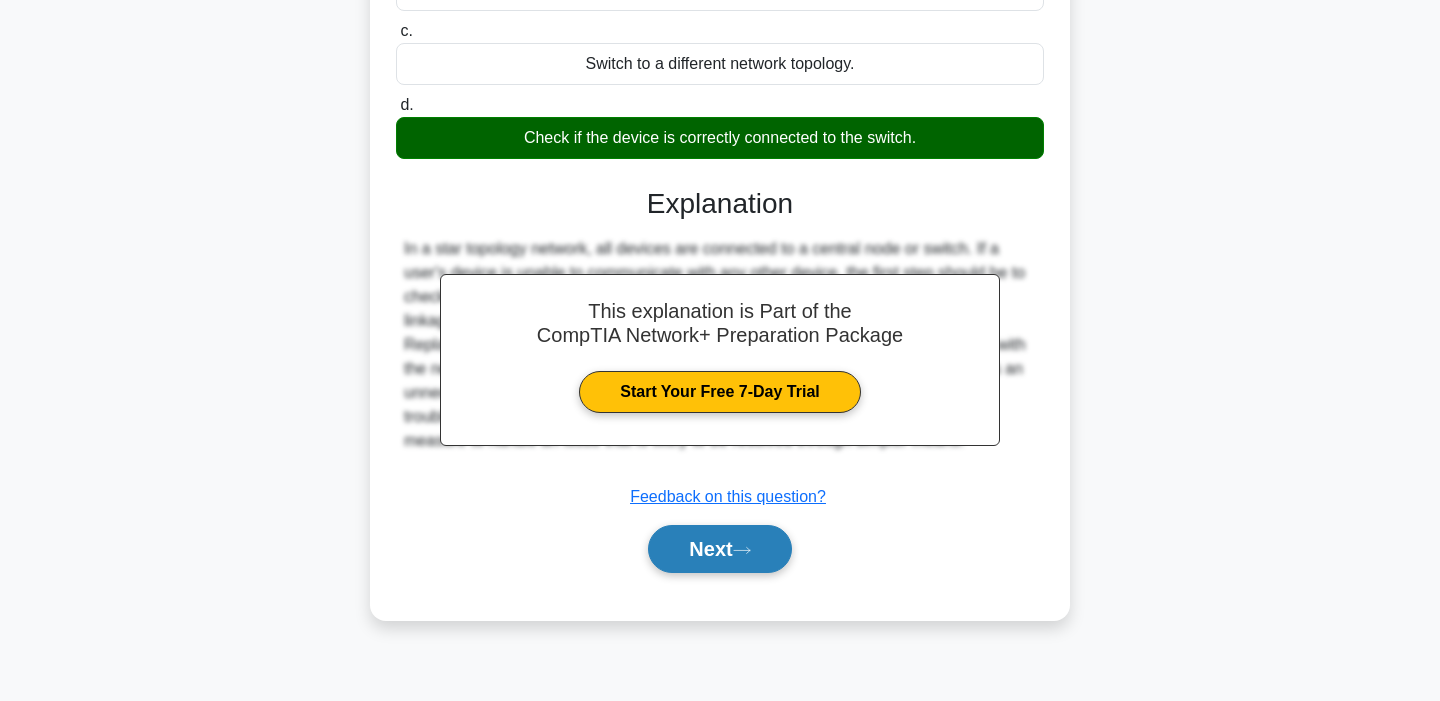 click on "Next" at bounding box center [719, 549] 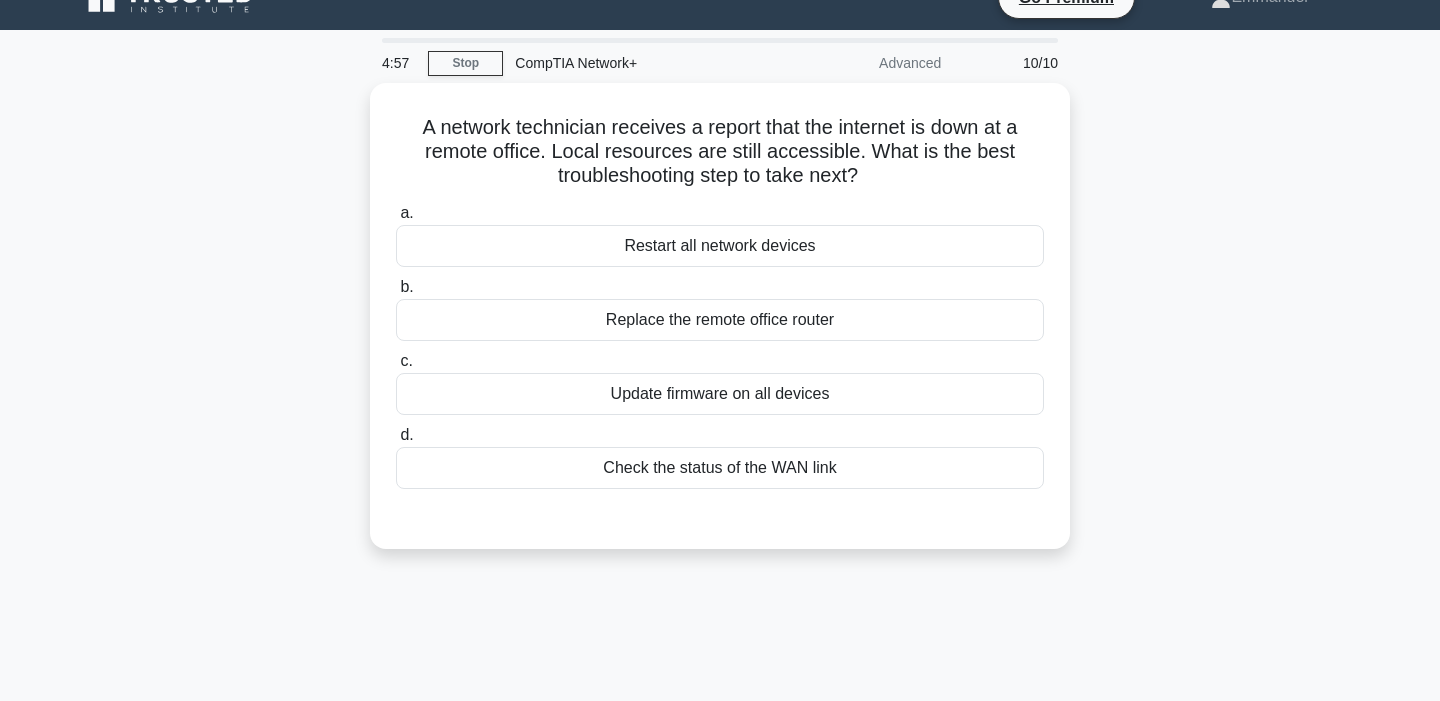 scroll, scrollTop: 0, scrollLeft: 0, axis: both 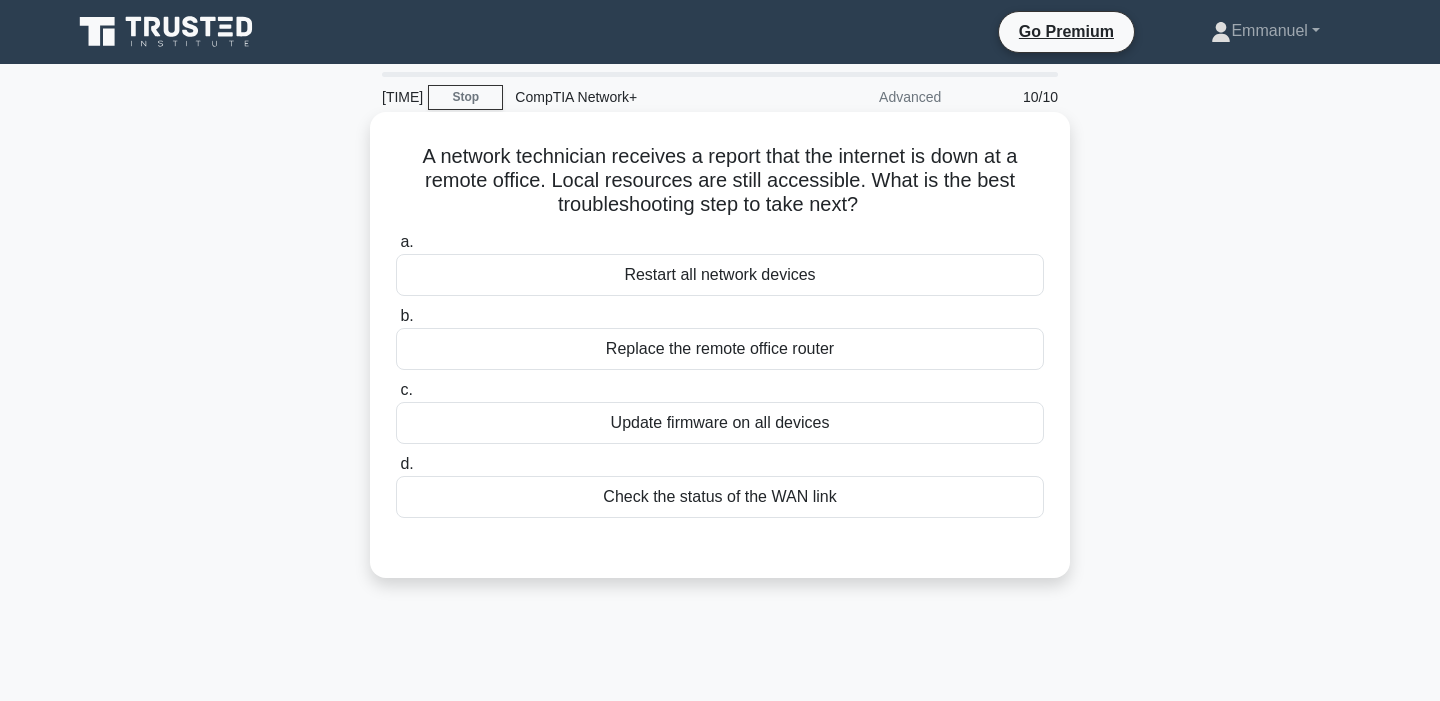 click on "Replace the remote office router" at bounding box center [720, 349] 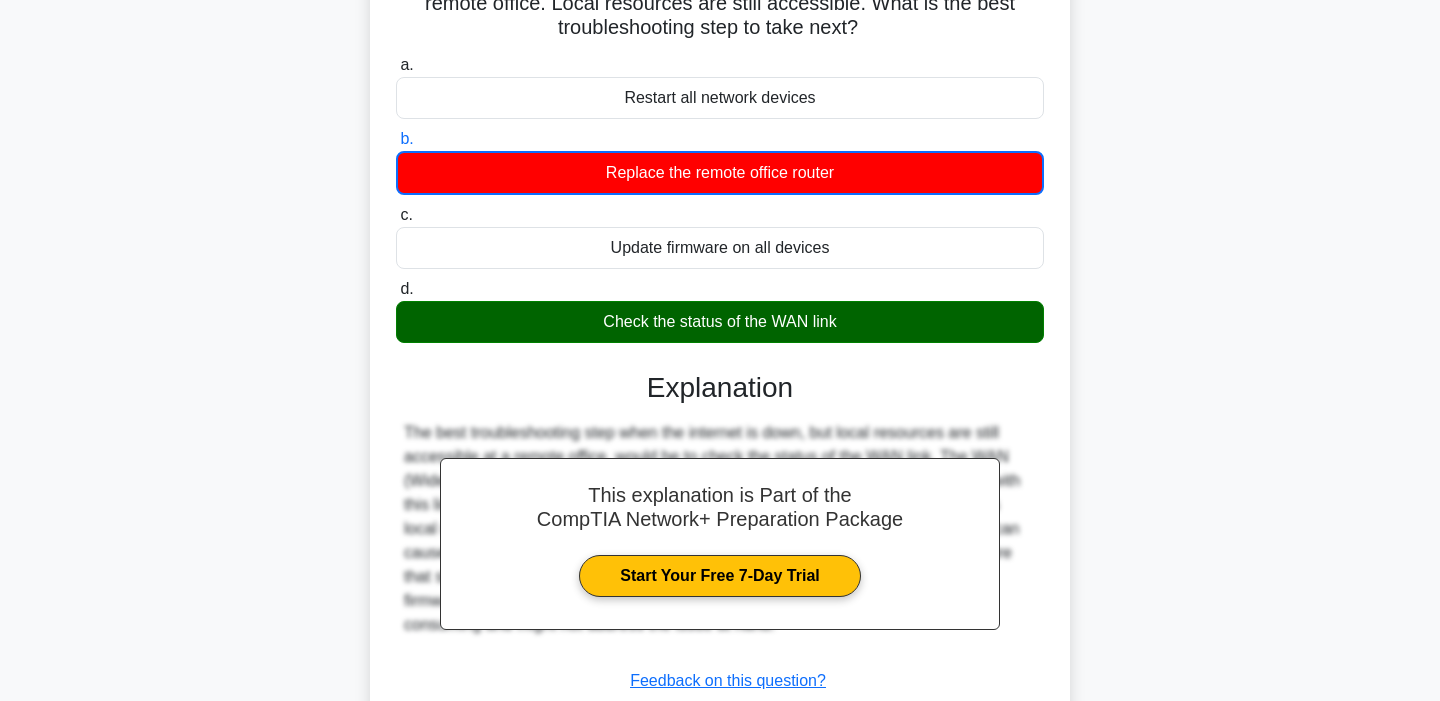 scroll, scrollTop: 237, scrollLeft: 0, axis: vertical 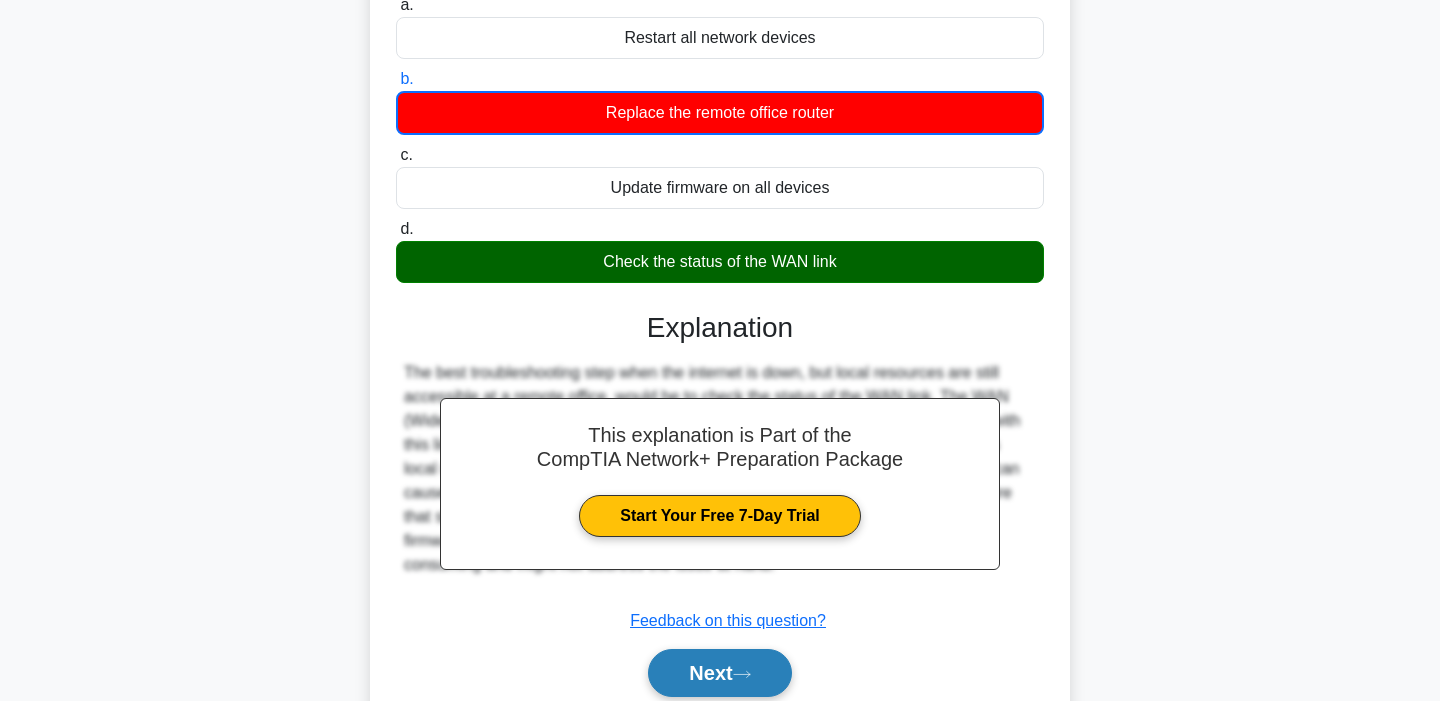 click on "Next" at bounding box center (719, 673) 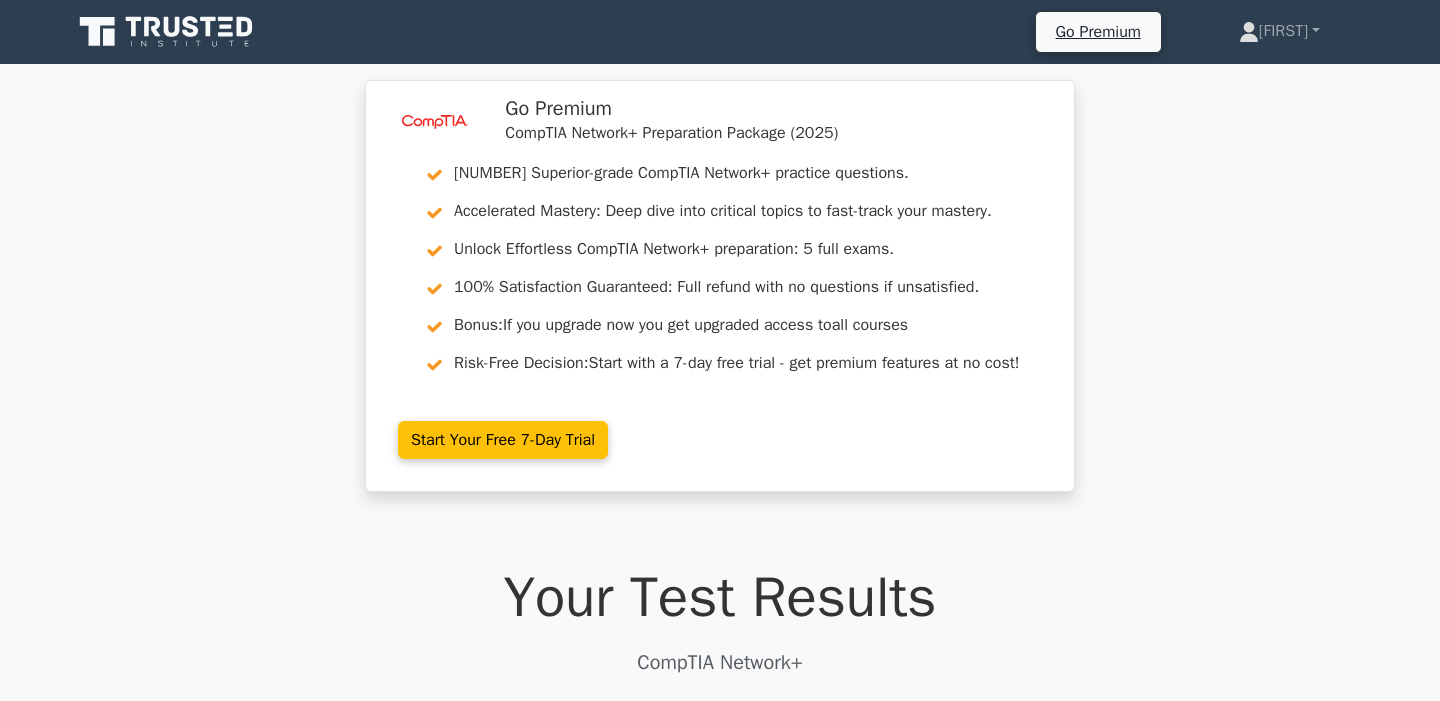 scroll, scrollTop: 0, scrollLeft: 0, axis: both 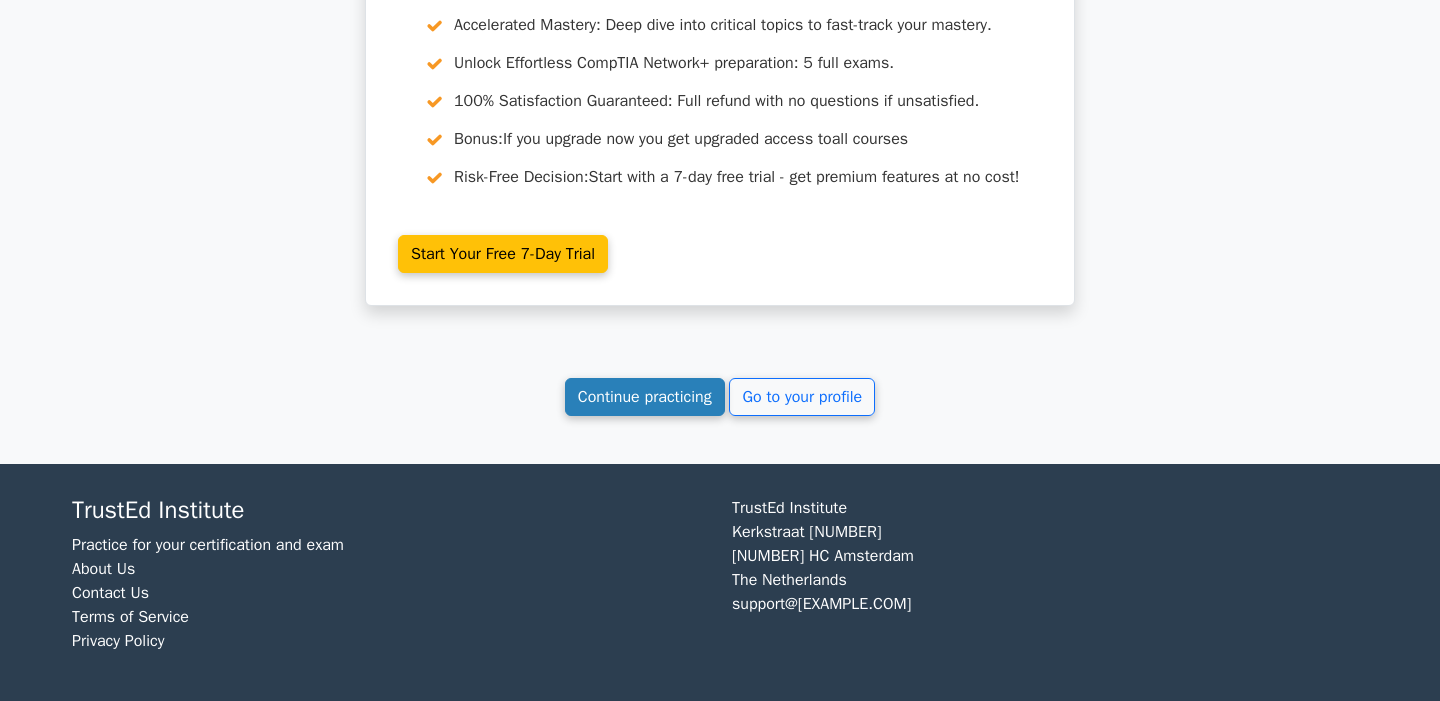 click on "Continue practicing" at bounding box center (645, 397) 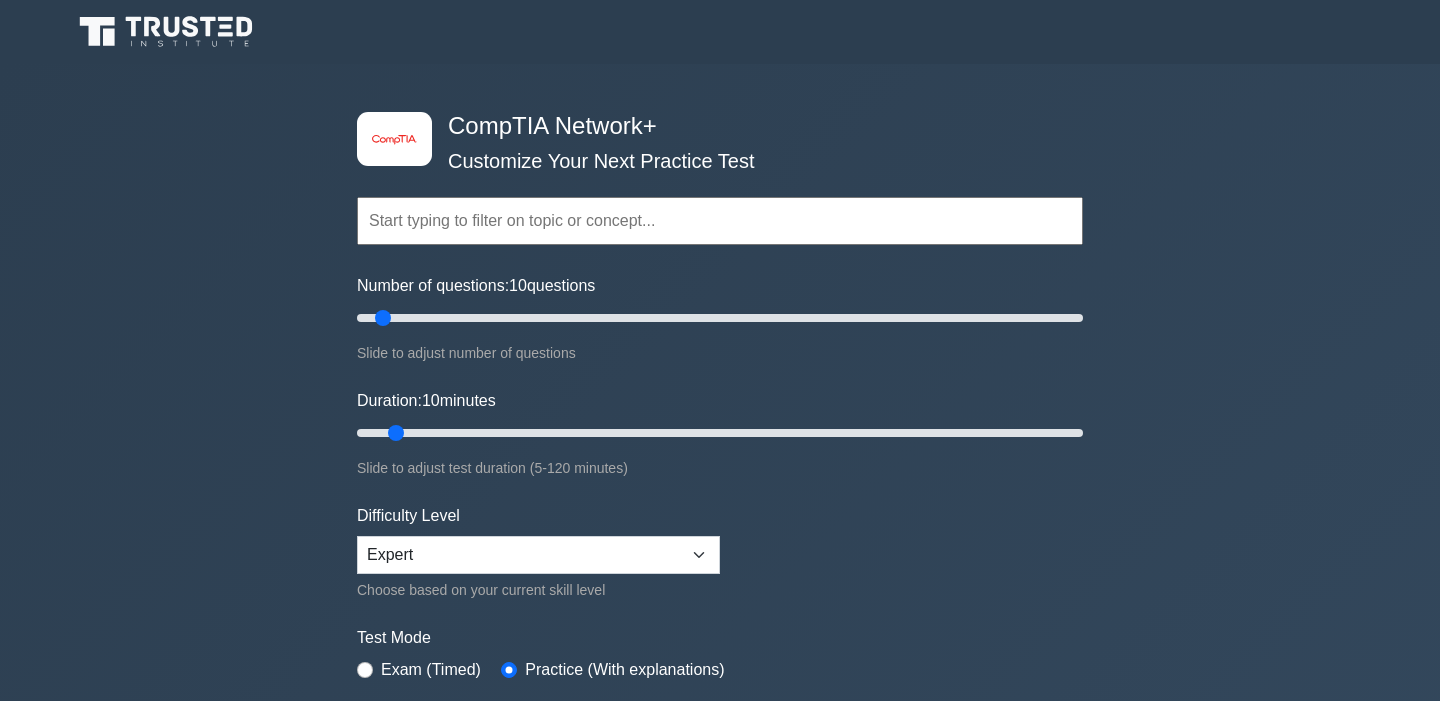scroll, scrollTop: 0, scrollLeft: 0, axis: both 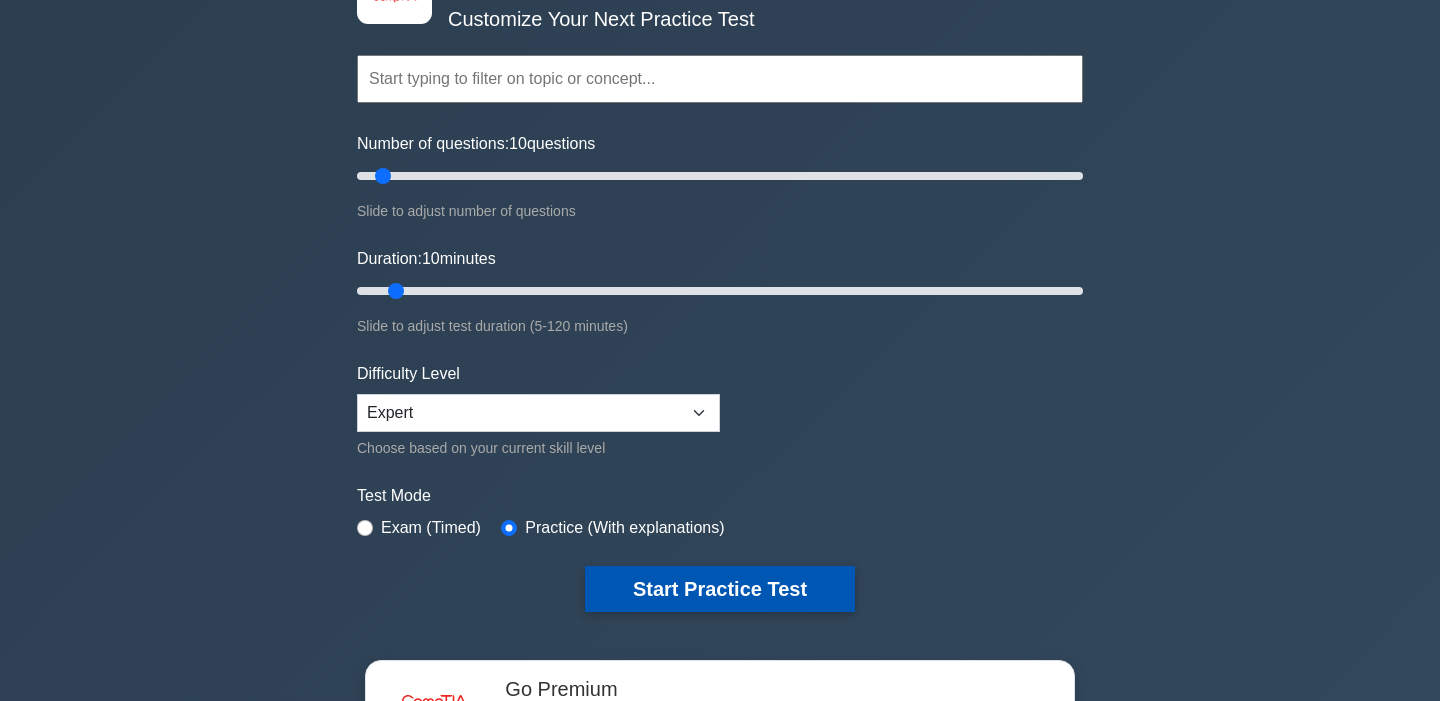 click on "Start Practice Test" at bounding box center (720, 589) 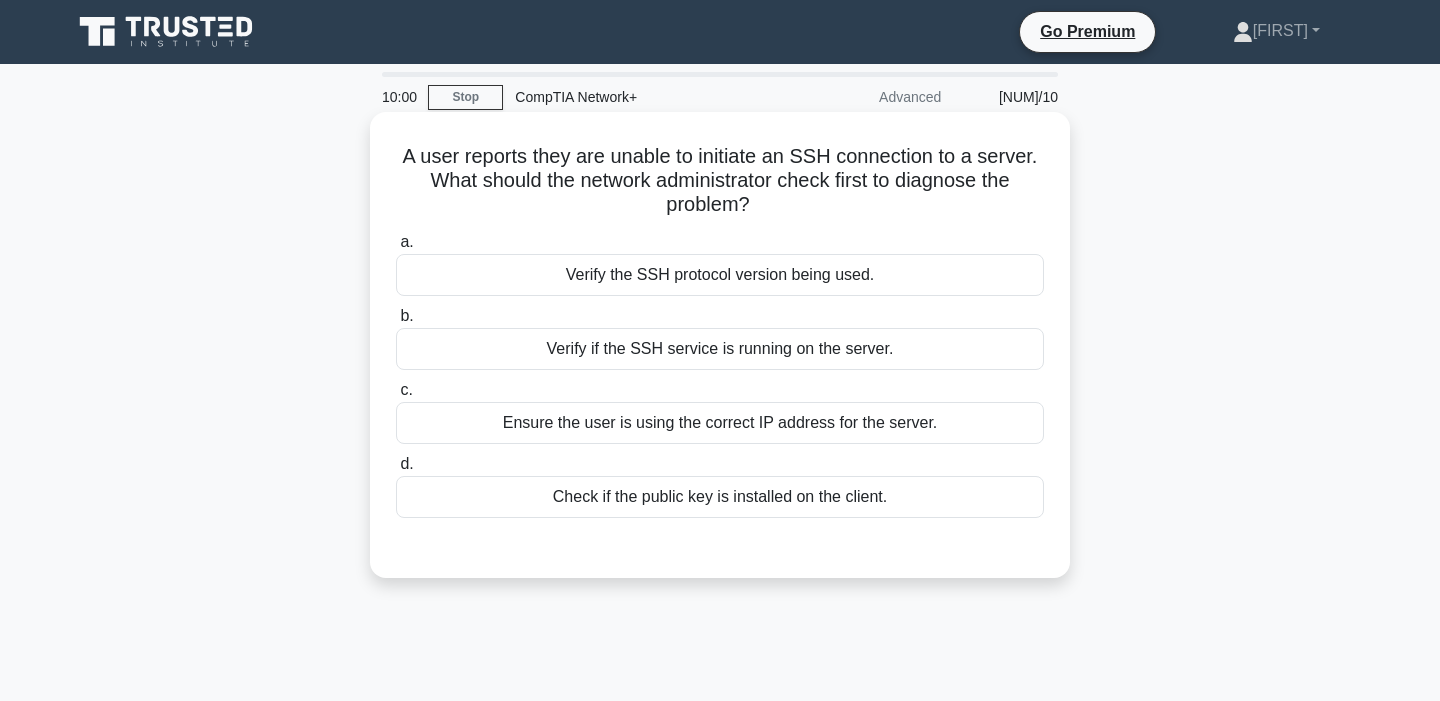 scroll, scrollTop: 0, scrollLeft: 0, axis: both 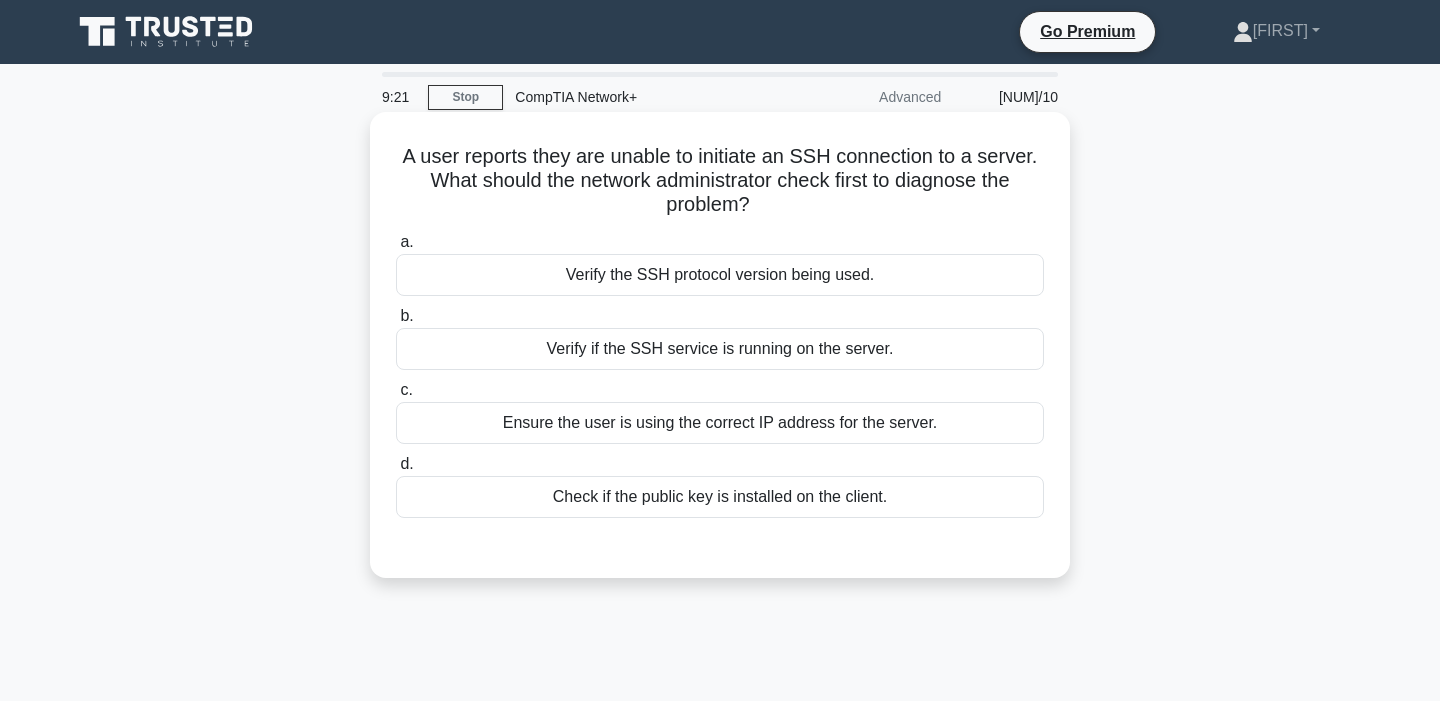 click on "Verify if the SSH service is running on the server." at bounding box center [720, 349] 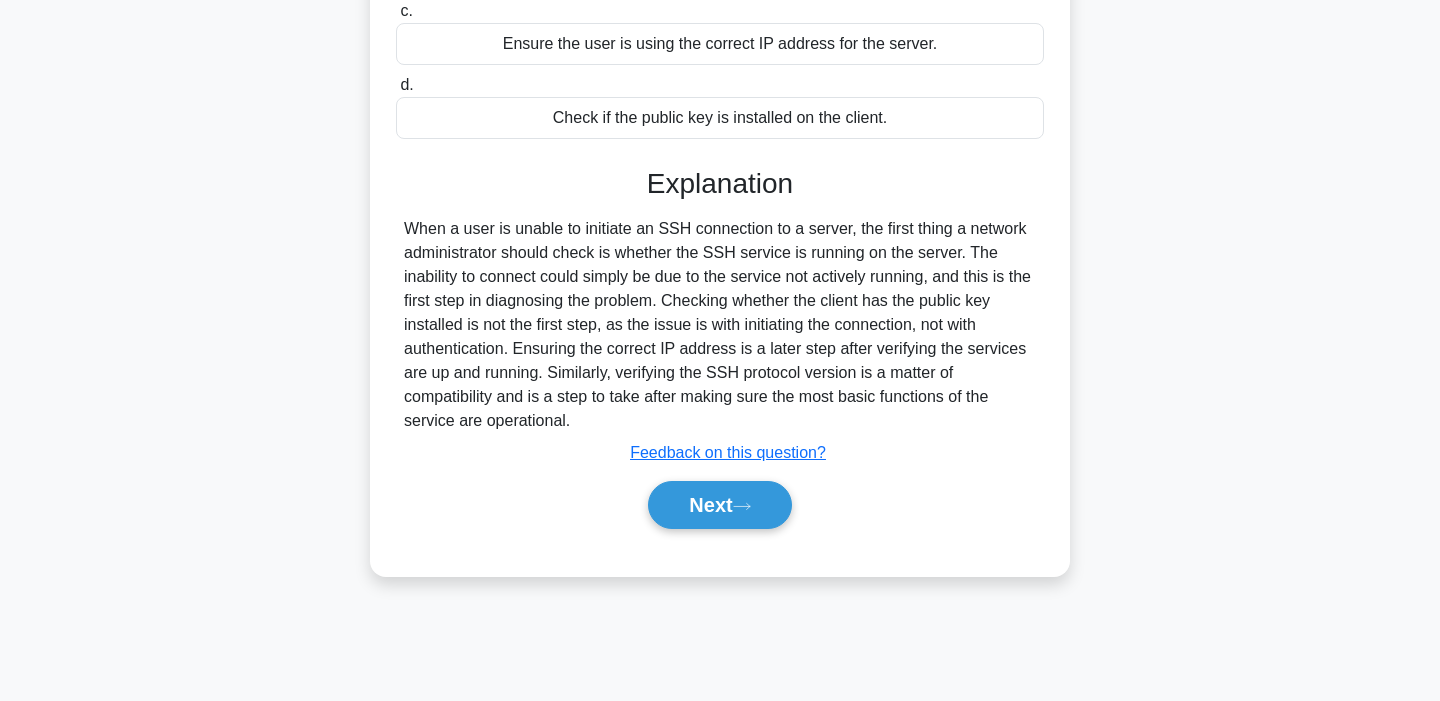 scroll, scrollTop: 379, scrollLeft: 0, axis: vertical 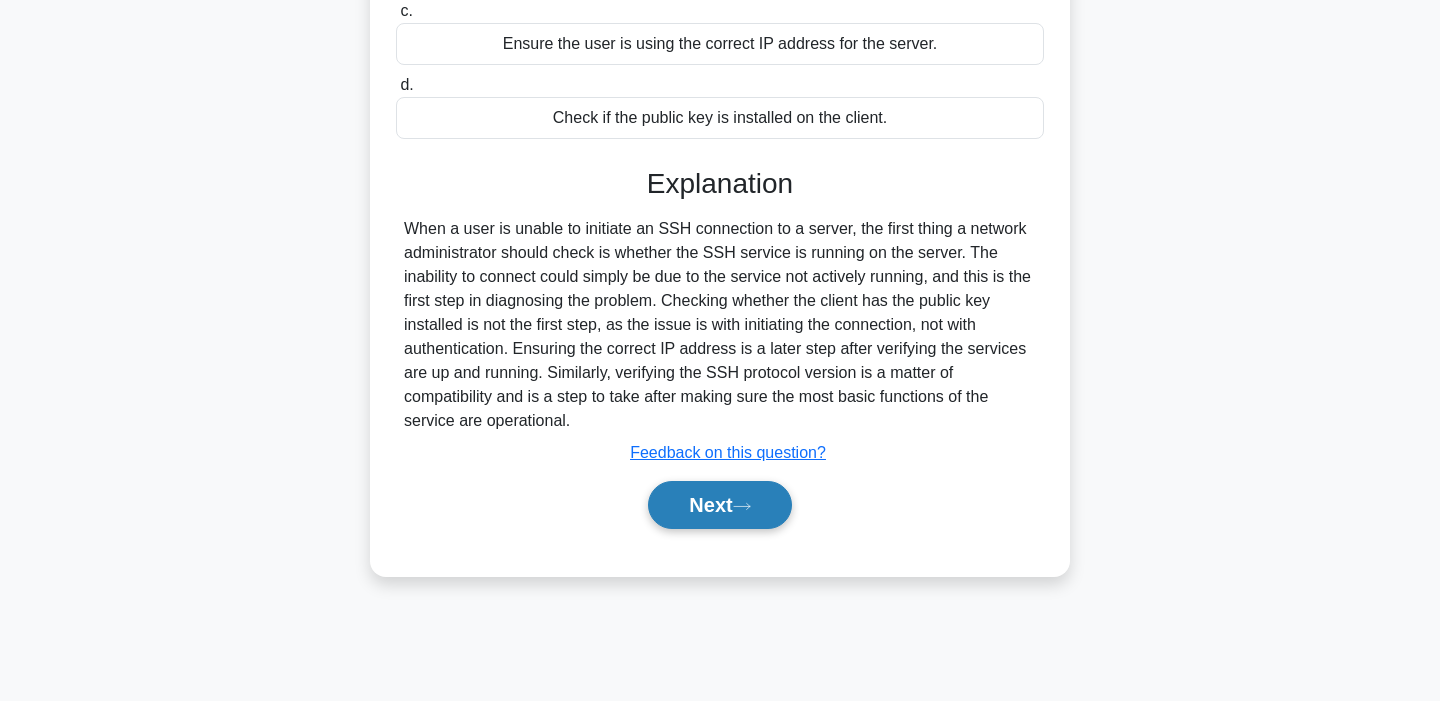 click on "Next" at bounding box center (719, 505) 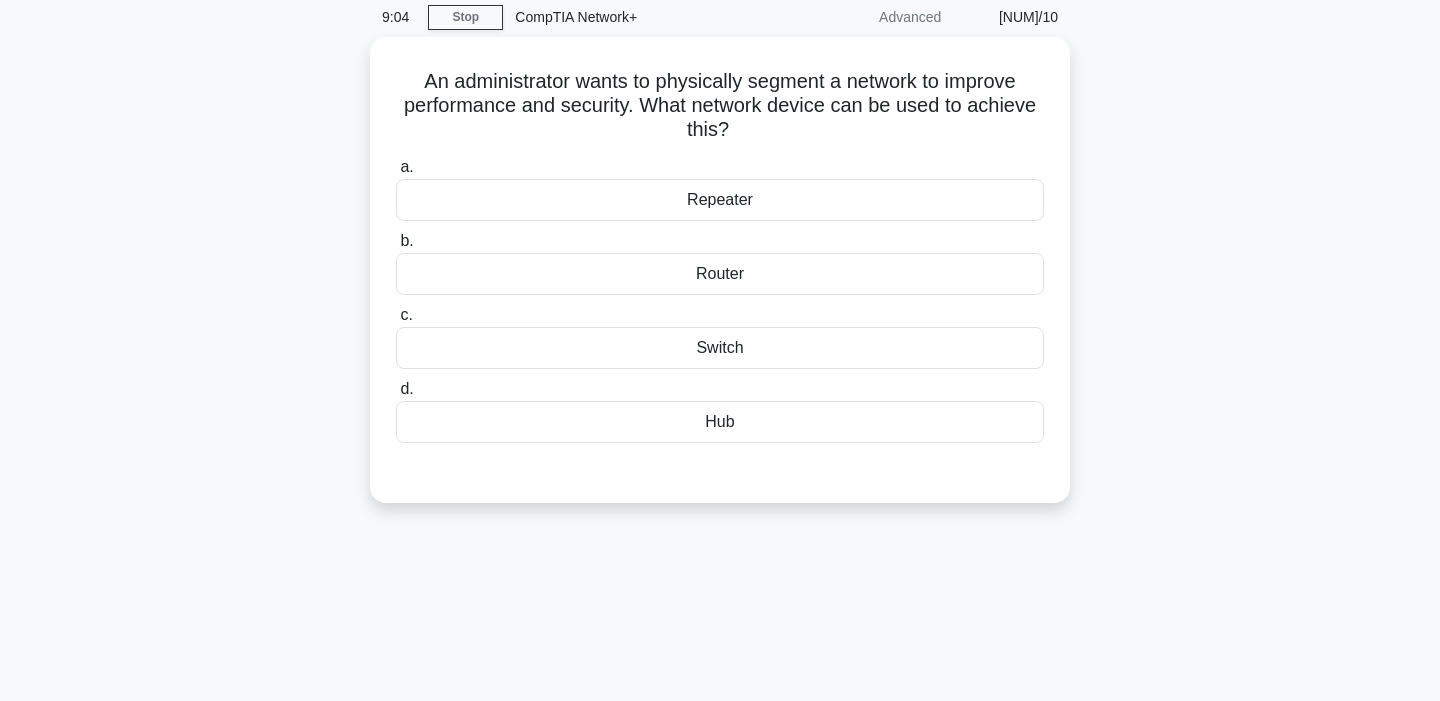 scroll, scrollTop: 0, scrollLeft: 0, axis: both 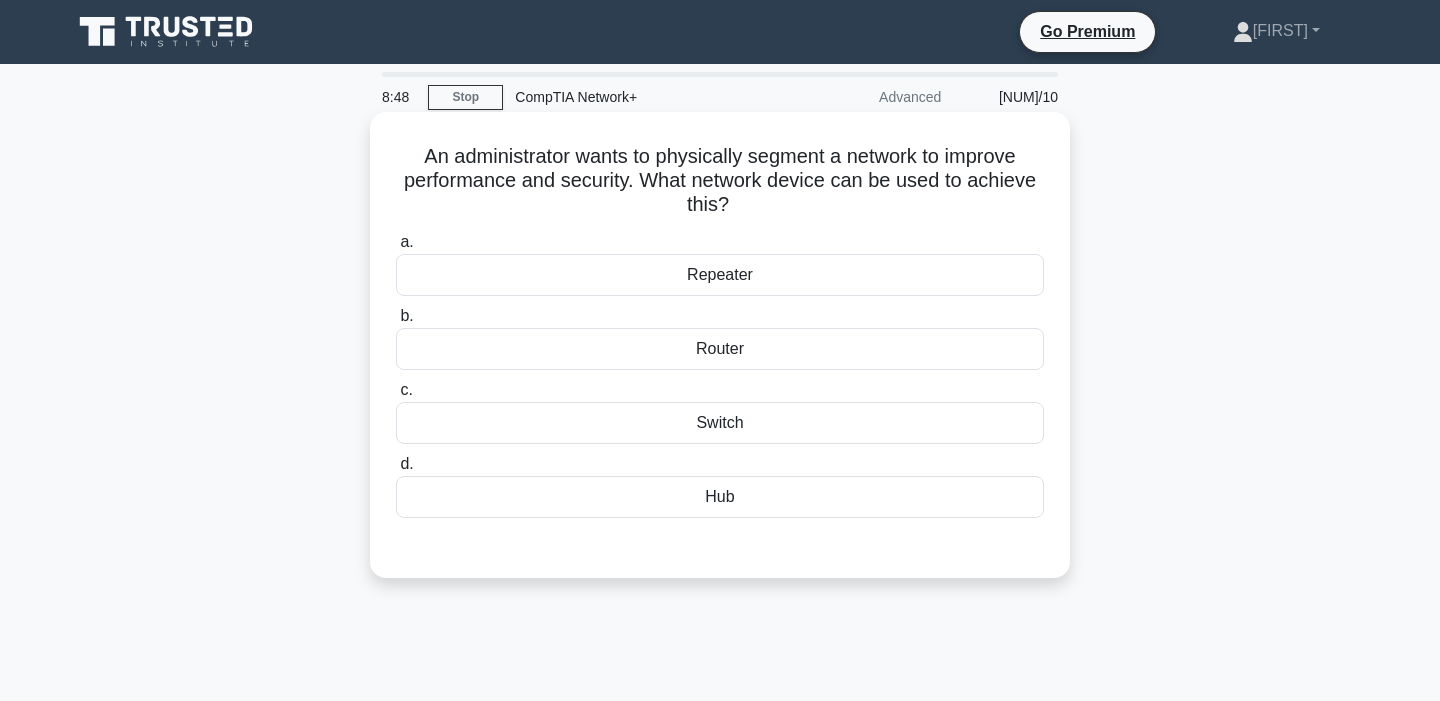 click on "Router" at bounding box center (720, 349) 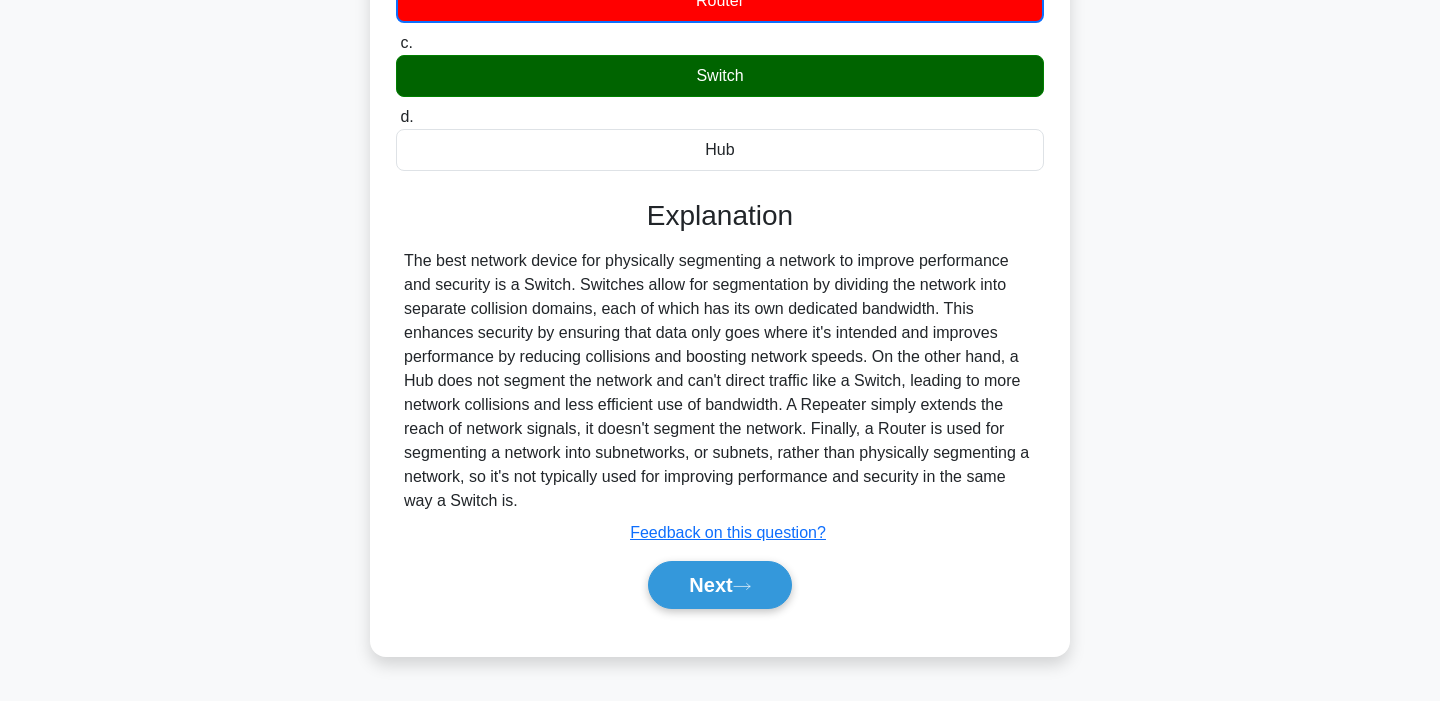 scroll, scrollTop: 371, scrollLeft: 0, axis: vertical 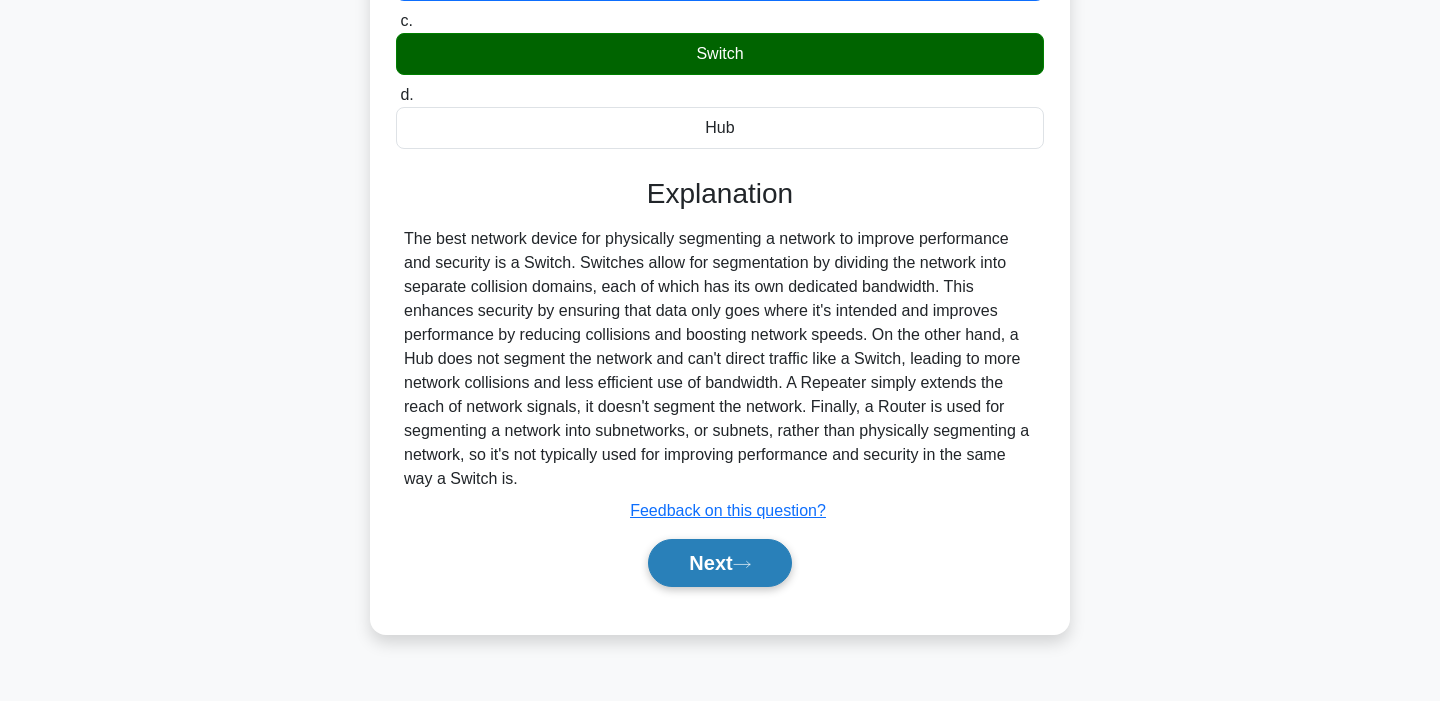 click on "Next" at bounding box center [719, 563] 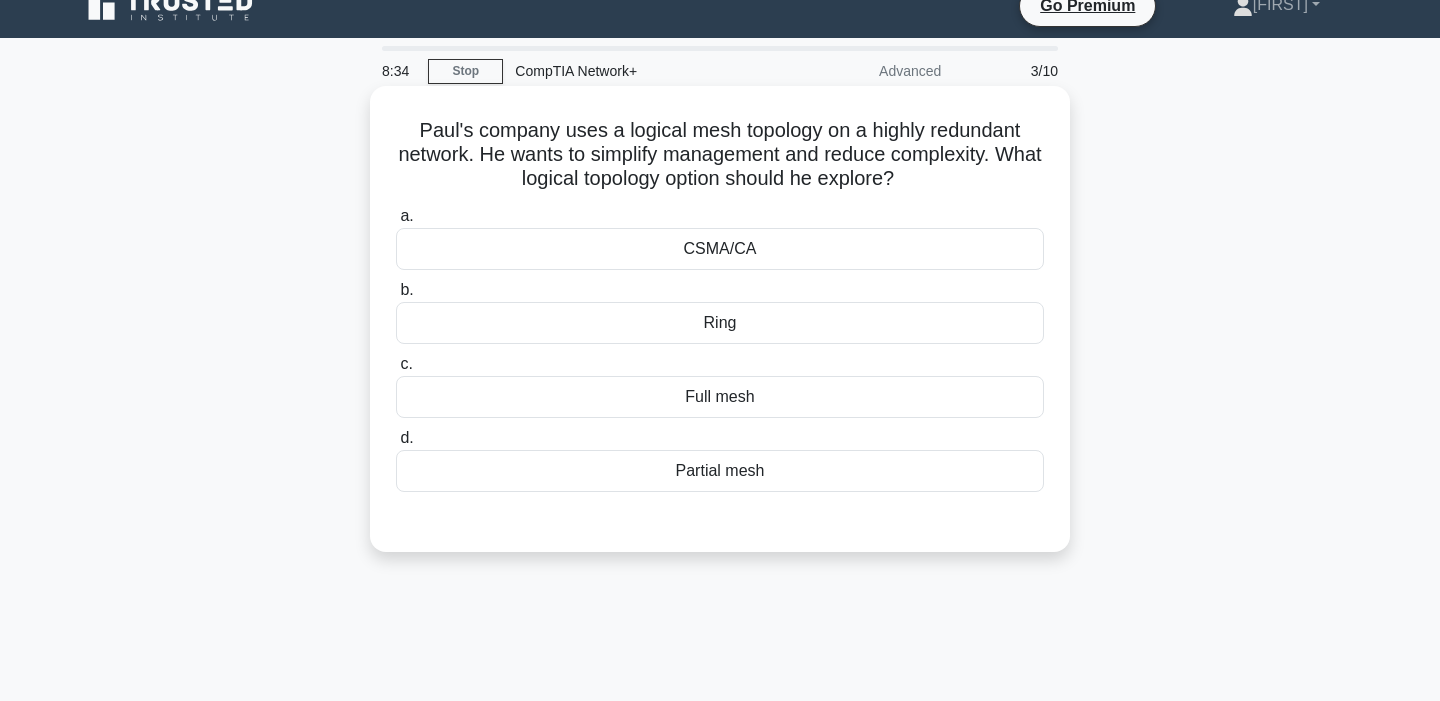 scroll, scrollTop: 0, scrollLeft: 0, axis: both 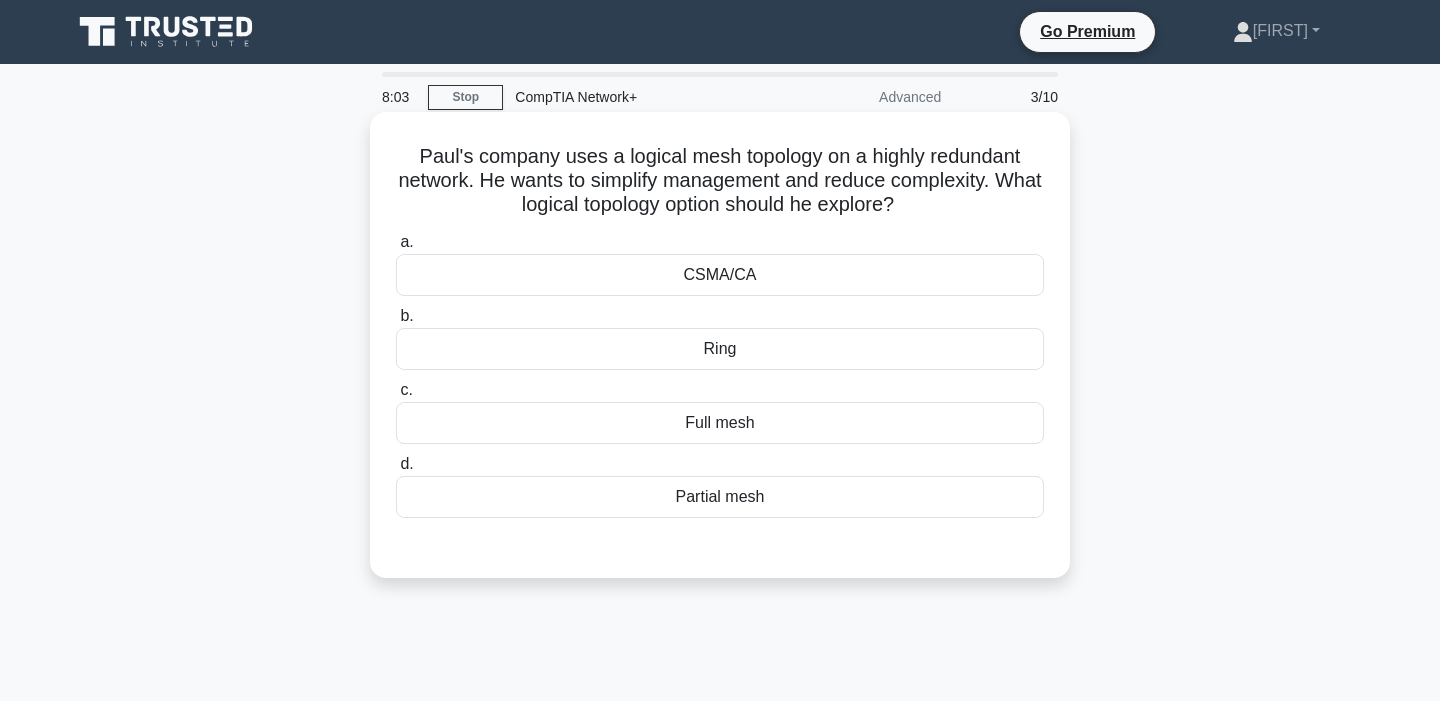 click on "Full mesh" at bounding box center [720, 423] 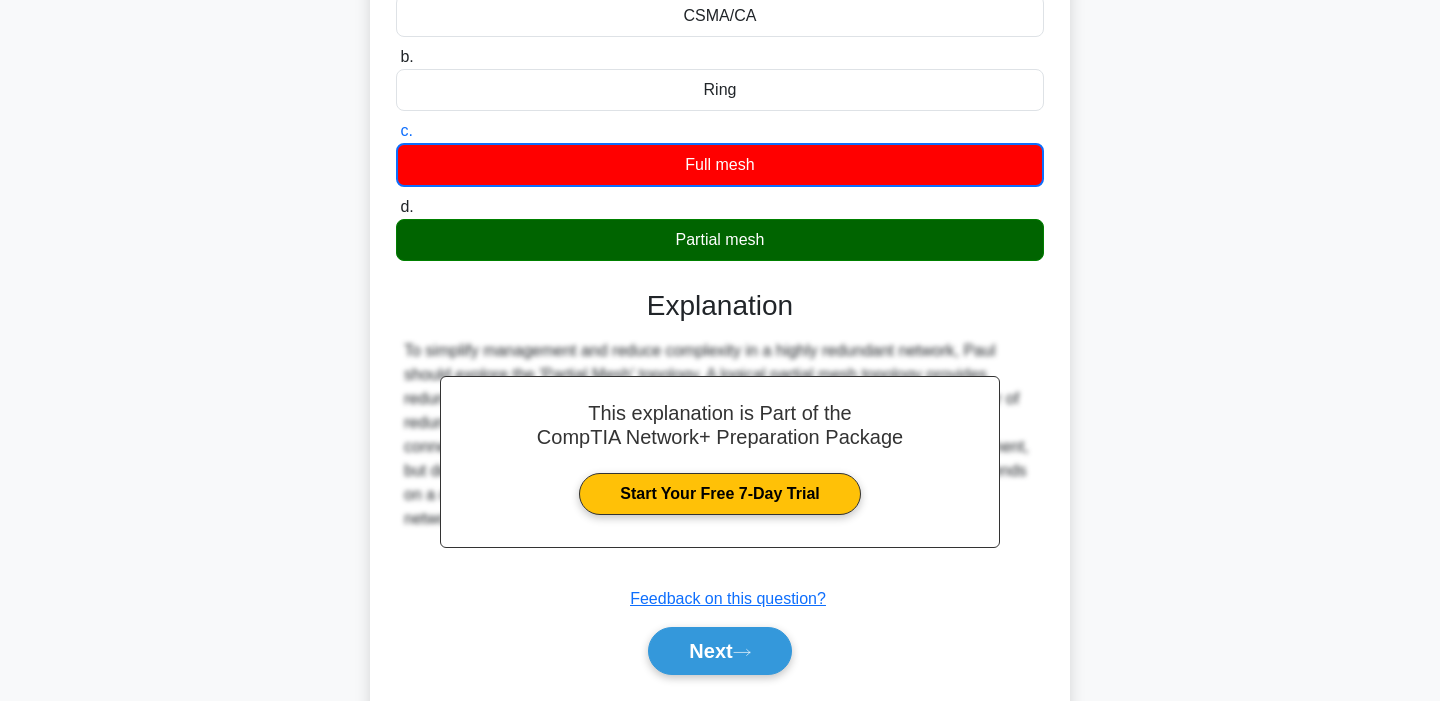 scroll, scrollTop: 271, scrollLeft: 0, axis: vertical 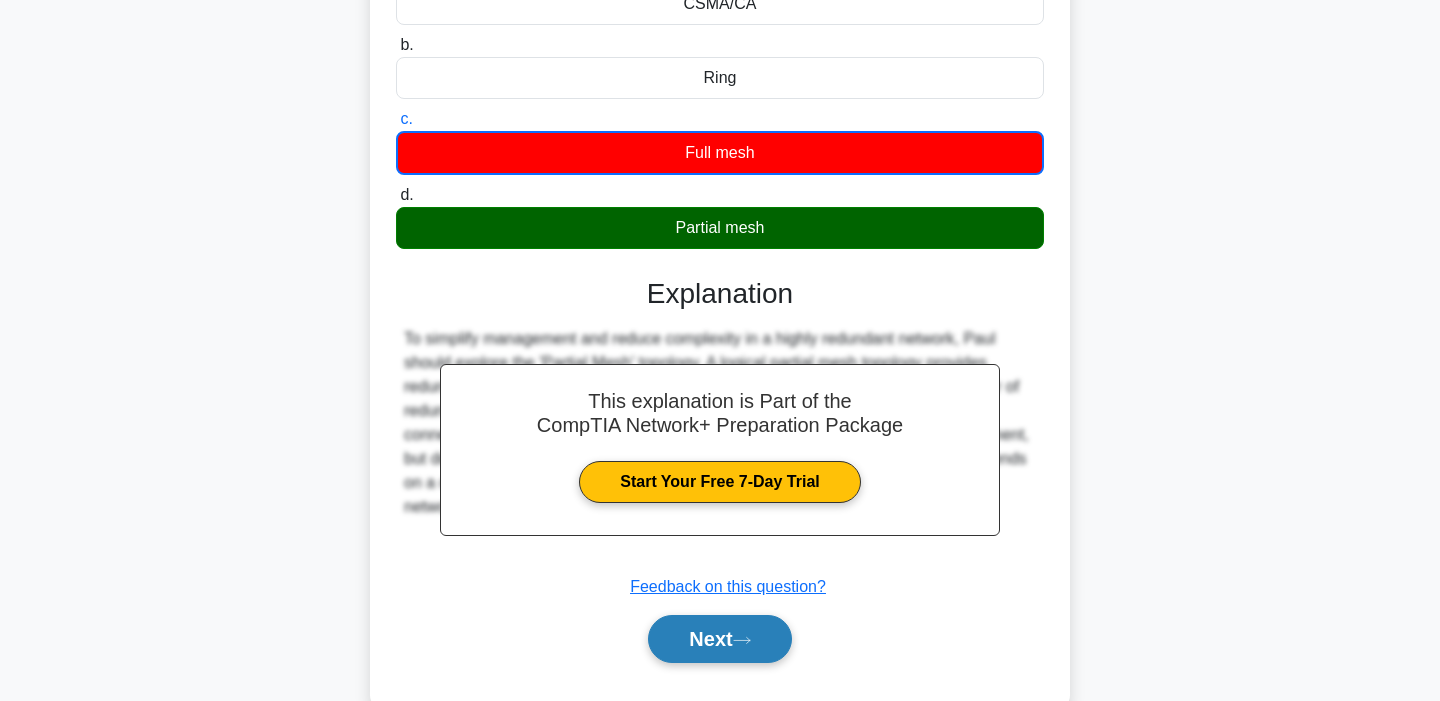 click on "Next" at bounding box center [719, 639] 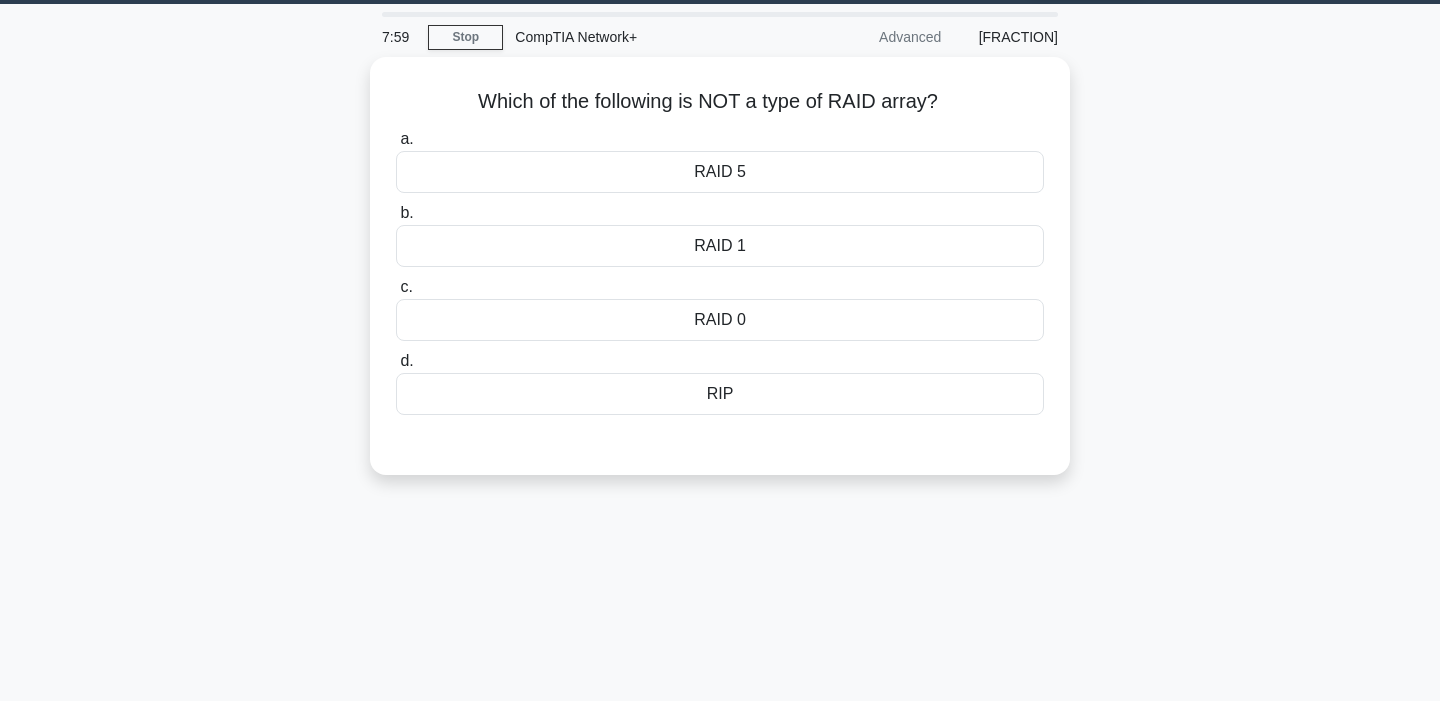 scroll, scrollTop: 0, scrollLeft: 0, axis: both 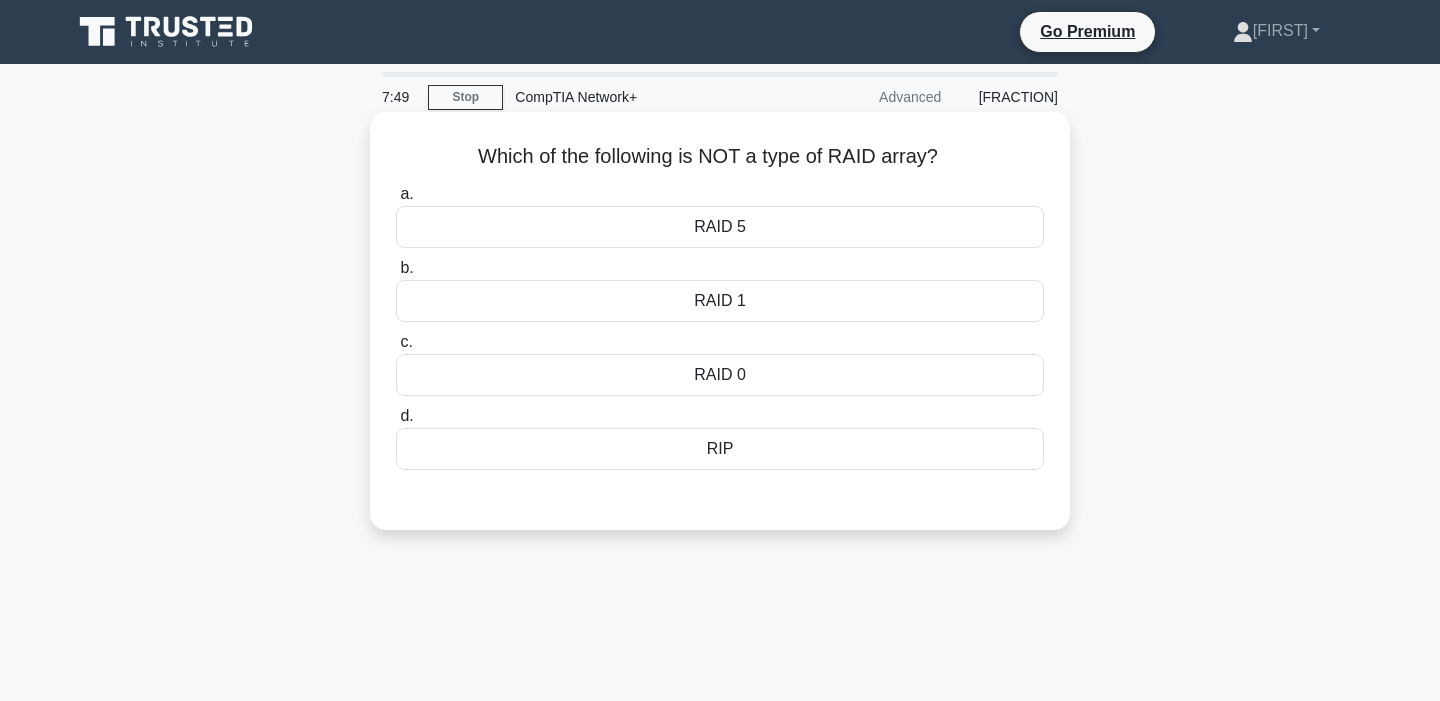 click on "RIP" at bounding box center [720, 449] 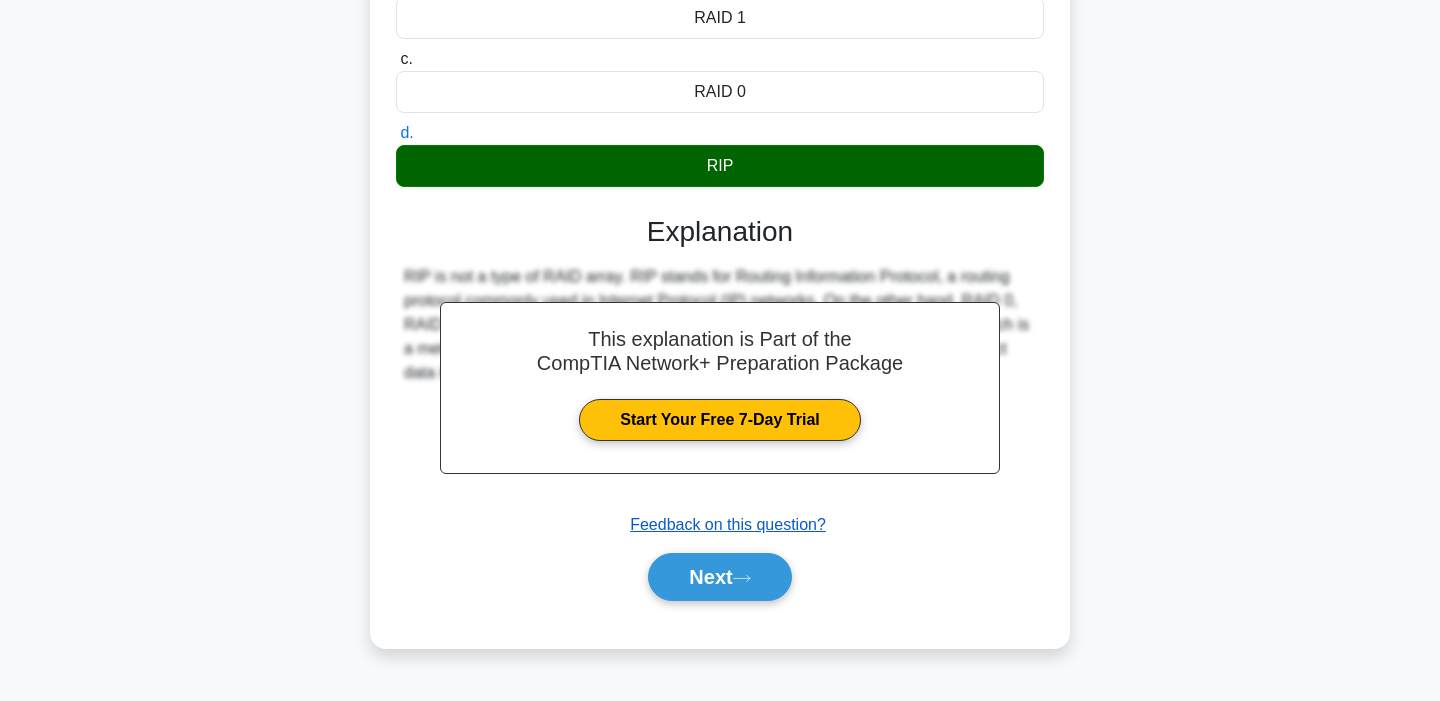 scroll, scrollTop: 292, scrollLeft: 0, axis: vertical 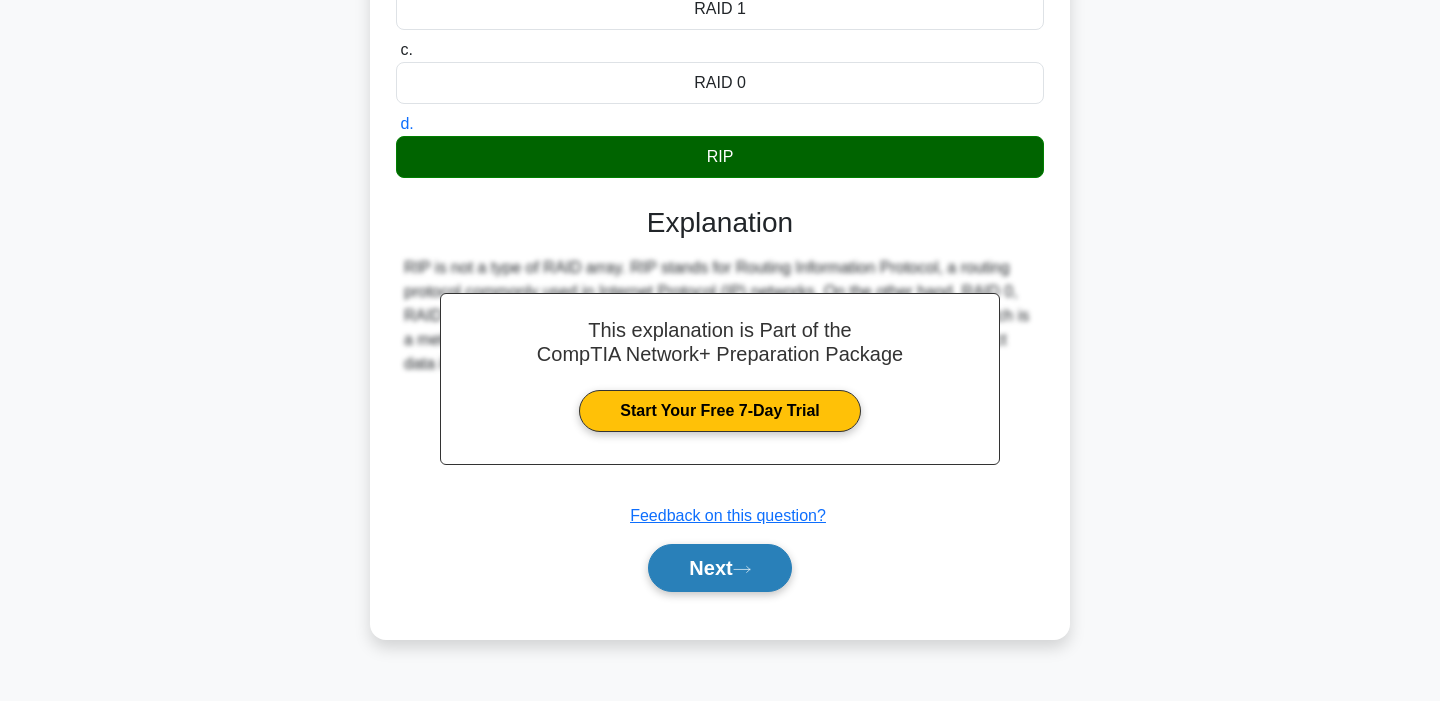 click on "Next" at bounding box center (719, 568) 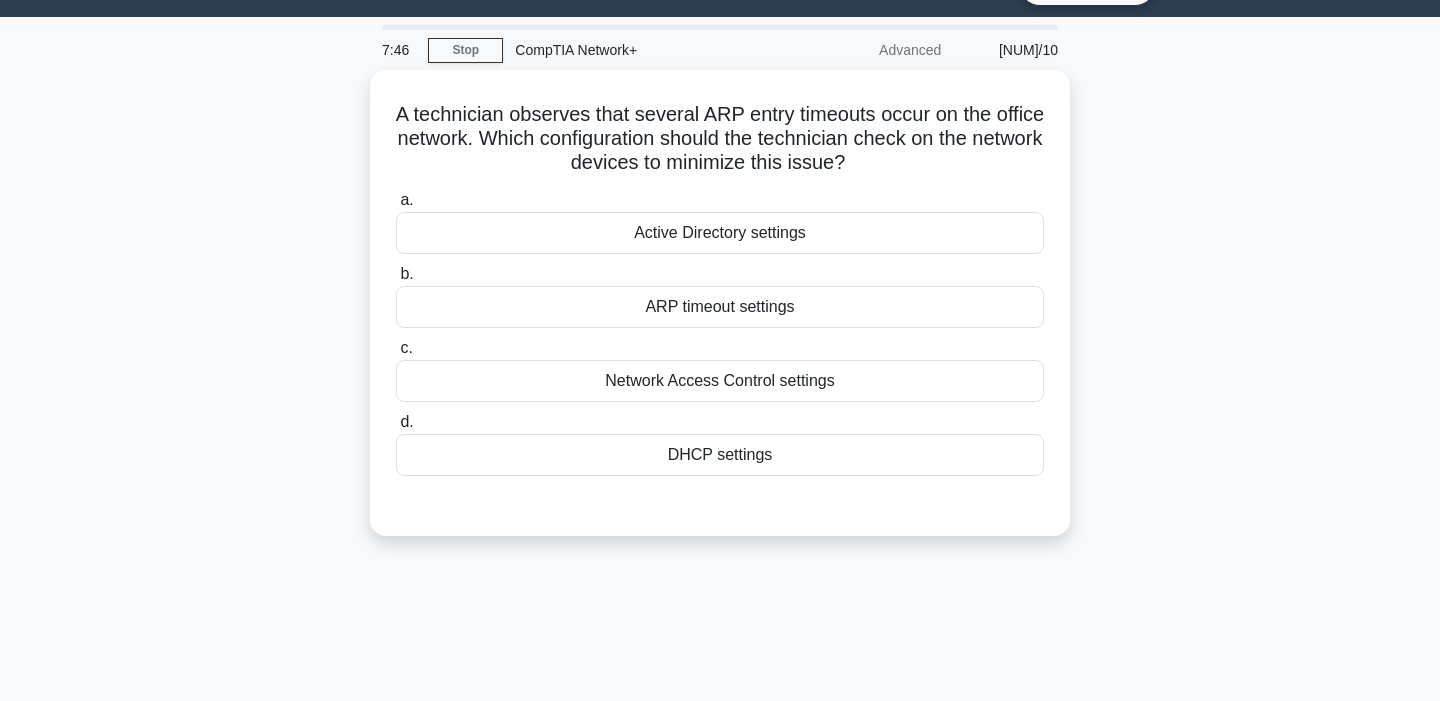 scroll, scrollTop: 0, scrollLeft: 0, axis: both 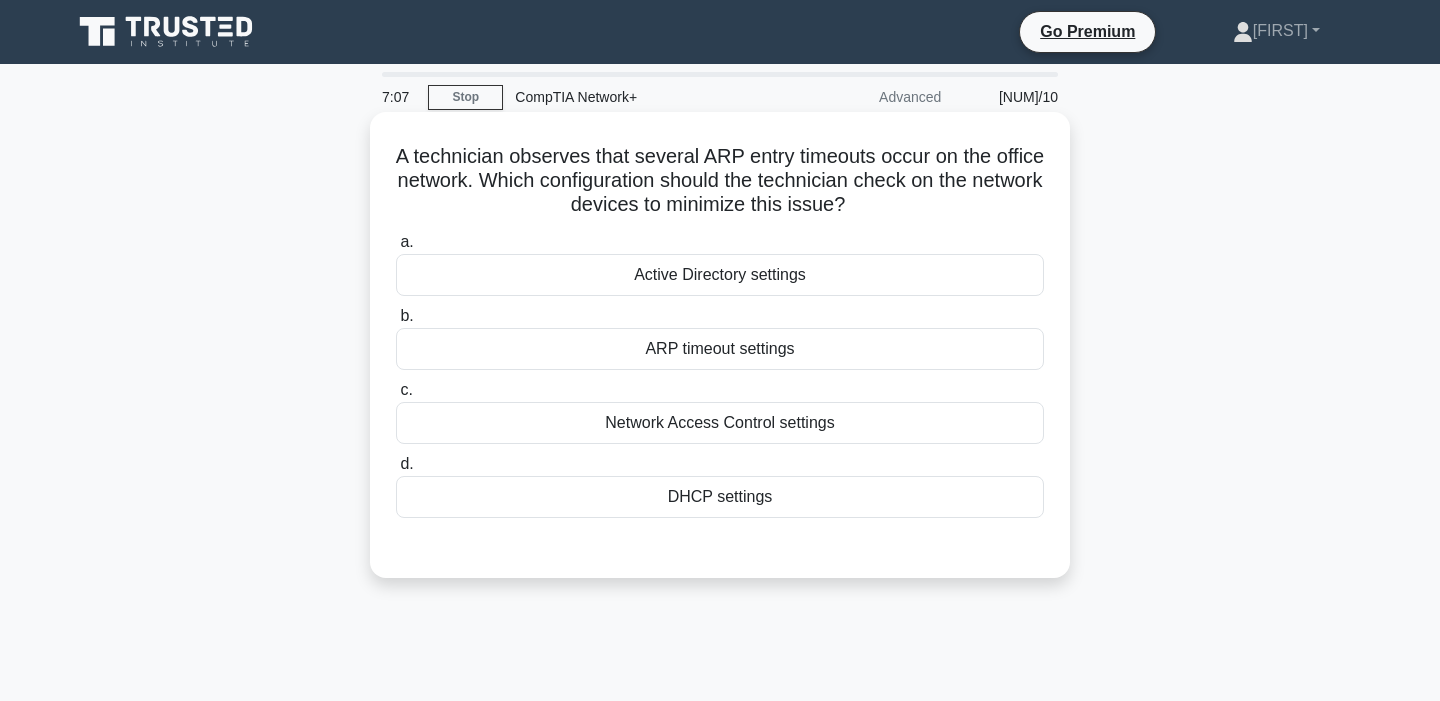 click on "Network Access Control settings" at bounding box center [720, 423] 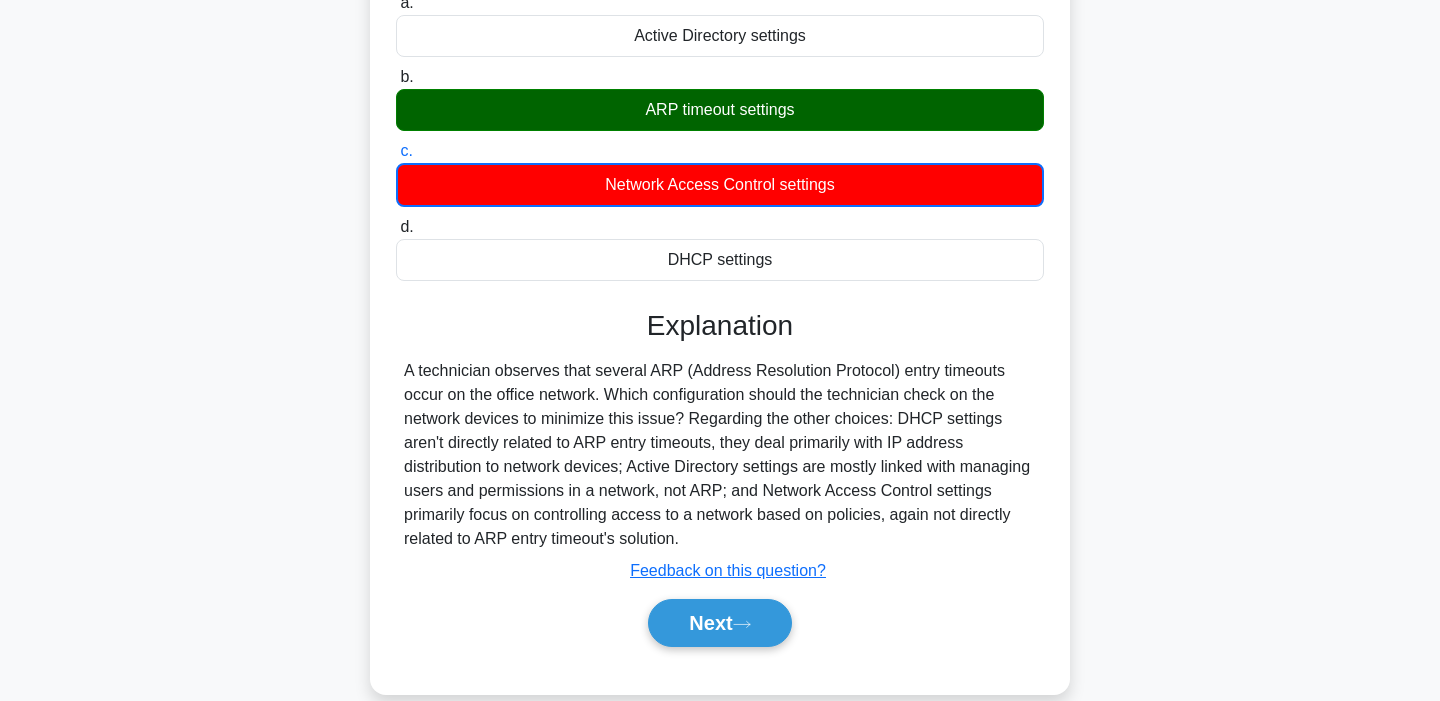 scroll, scrollTop: 299, scrollLeft: 0, axis: vertical 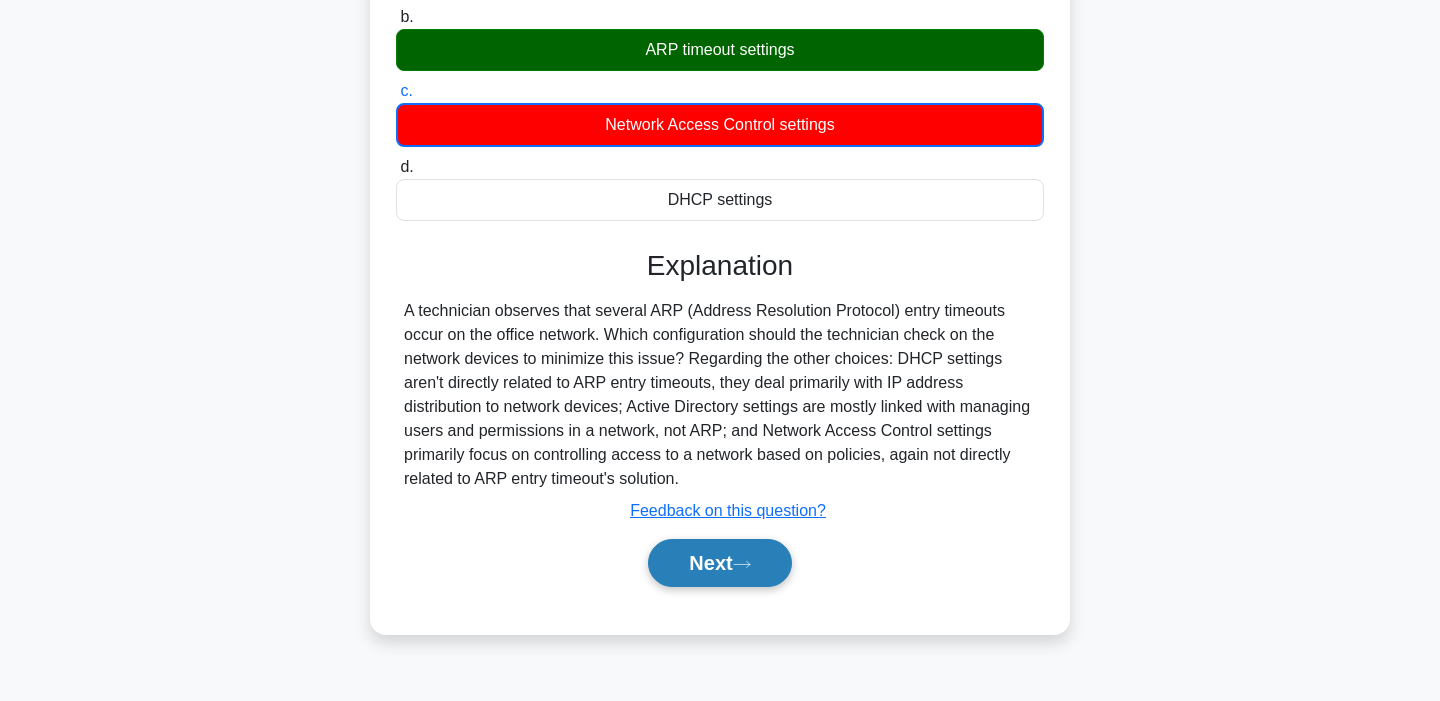 click on "Next" at bounding box center (719, 563) 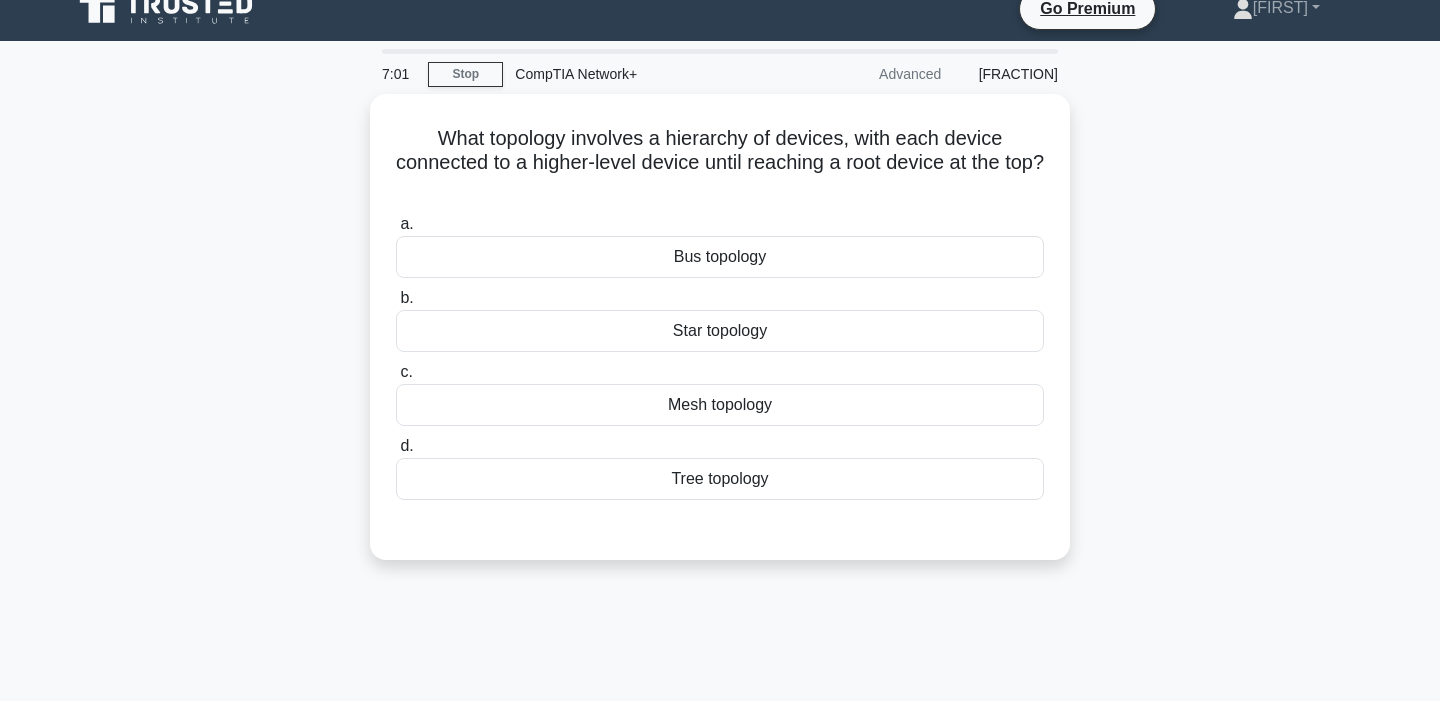 scroll, scrollTop: 0, scrollLeft: 0, axis: both 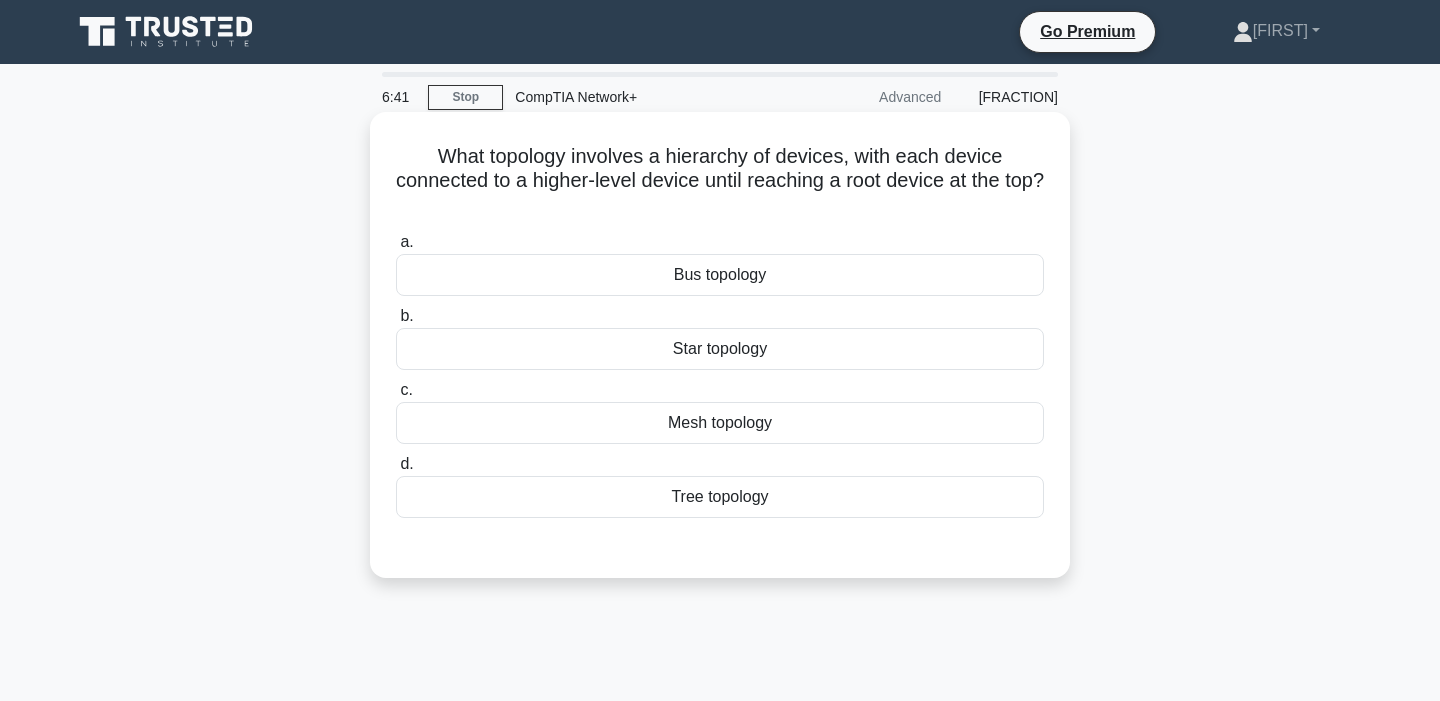 click on "Tree topology" at bounding box center [720, 497] 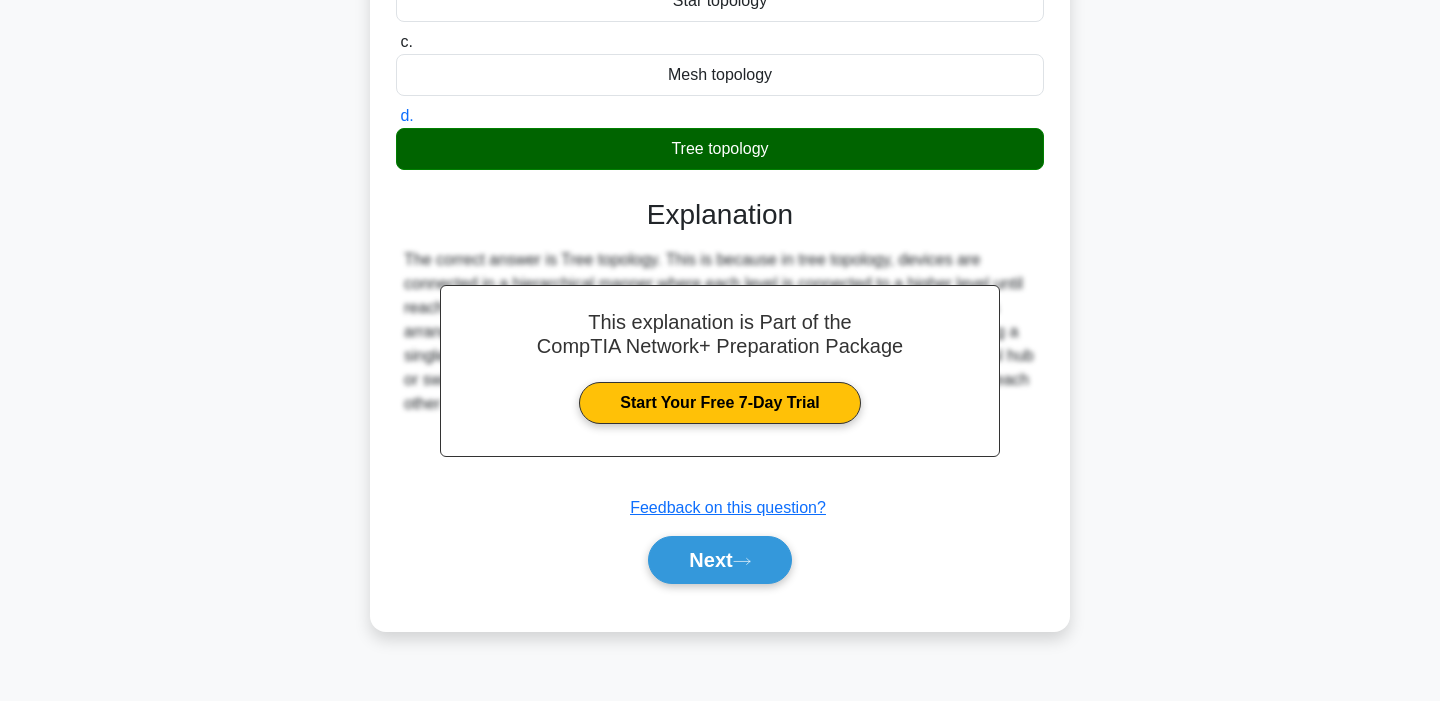 scroll, scrollTop: 367, scrollLeft: 0, axis: vertical 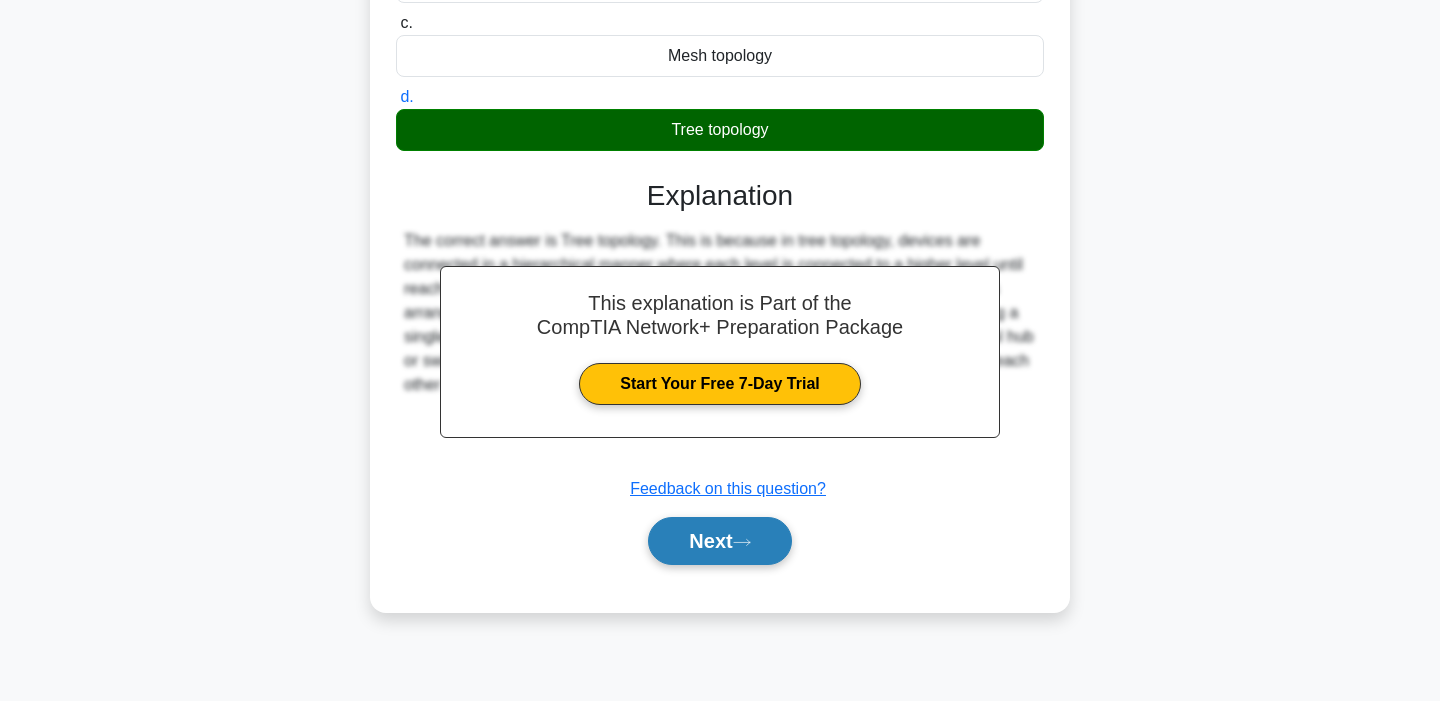 click on "Next" at bounding box center (719, 541) 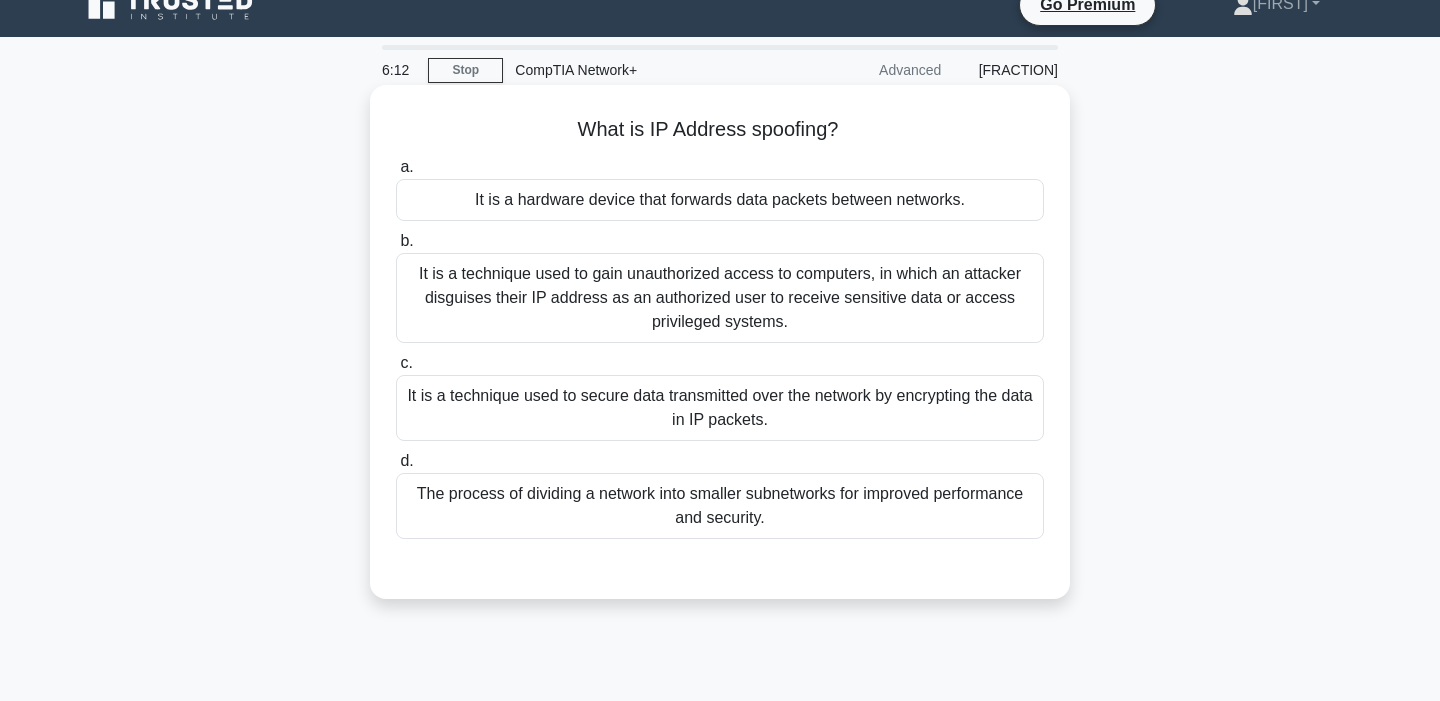 scroll, scrollTop: 30, scrollLeft: 0, axis: vertical 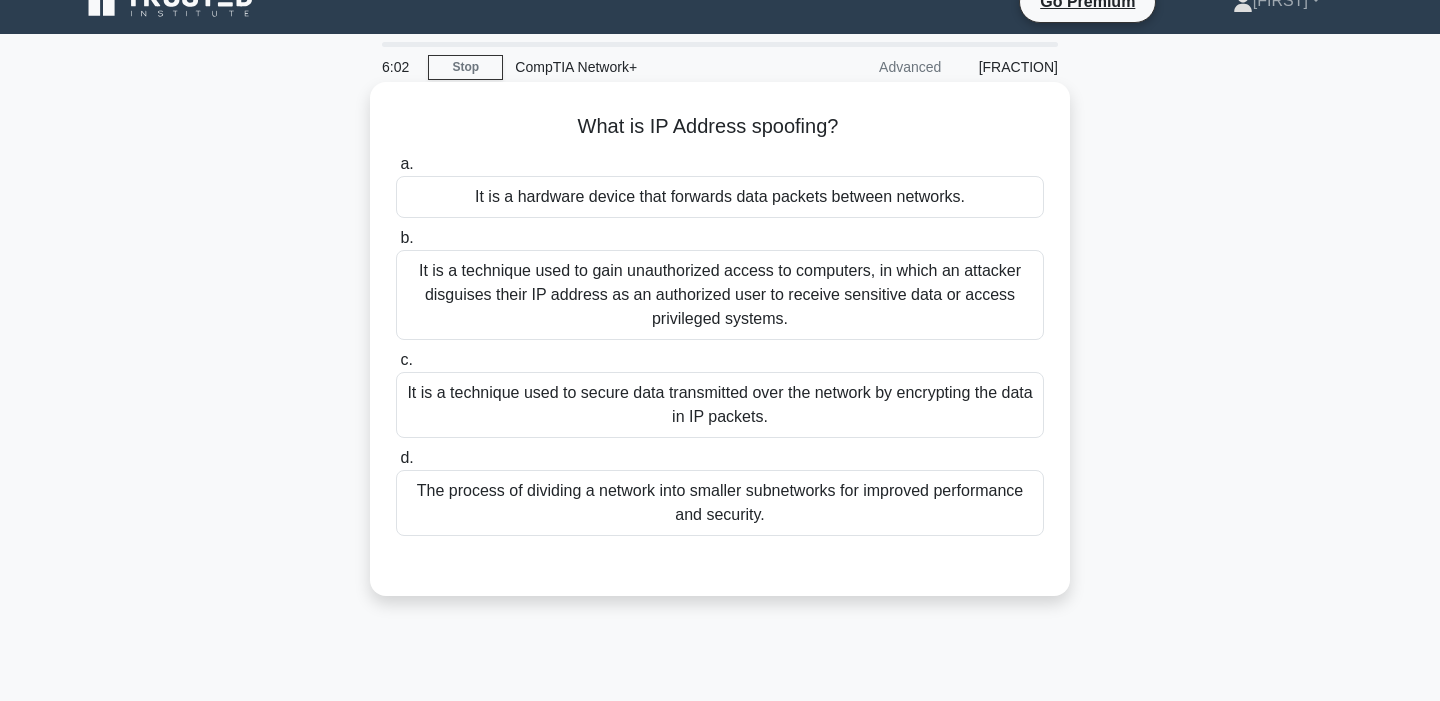 click on "It is the process of dividing a network into smaller subnetworks for improved performance and security." at bounding box center (720, 503) 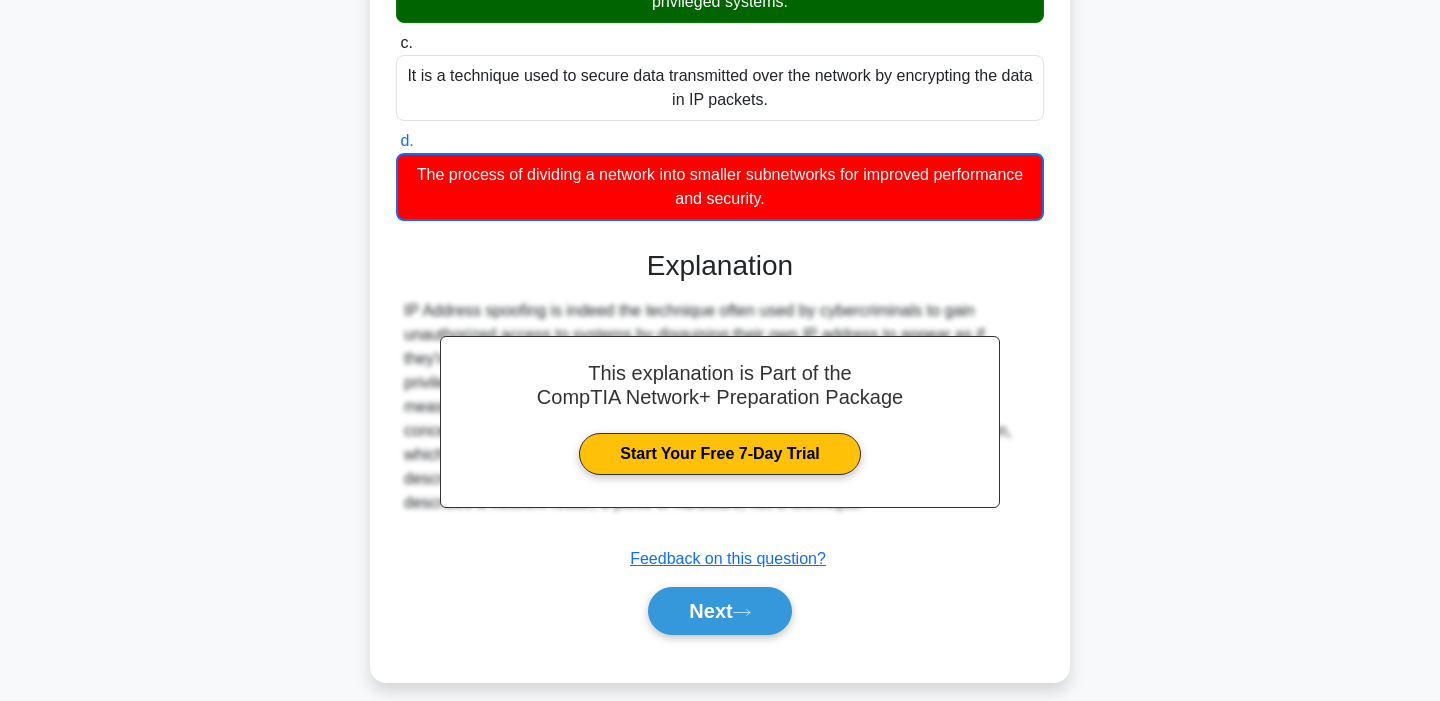 scroll, scrollTop: 379, scrollLeft: 0, axis: vertical 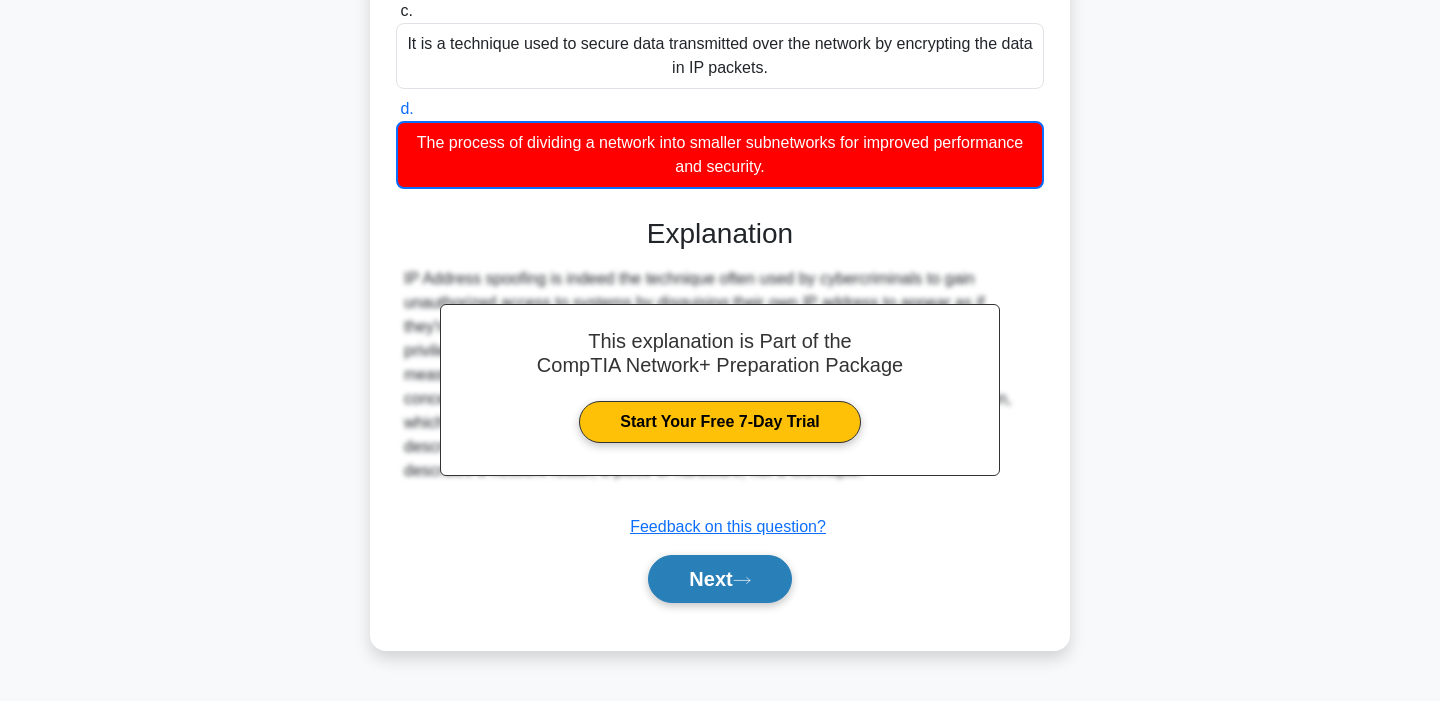 click on "Next" at bounding box center (719, 579) 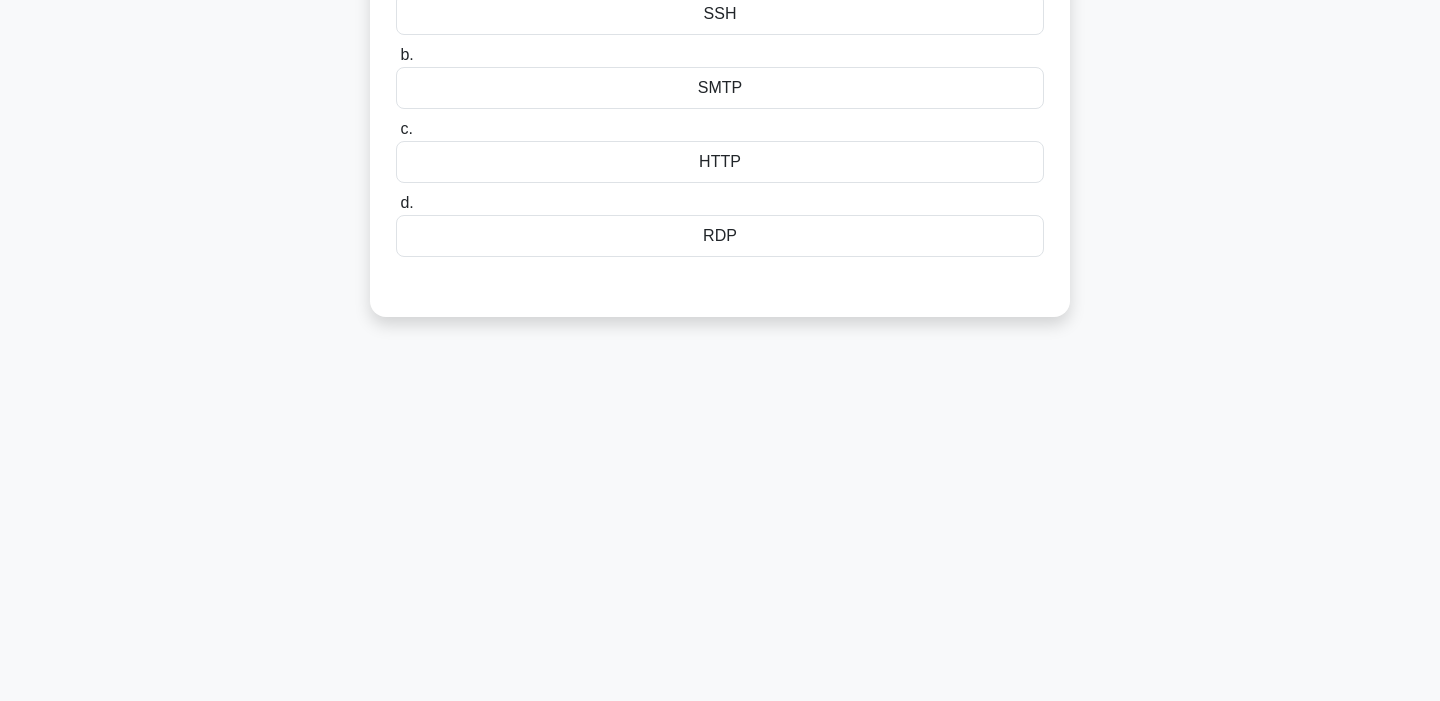 scroll, scrollTop: 0, scrollLeft: 0, axis: both 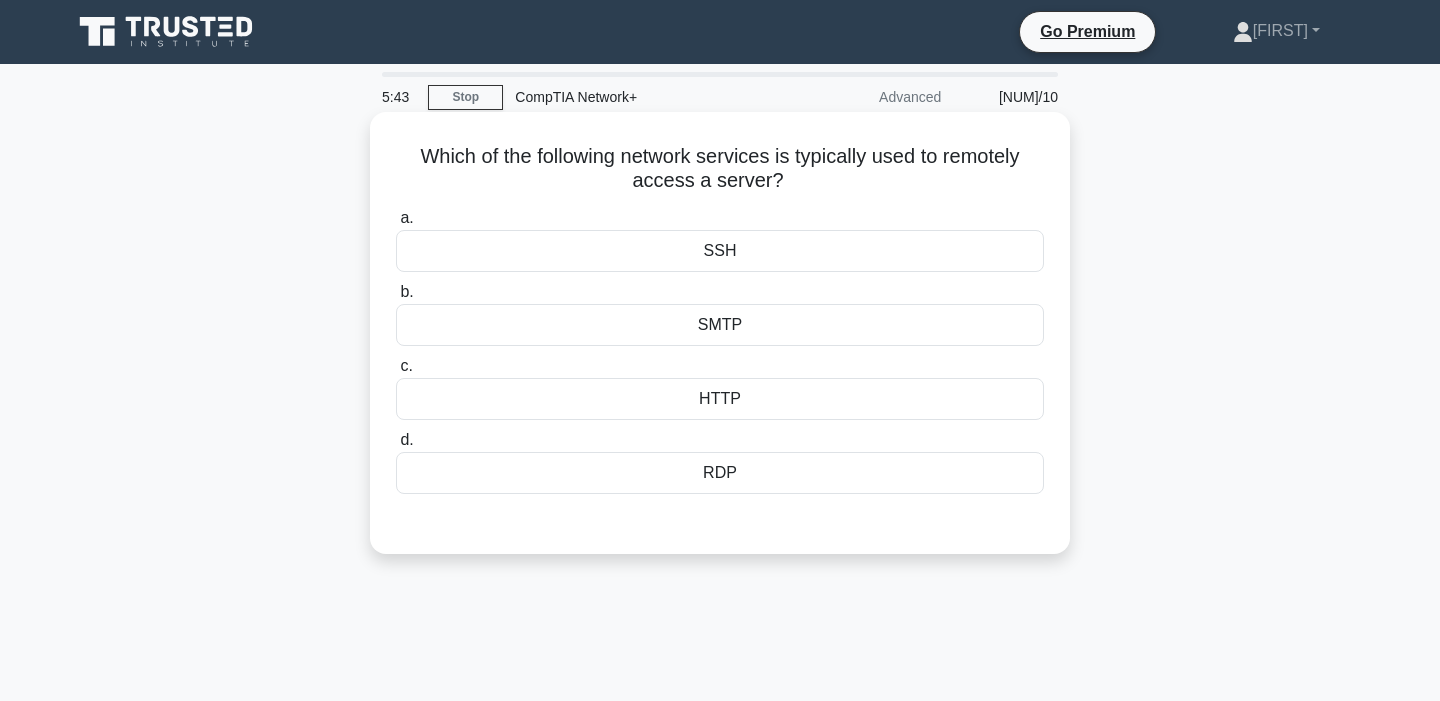 click on "HTTP" at bounding box center (720, 399) 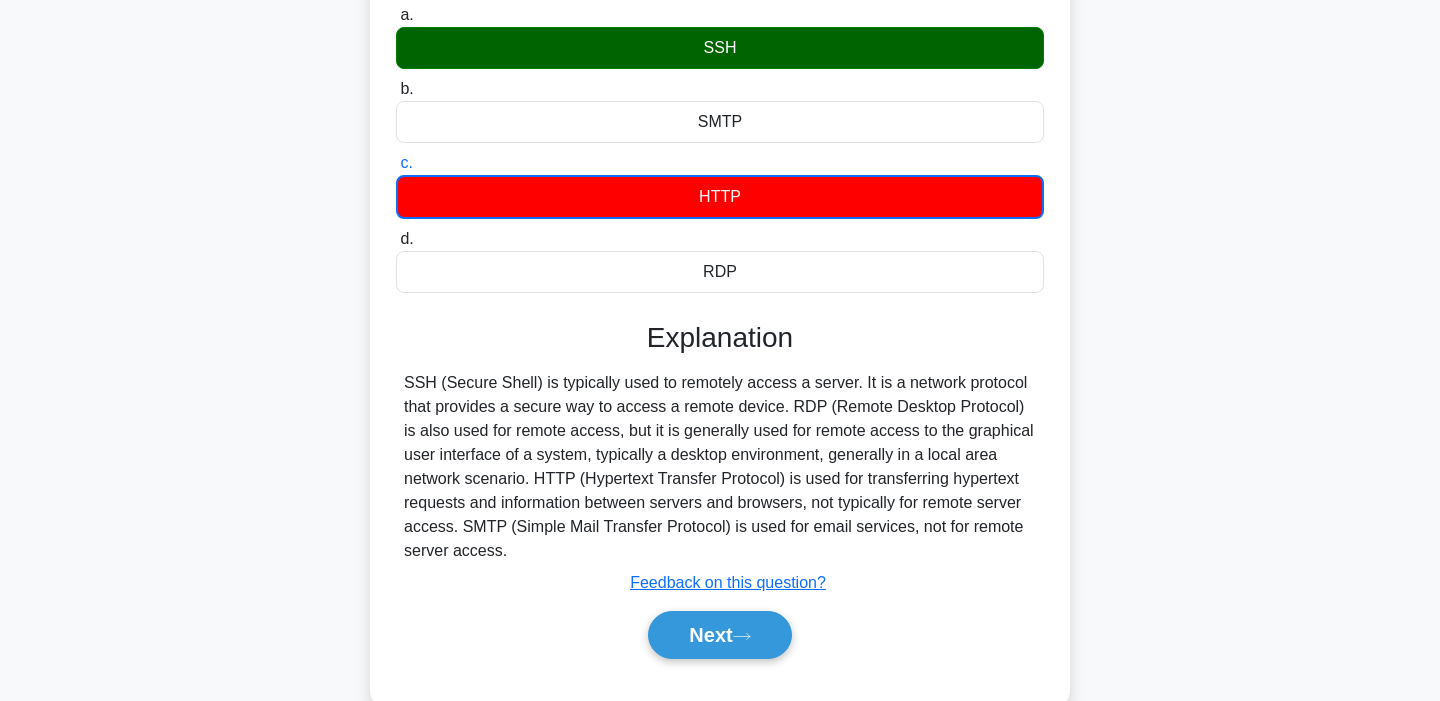 scroll, scrollTop: 253, scrollLeft: 0, axis: vertical 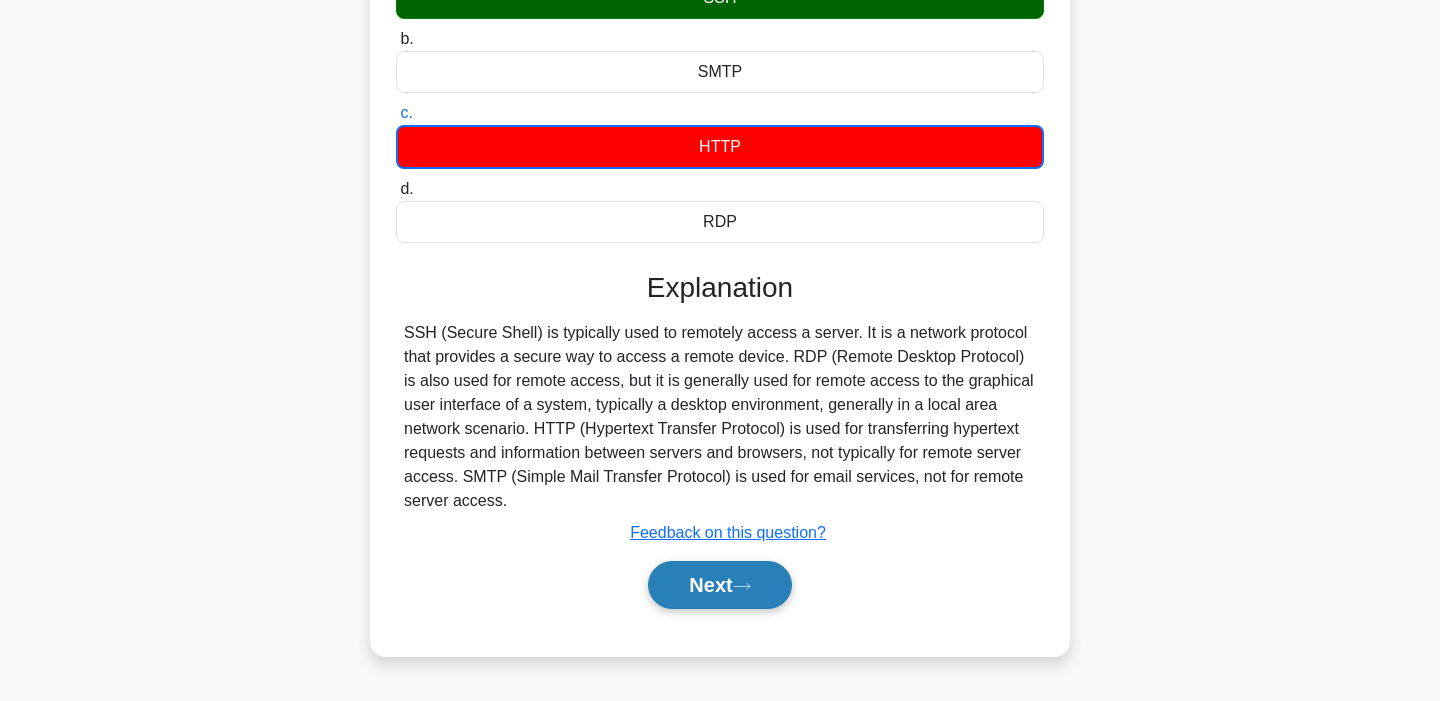 click on "Next" at bounding box center [719, 585] 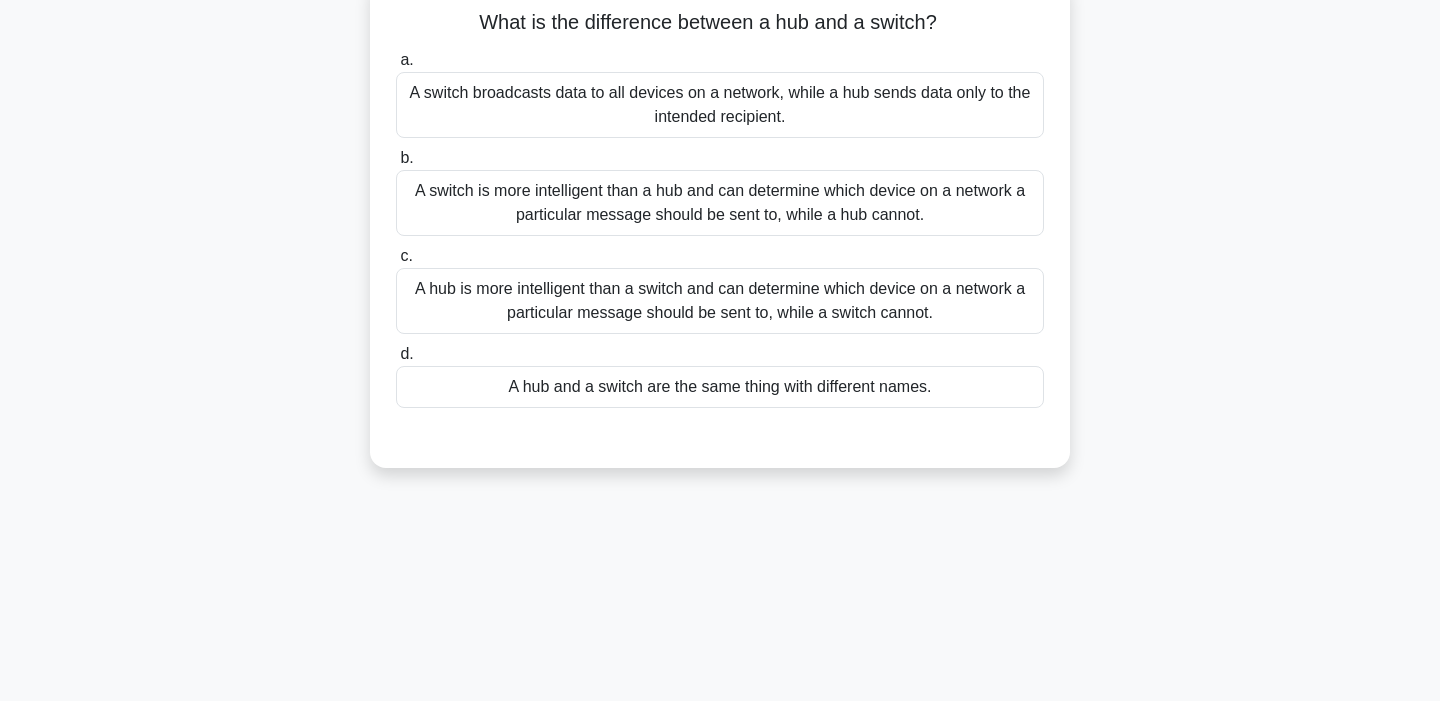 scroll, scrollTop: 0, scrollLeft: 0, axis: both 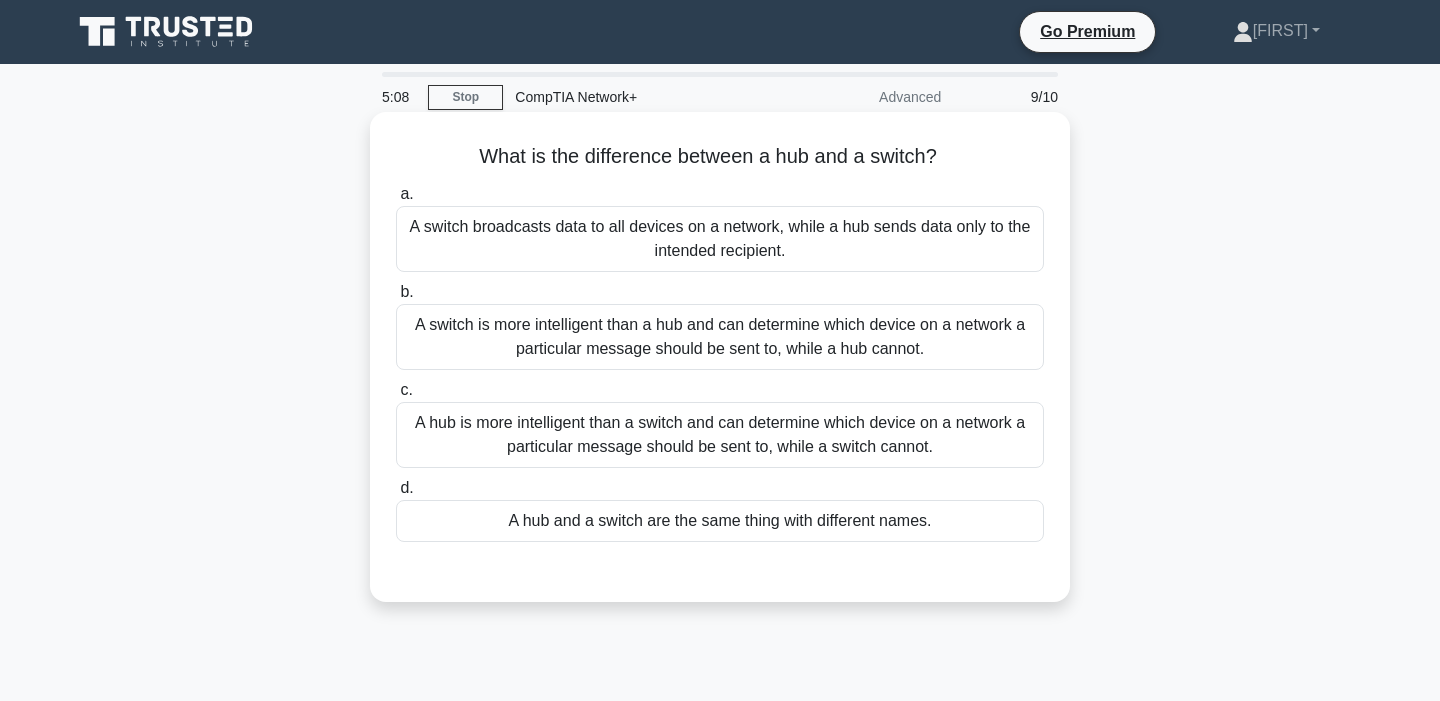 click on "A switch is more intelligent than a hub and can determine which device on a network a particular message should be sent to, while a hub cannot." at bounding box center [720, 337] 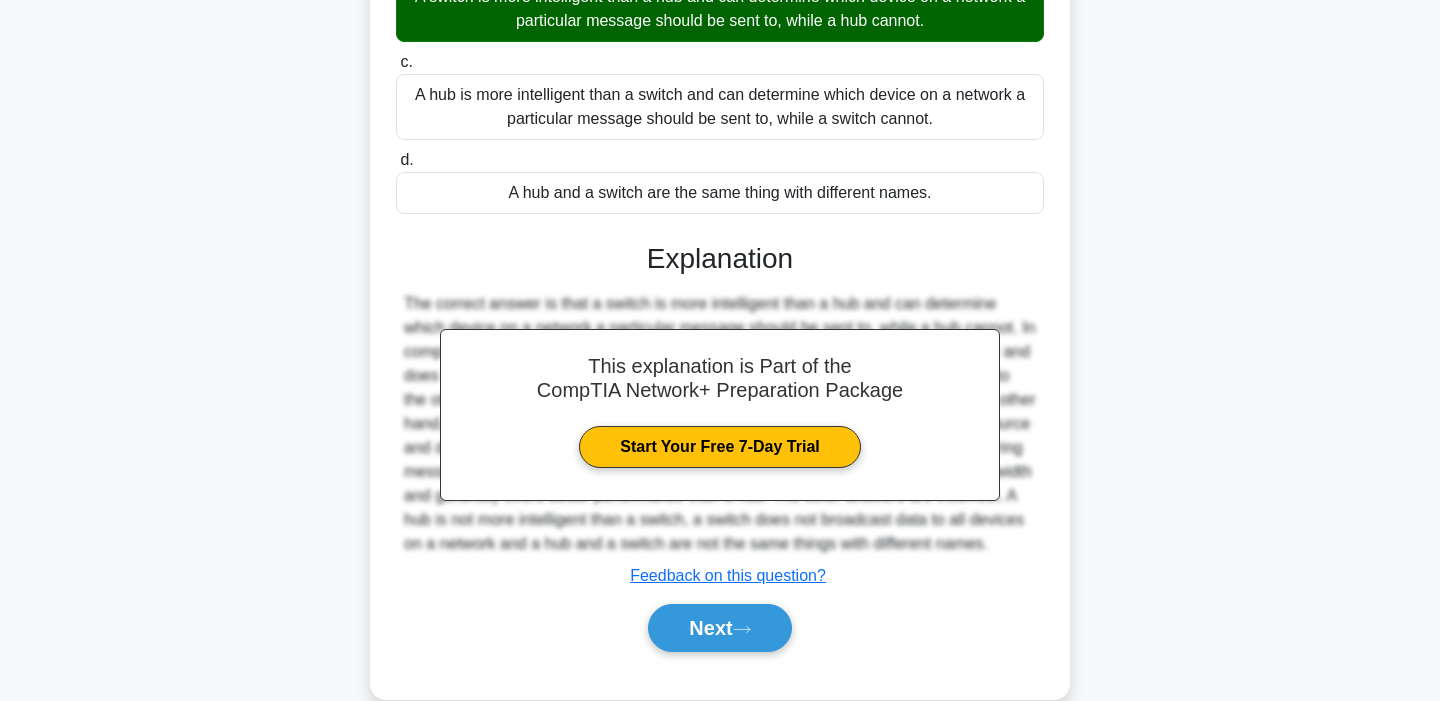 scroll, scrollTop: 388, scrollLeft: 0, axis: vertical 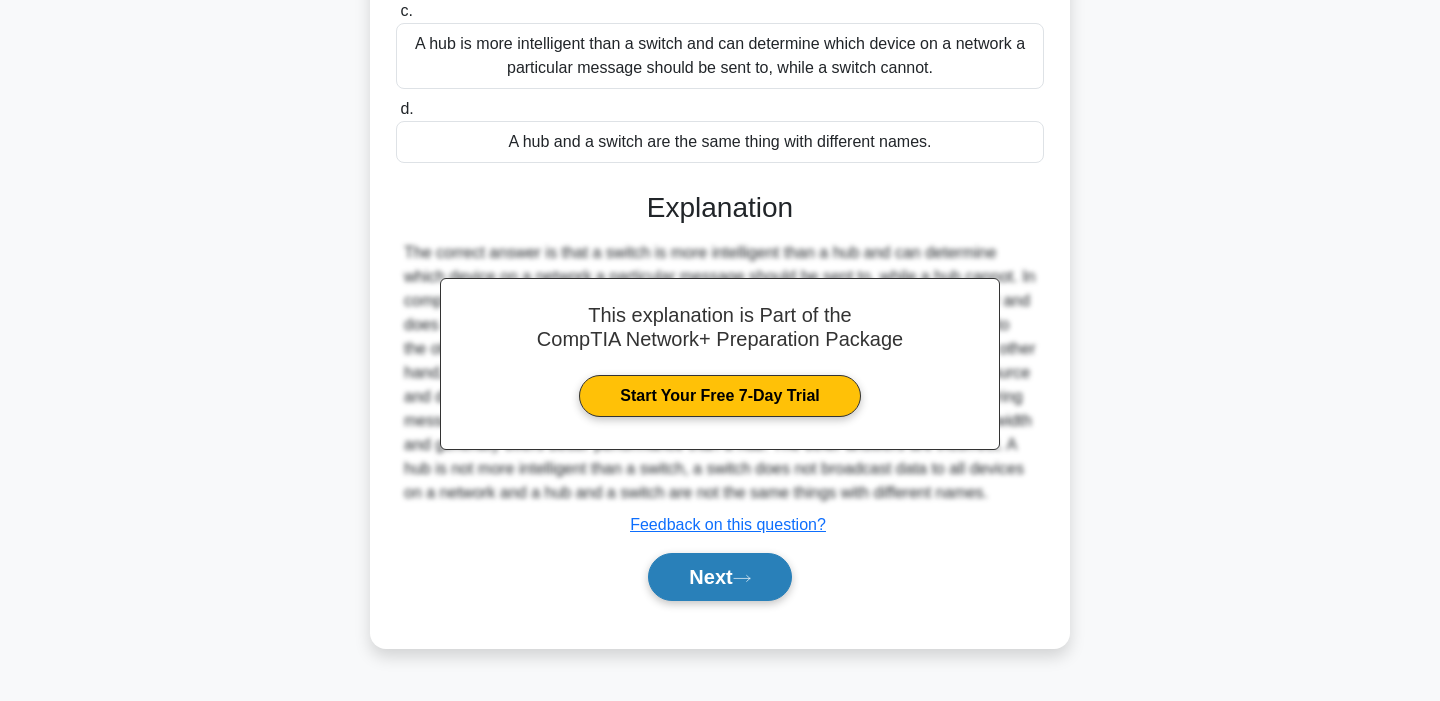 click on "Next" at bounding box center (719, 577) 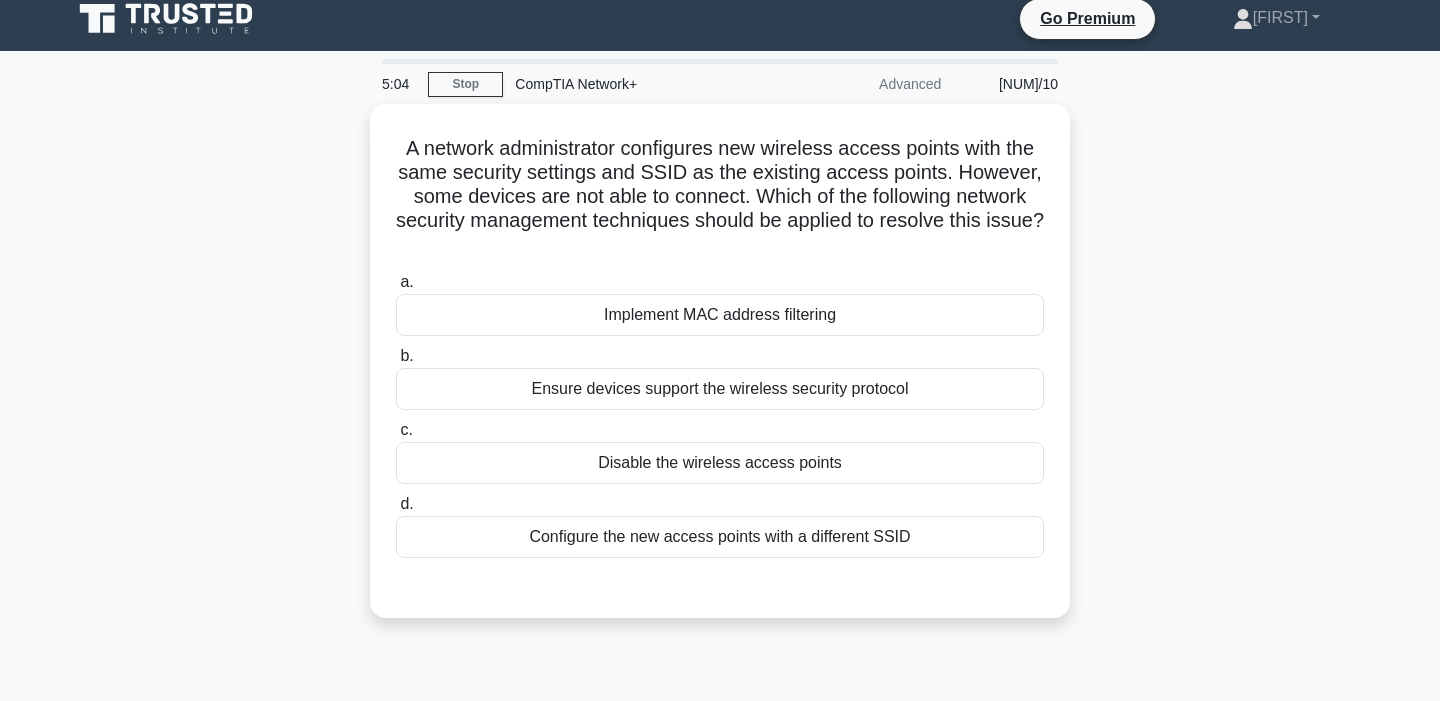 scroll, scrollTop: 0, scrollLeft: 0, axis: both 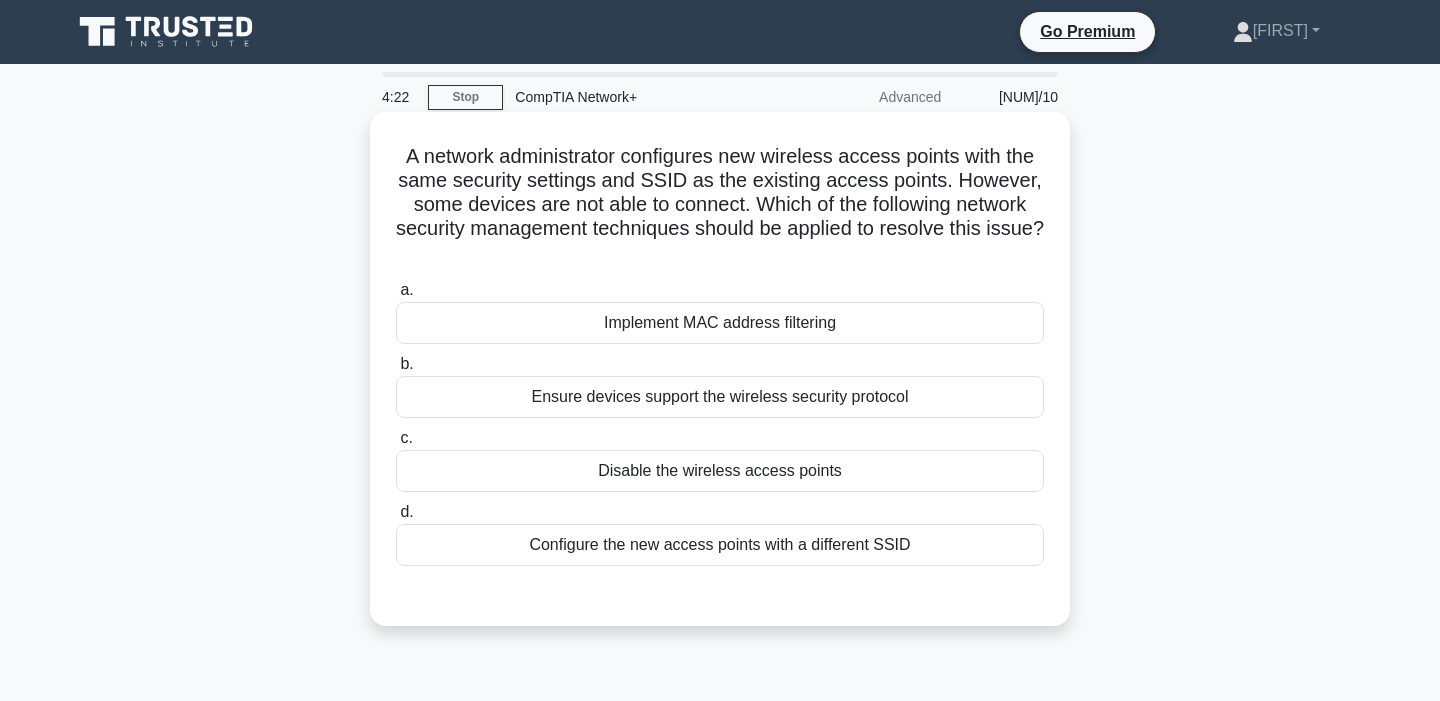 click on "Ensure devices support the wireless security protocol" at bounding box center [720, 397] 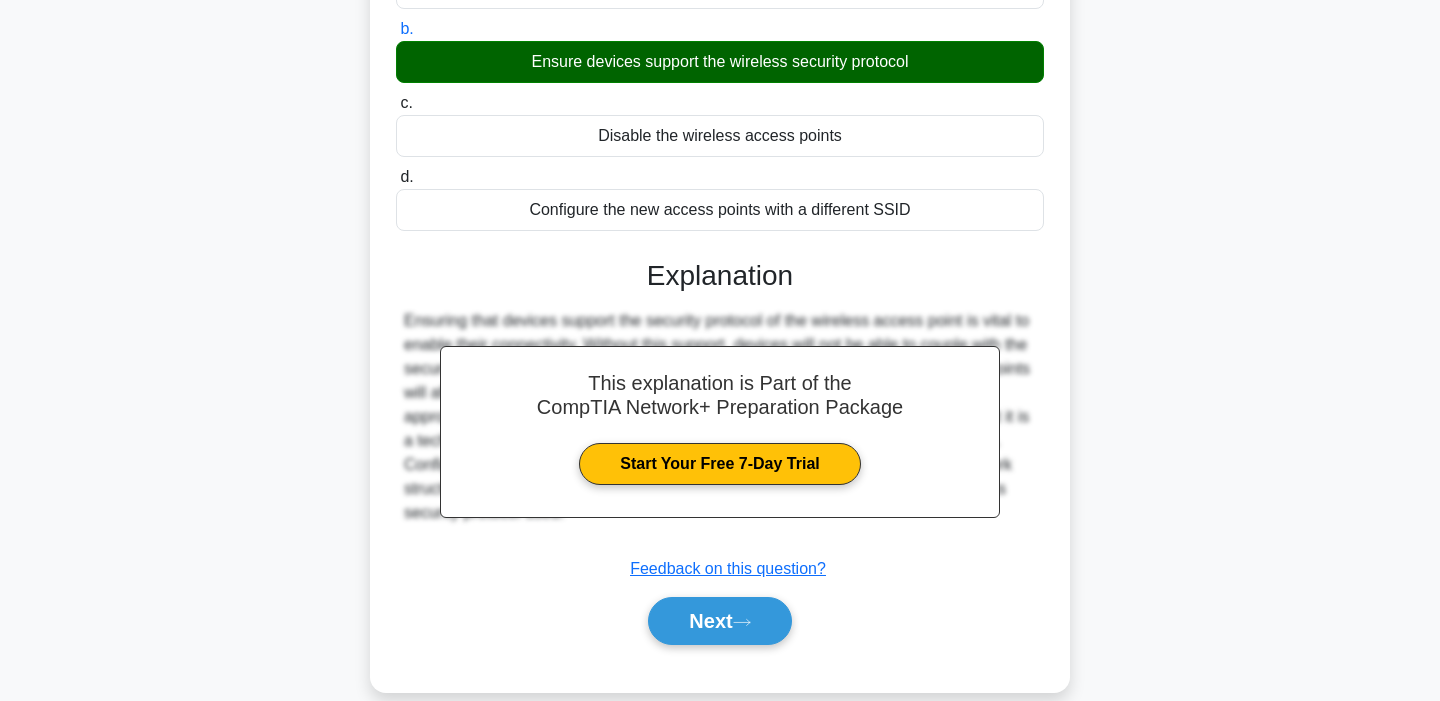 scroll, scrollTop: 379, scrollLeft: 0, axis: vertical 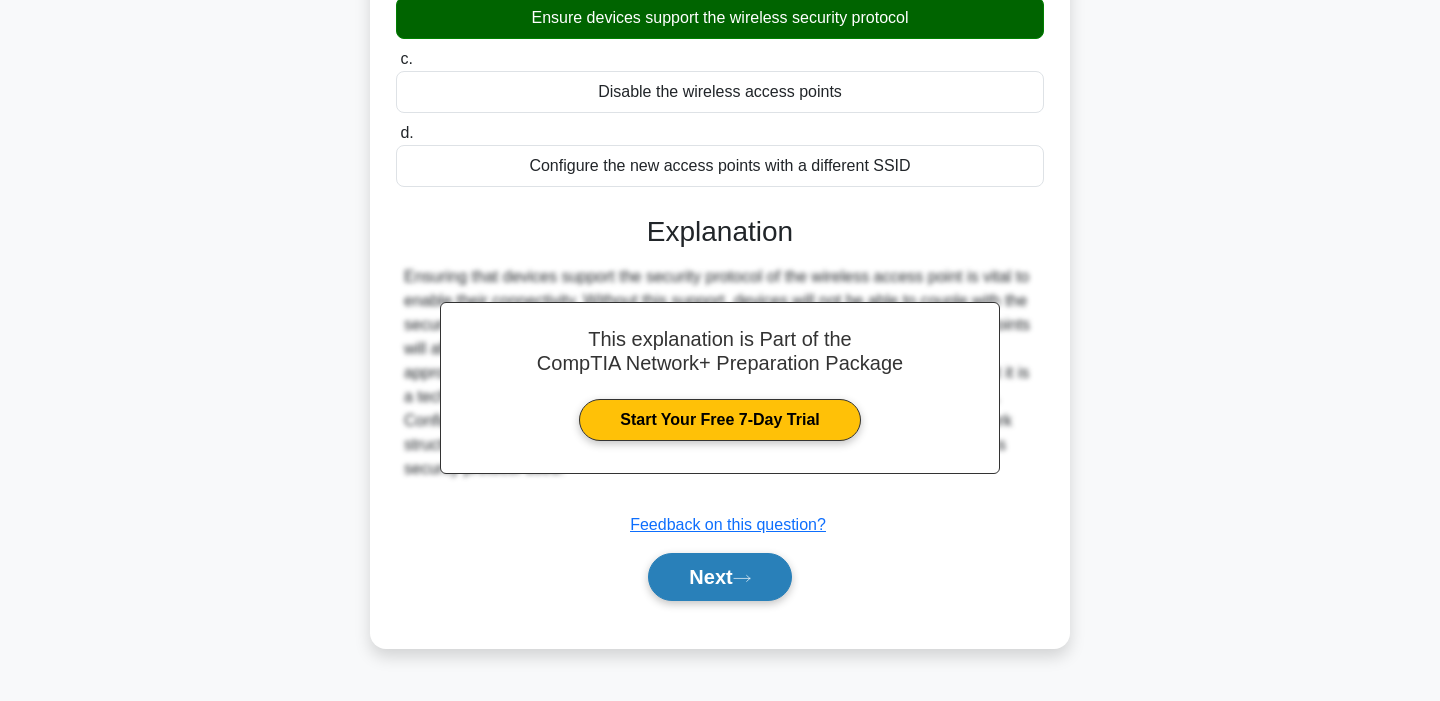 click on "Next" at bounding box center (719, 577) 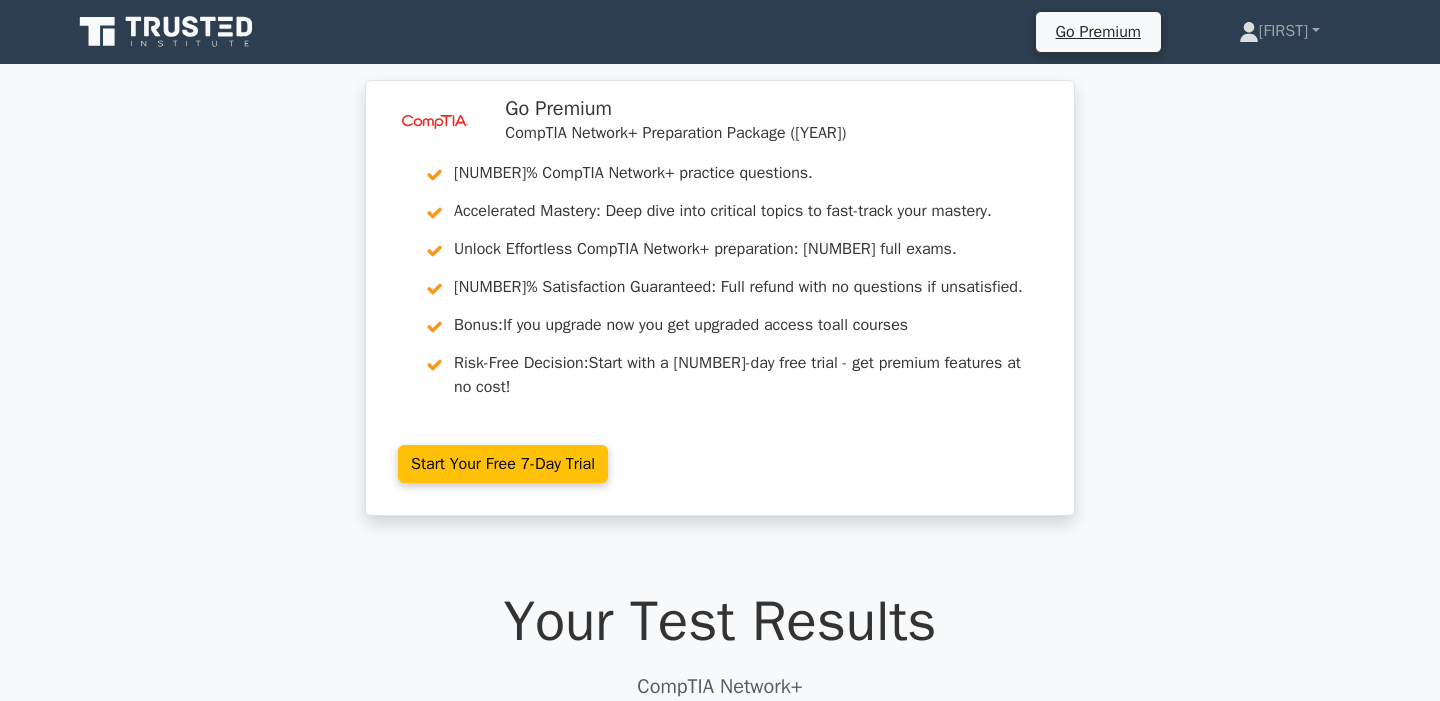 scroll, scrollTop: 0, scrollLeft: 0, axis: both 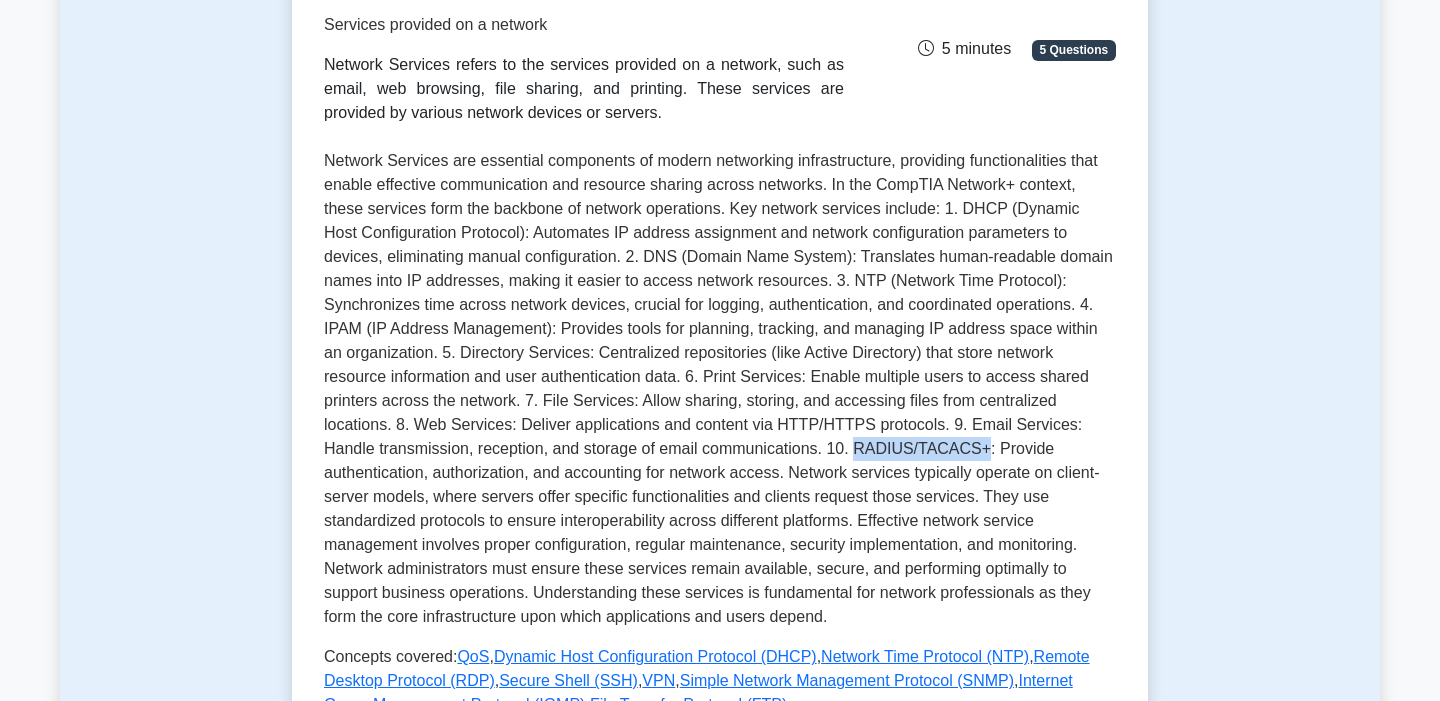 drag, startPoint x: 799, startPoint y: 452, endPoint x: 929, endPoint y: 451, distance: 130.00385 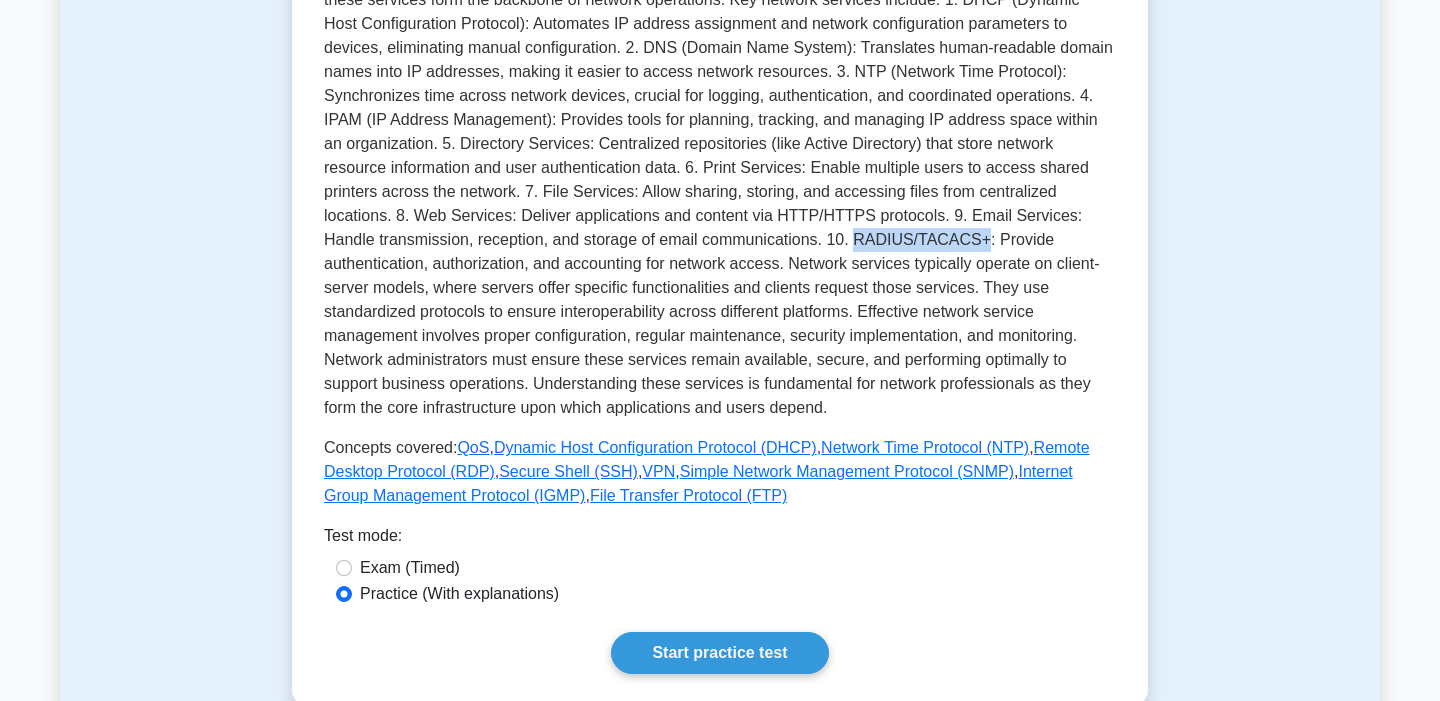 scroll, scrollTop: 559, scrollLeft: 0, axis: vertical 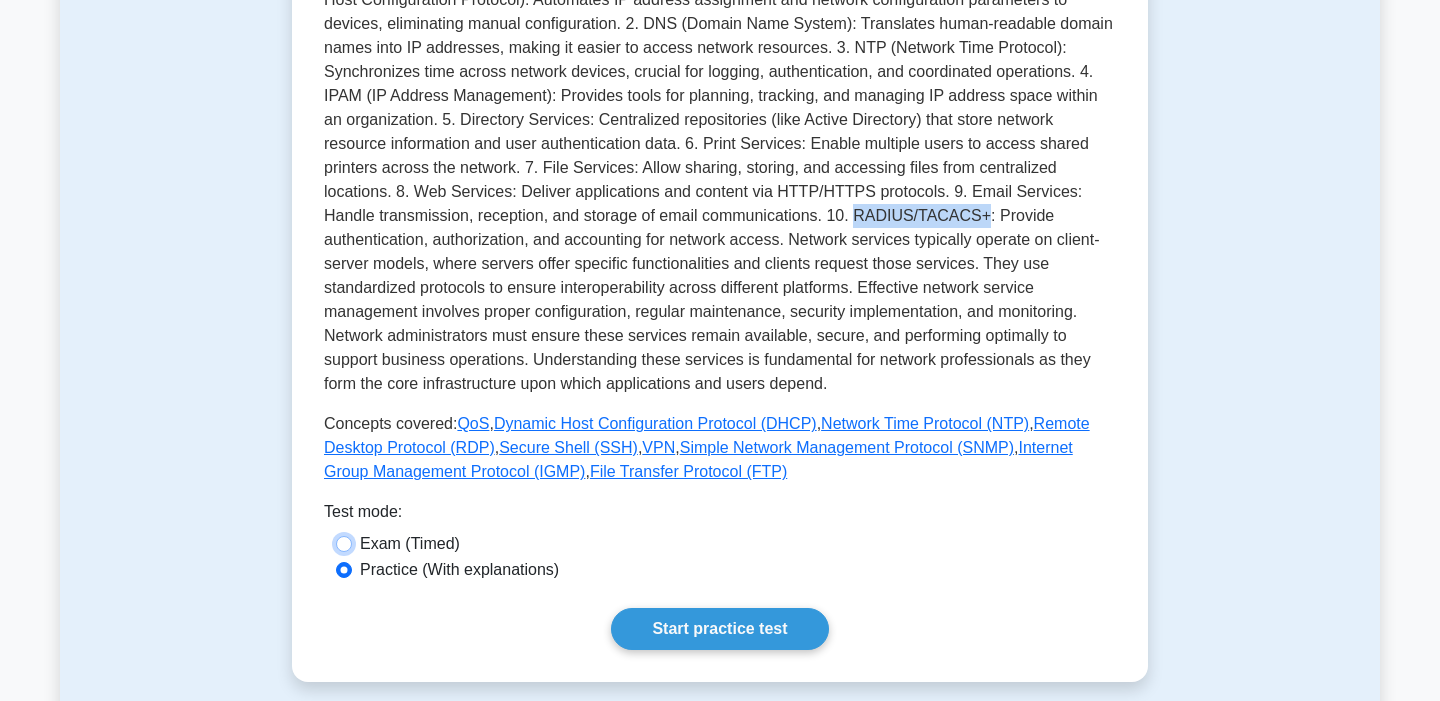click on "Exam (Timed)" at bounding box center (344, 544) 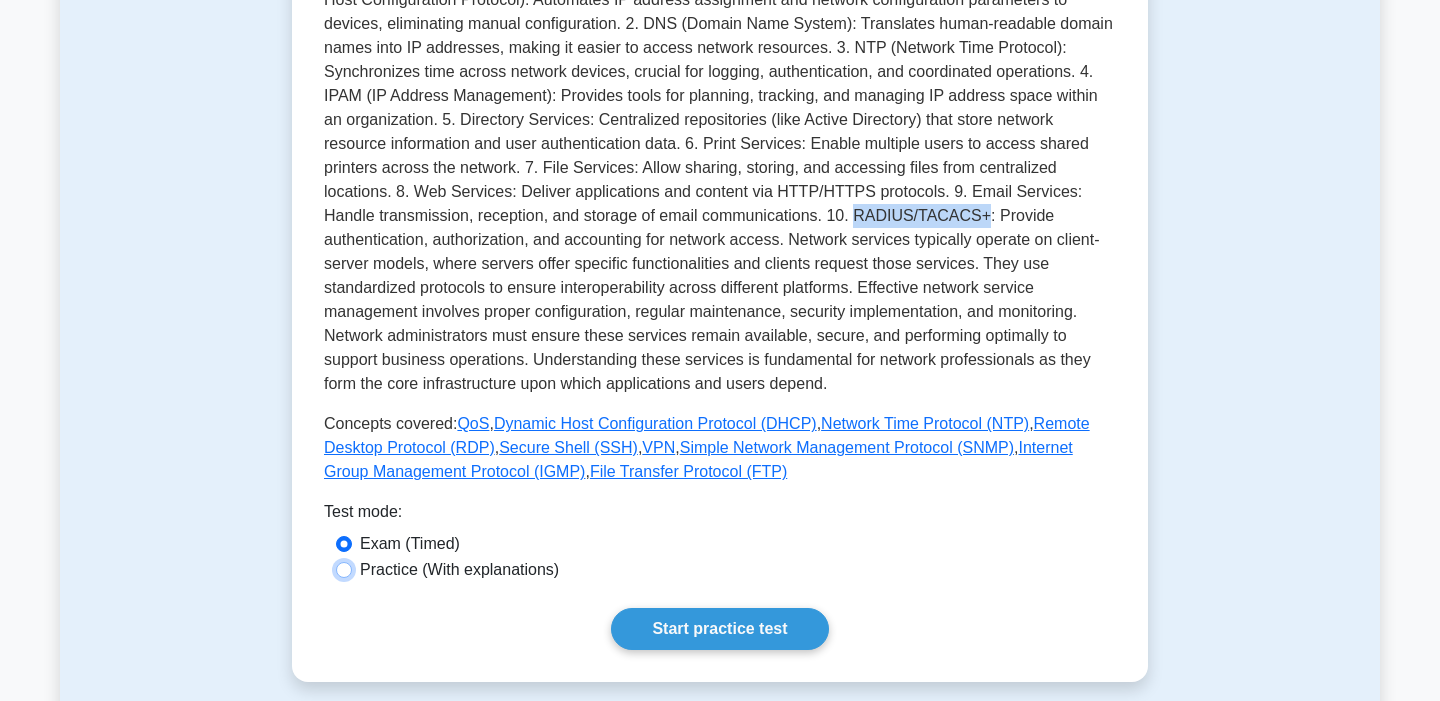 click on "Practice (With explanations)" at bounding box center [344, 570] 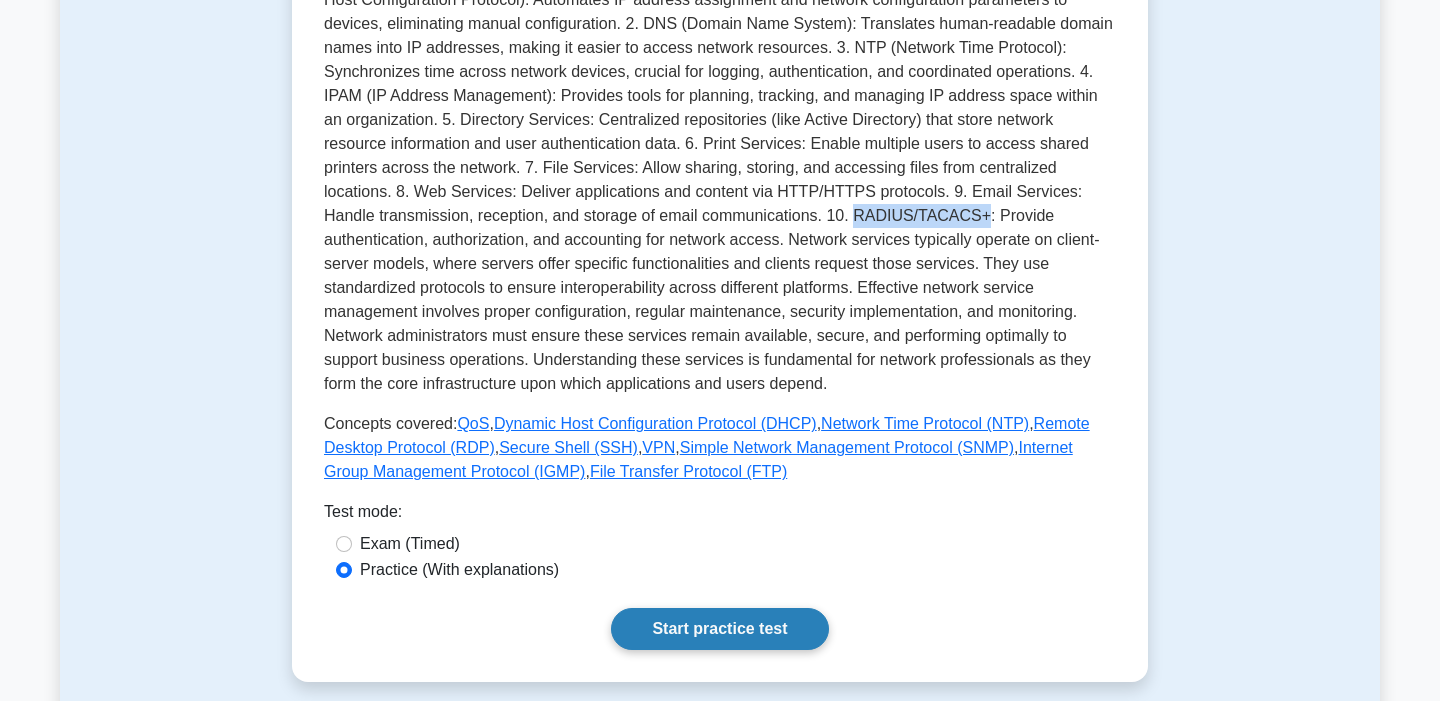 click on "Start practice test" at bounding box center [719, 629] 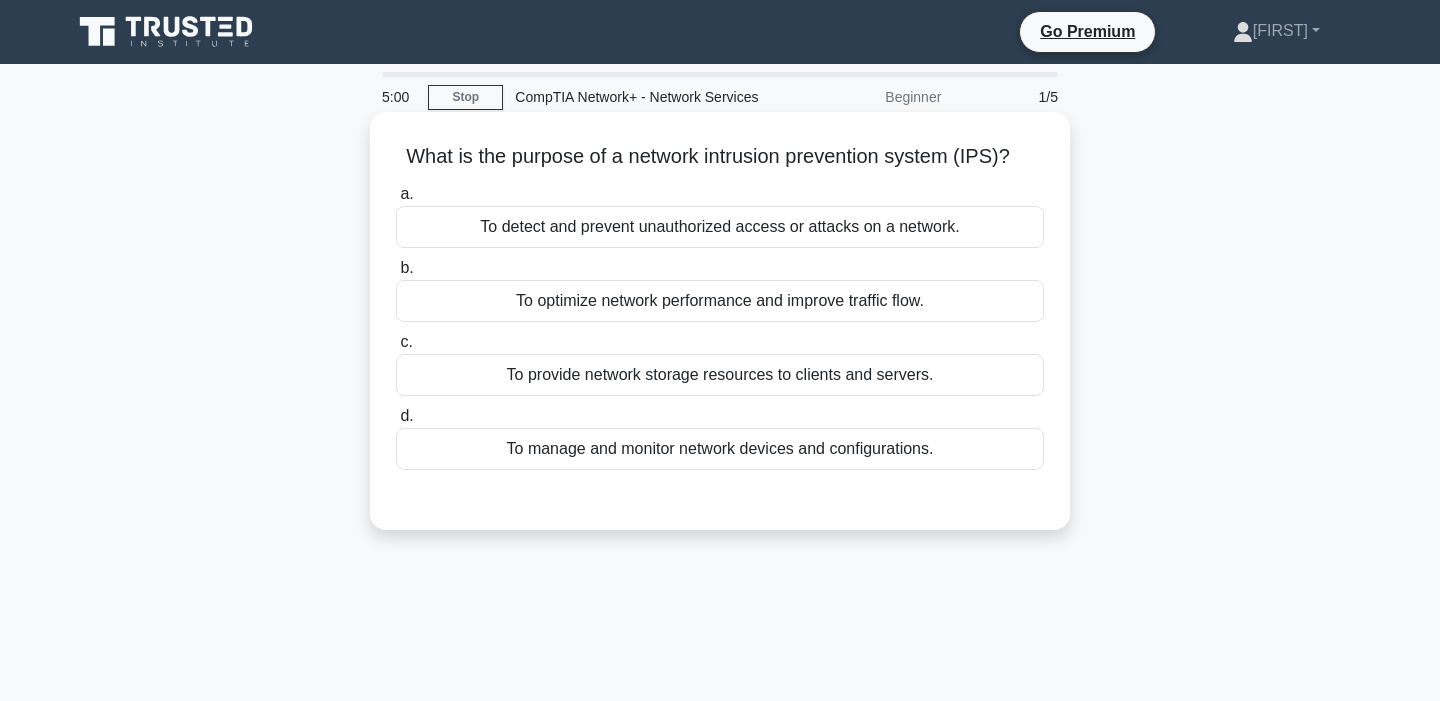 scroll, scrollTop: 0, scrollLeft: 0, axis: both 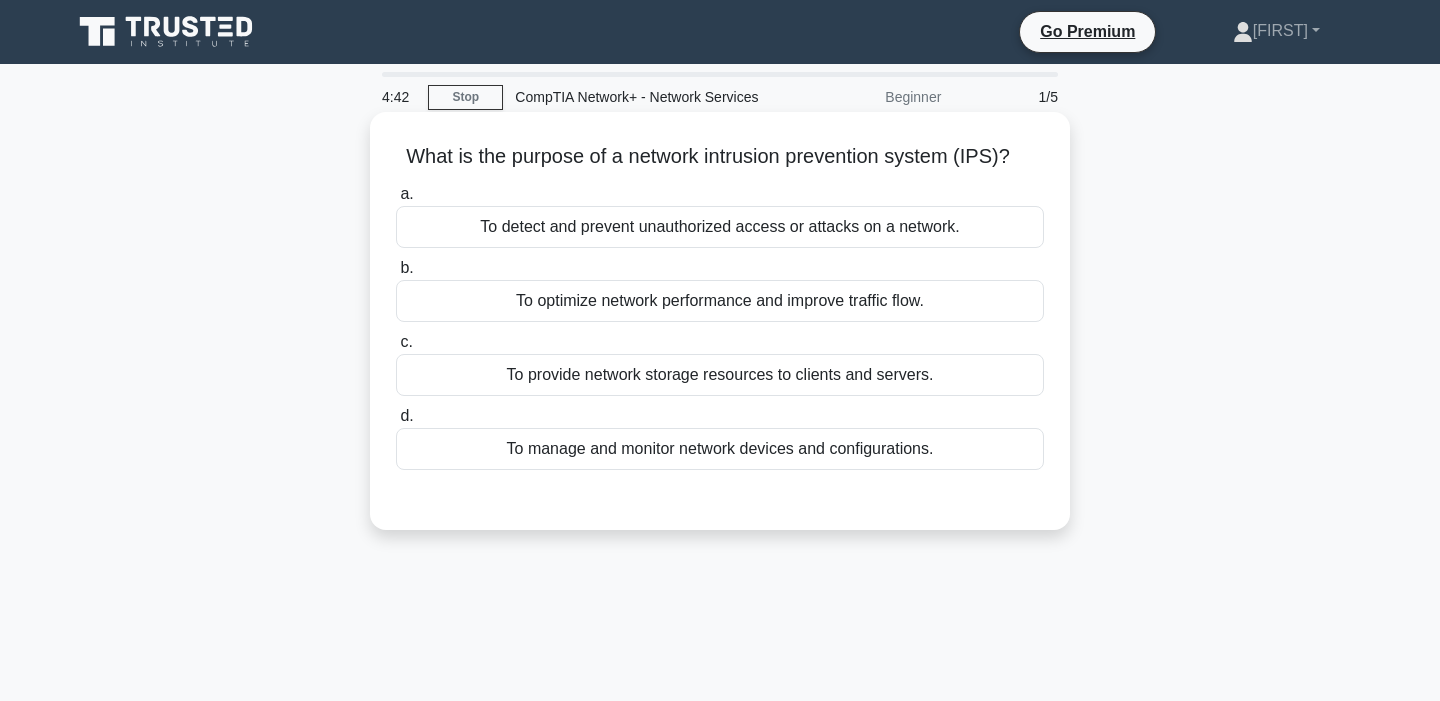 click on "To detect and prevent unauthorized access or attacks on a network." at bounding box center (720, 227) 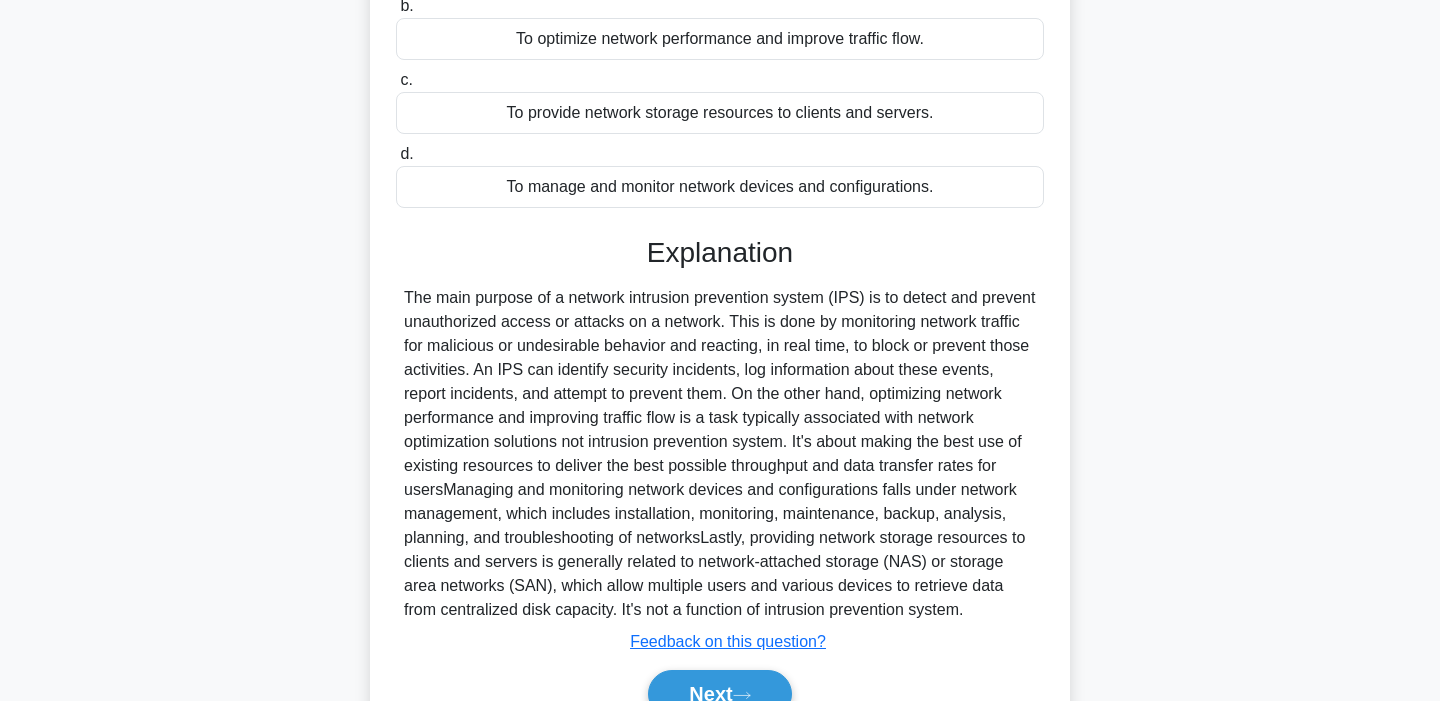 scroll, scrollTop: 353, scrollLeft: 0, axis: vertical 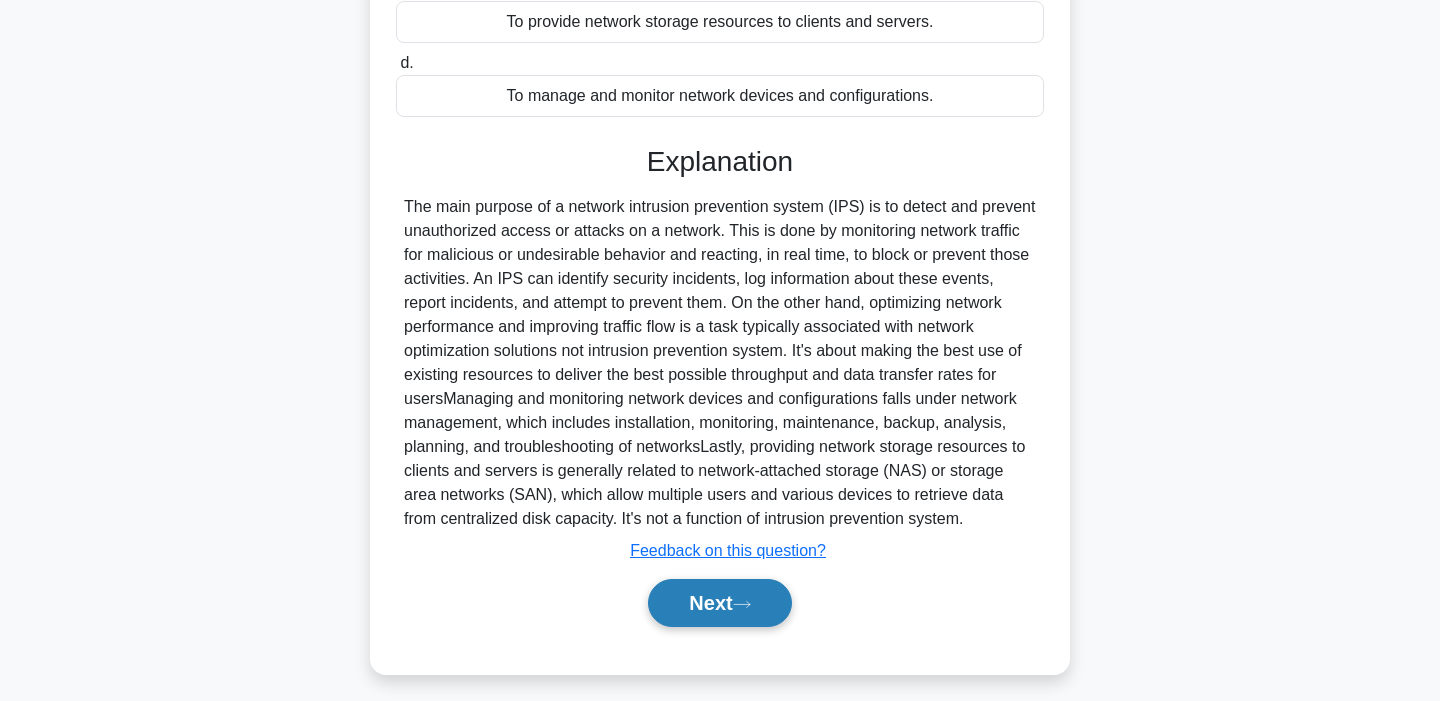 click on "Next" at bounding box center [719, 603] 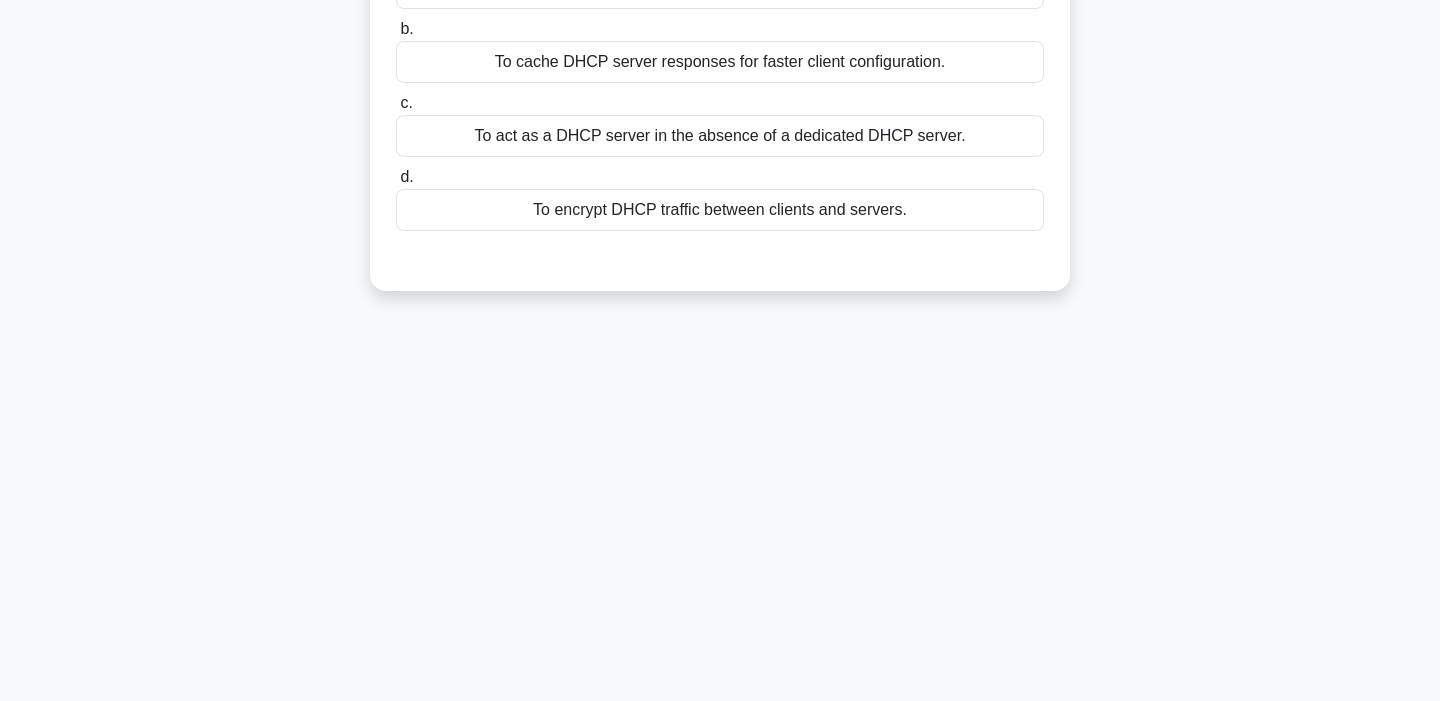 scroll, scrollTop: 85, scrollLeft: 0, axis: vertical 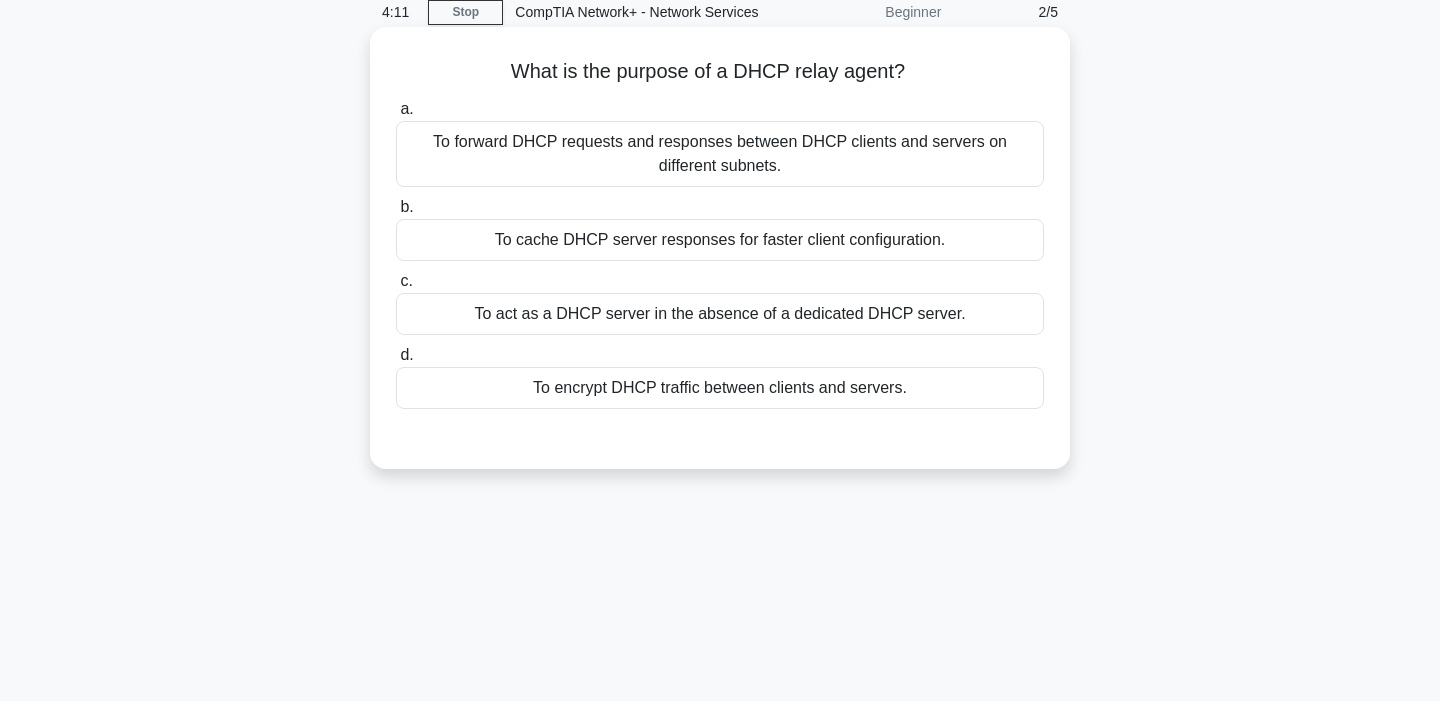 click on "To forward DHCP requests and responses between DHCP clients and servers on different subnets." at bounding box center [720, 154] 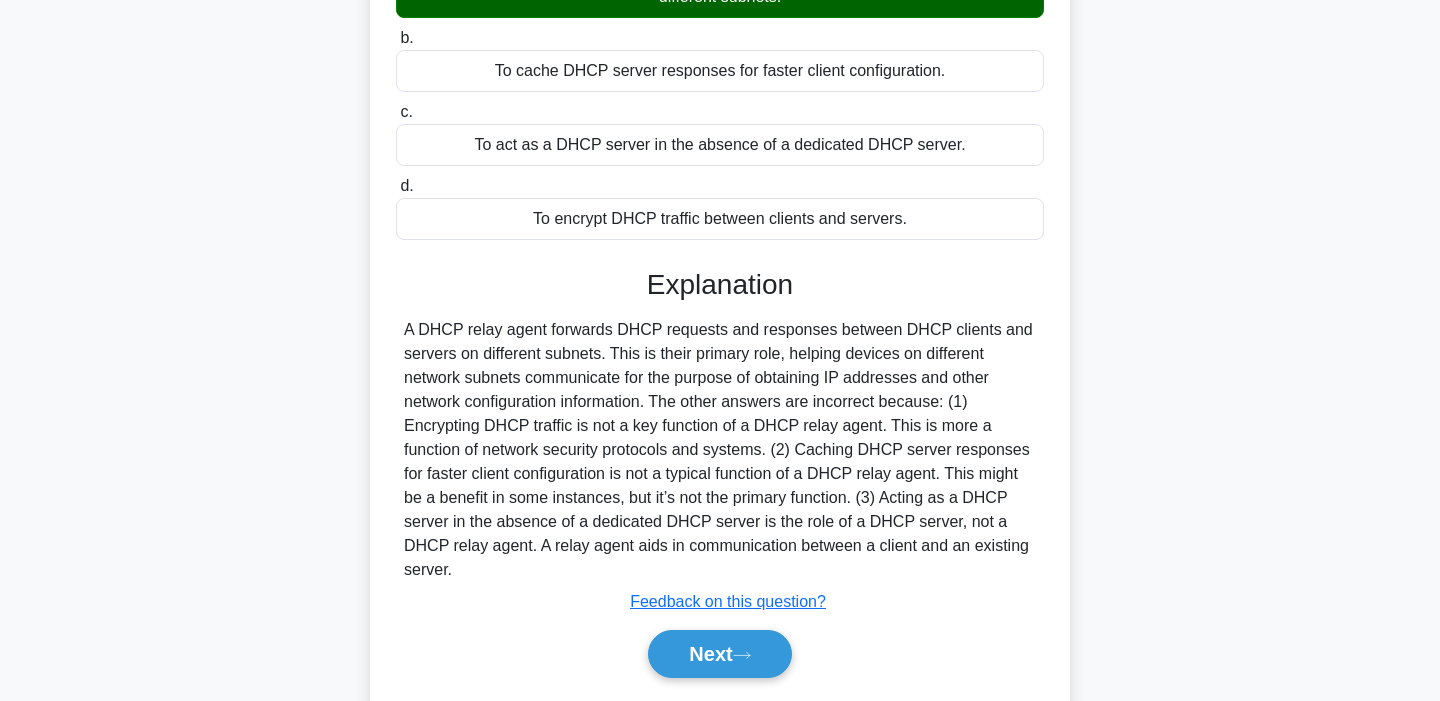 scroll, scrollTop: 305, scrollLeft: 0, axis: vertical 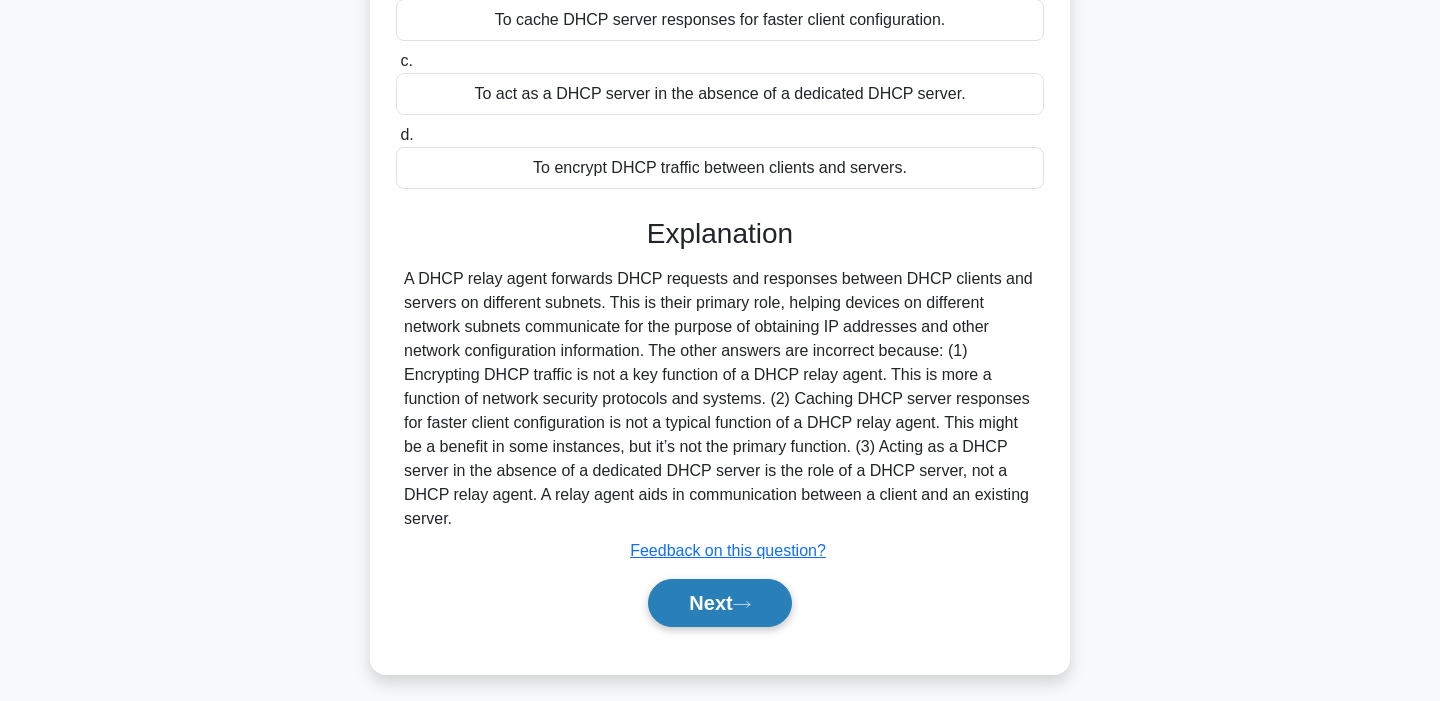 click on "Next" at bounding box center (719, 603) 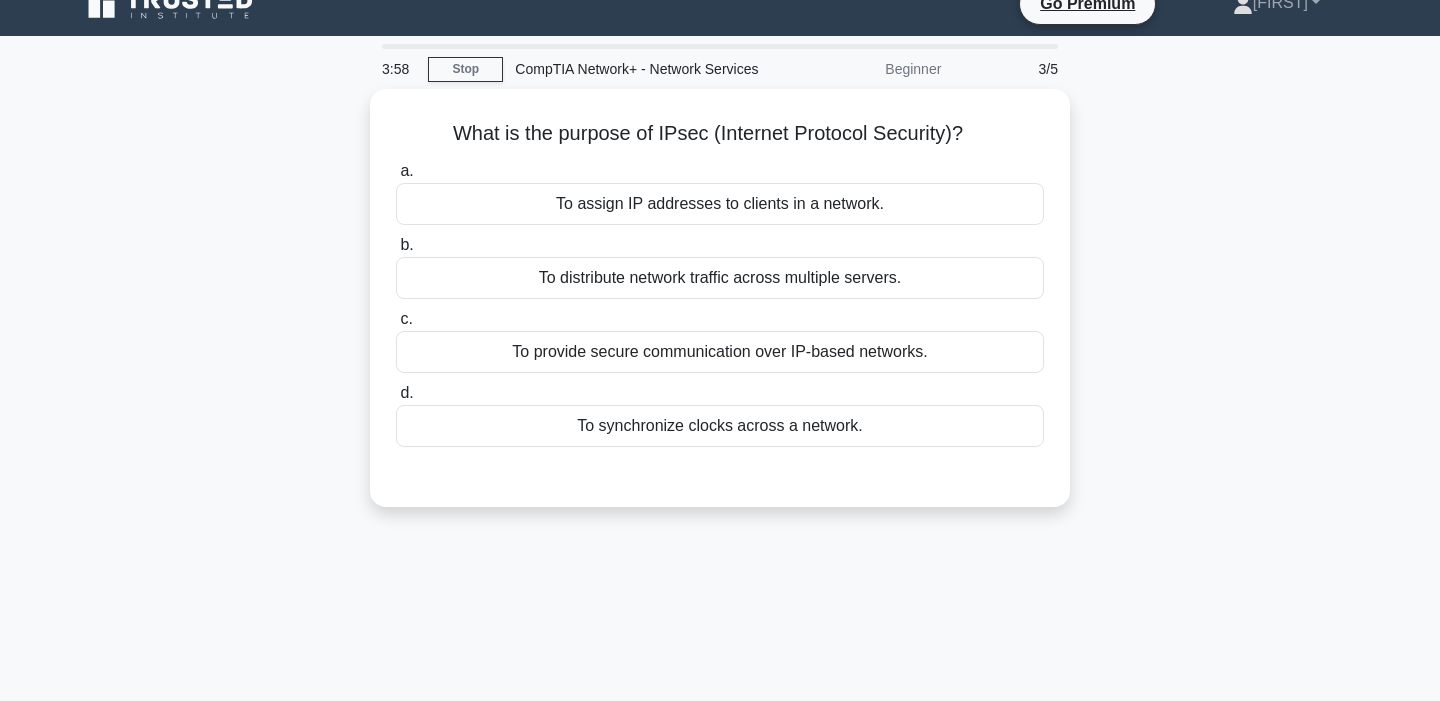 scroll, scrollTop: 0, scrollLeft: 0, axis: both 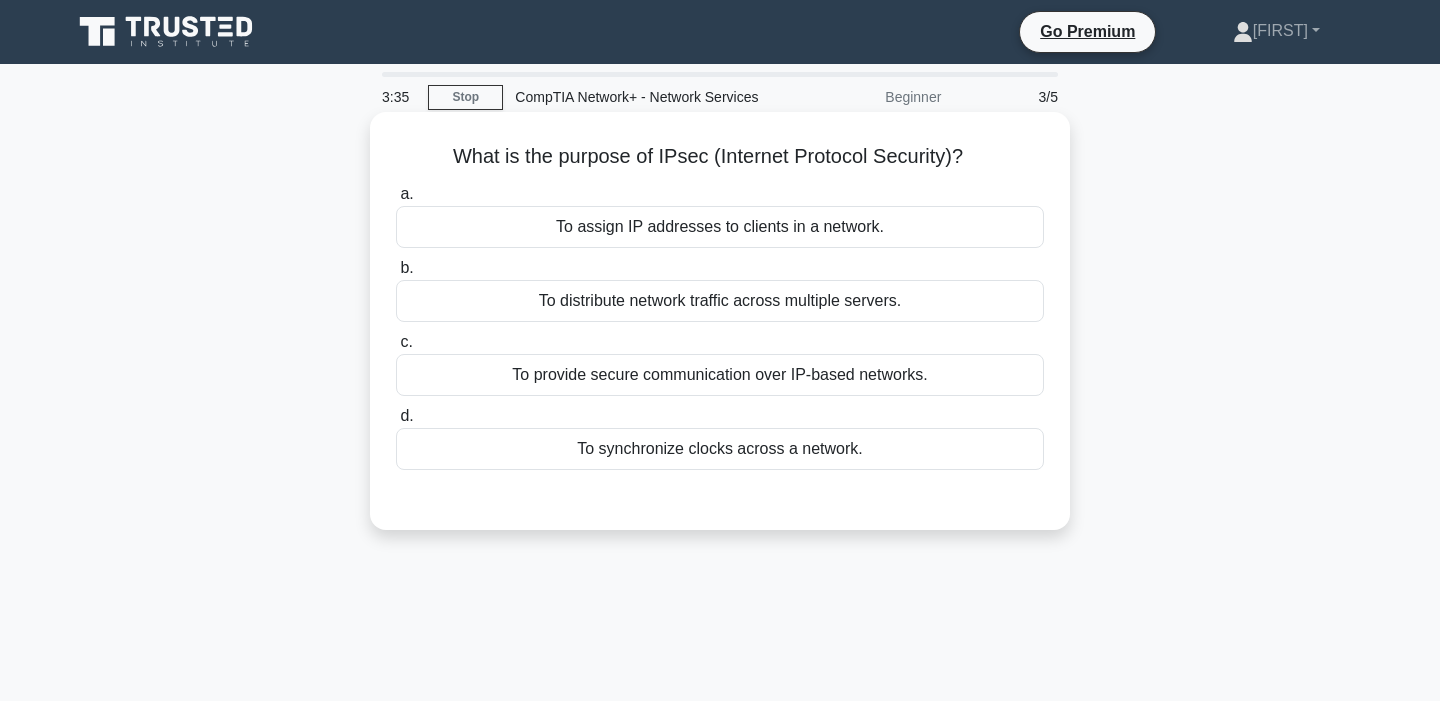click on "To provide secure communication over IP-based networks." at bounding box center (720, 375) 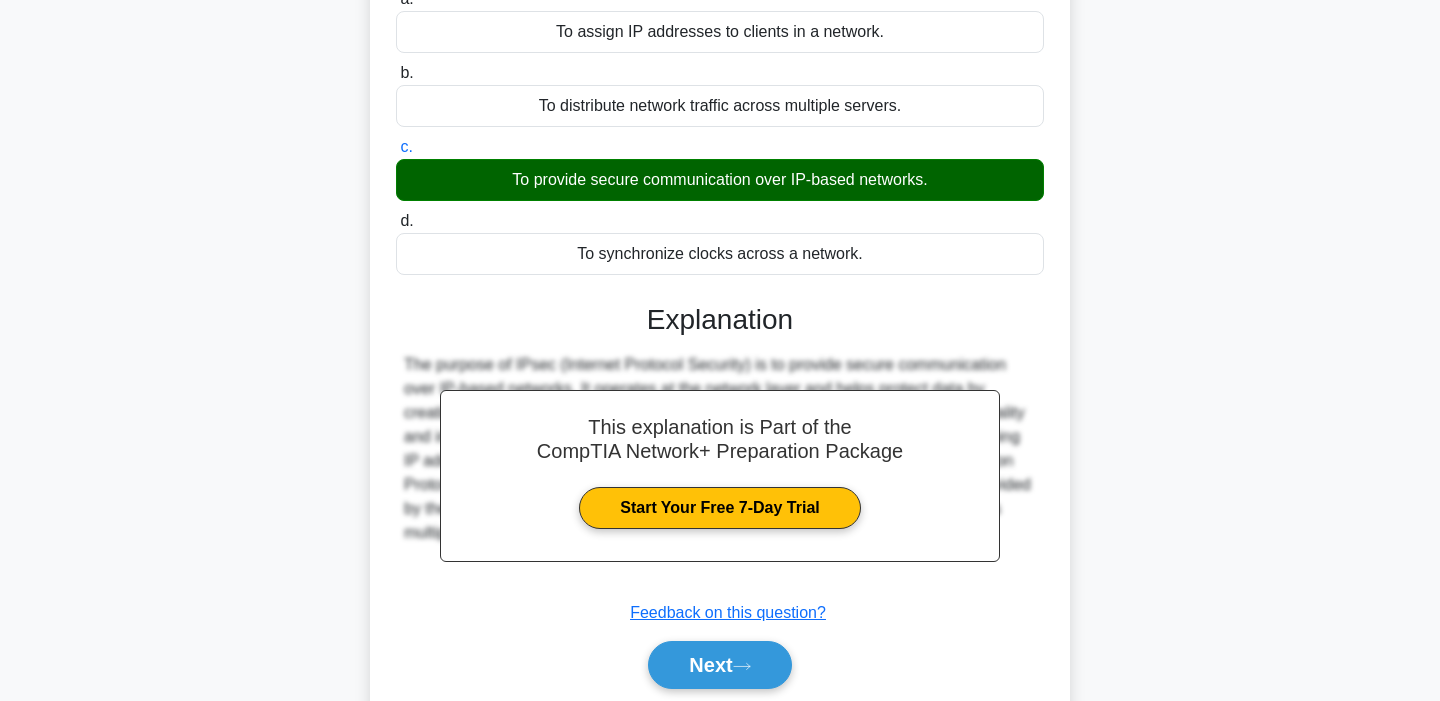 scroll, scrollTop: 214, scrollLeft: 0, axis: vertical 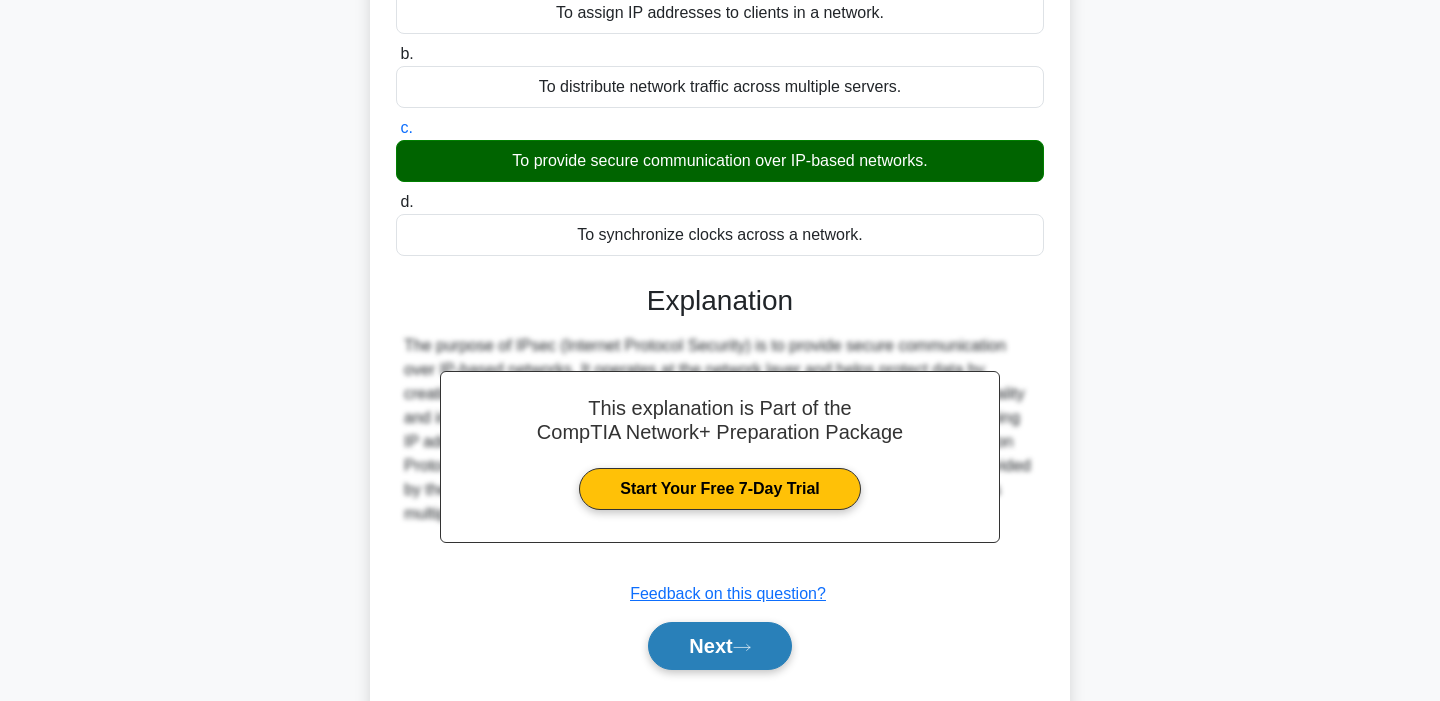click on "Next" at bounding box center (719, 646) 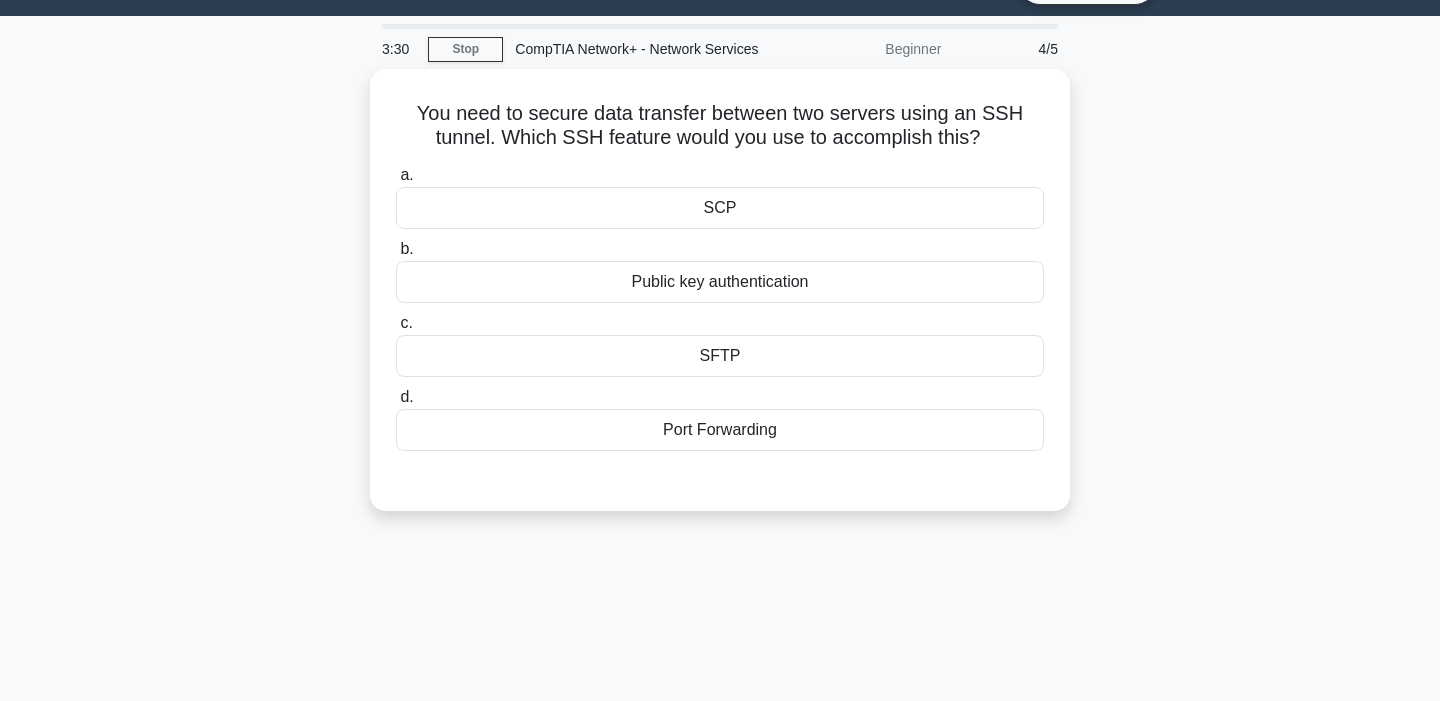 scroll, scrollTop: 0, scrollLeft: 0, axis: both 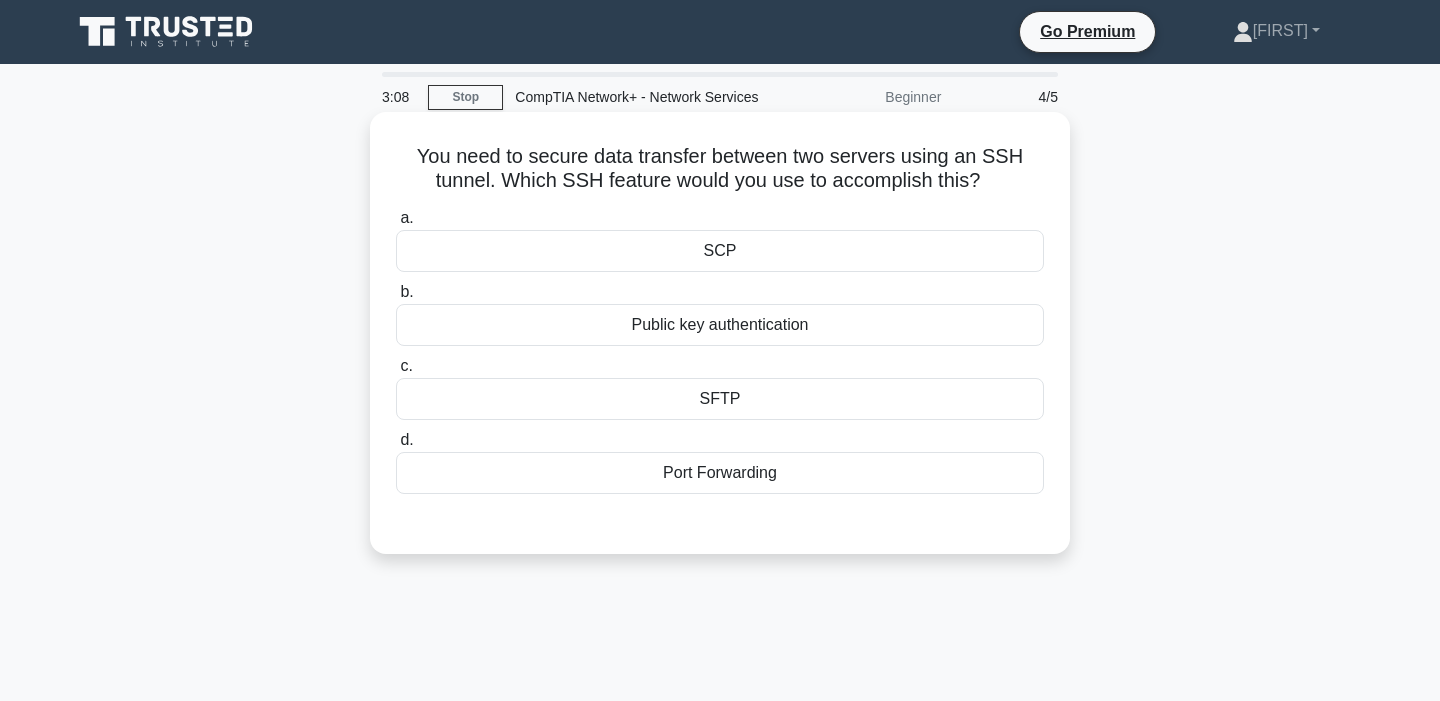 click on "Public key authentication" at bounding box center (720, 325) 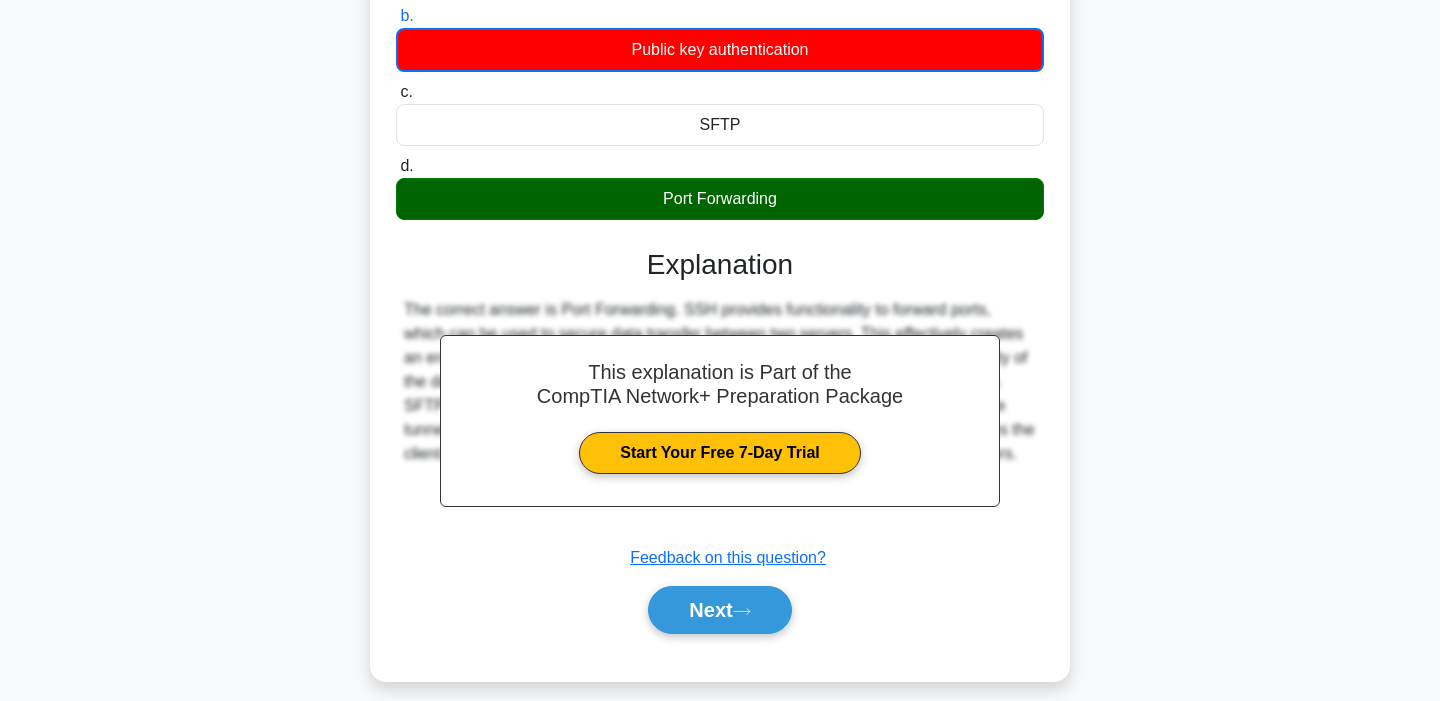 scroll, scrollTop: 379, scrollLeft: 0, axis: vertical 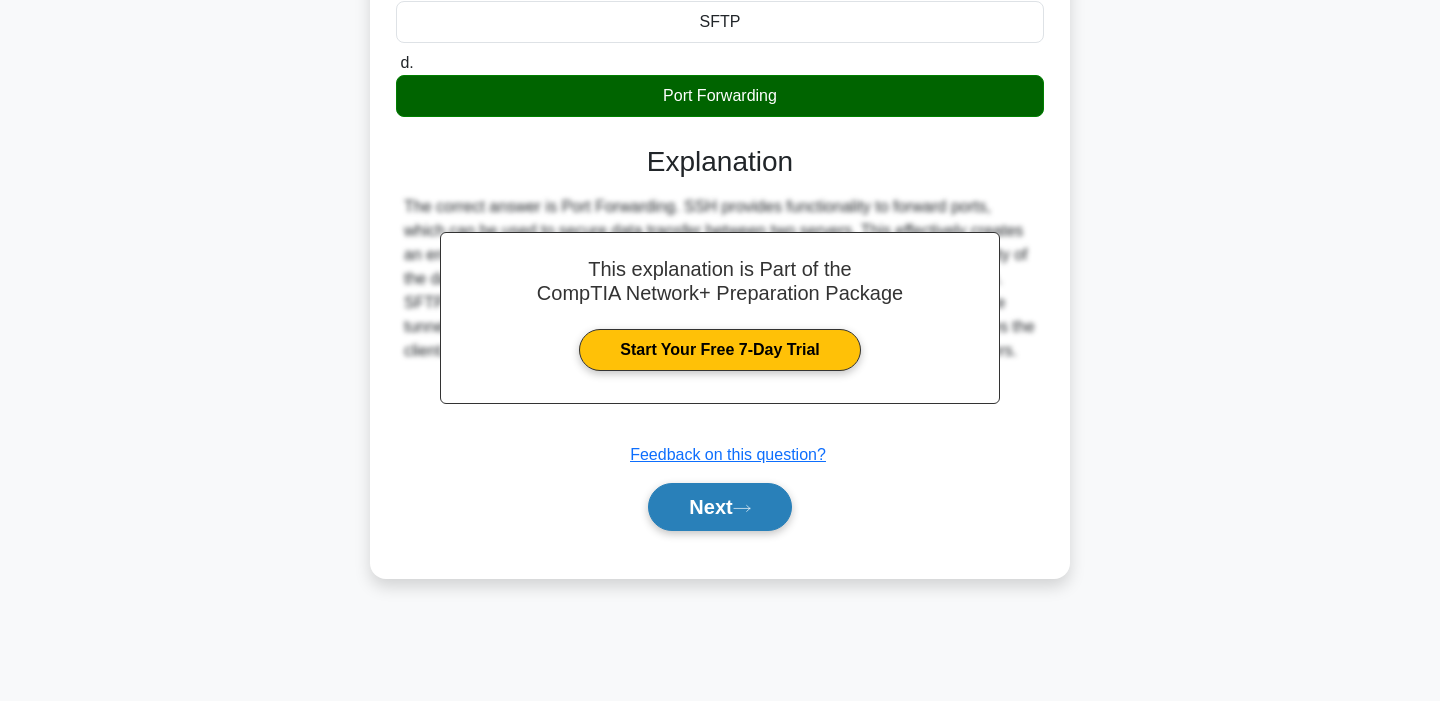 click on "Next" at bounding box center [719, 507] 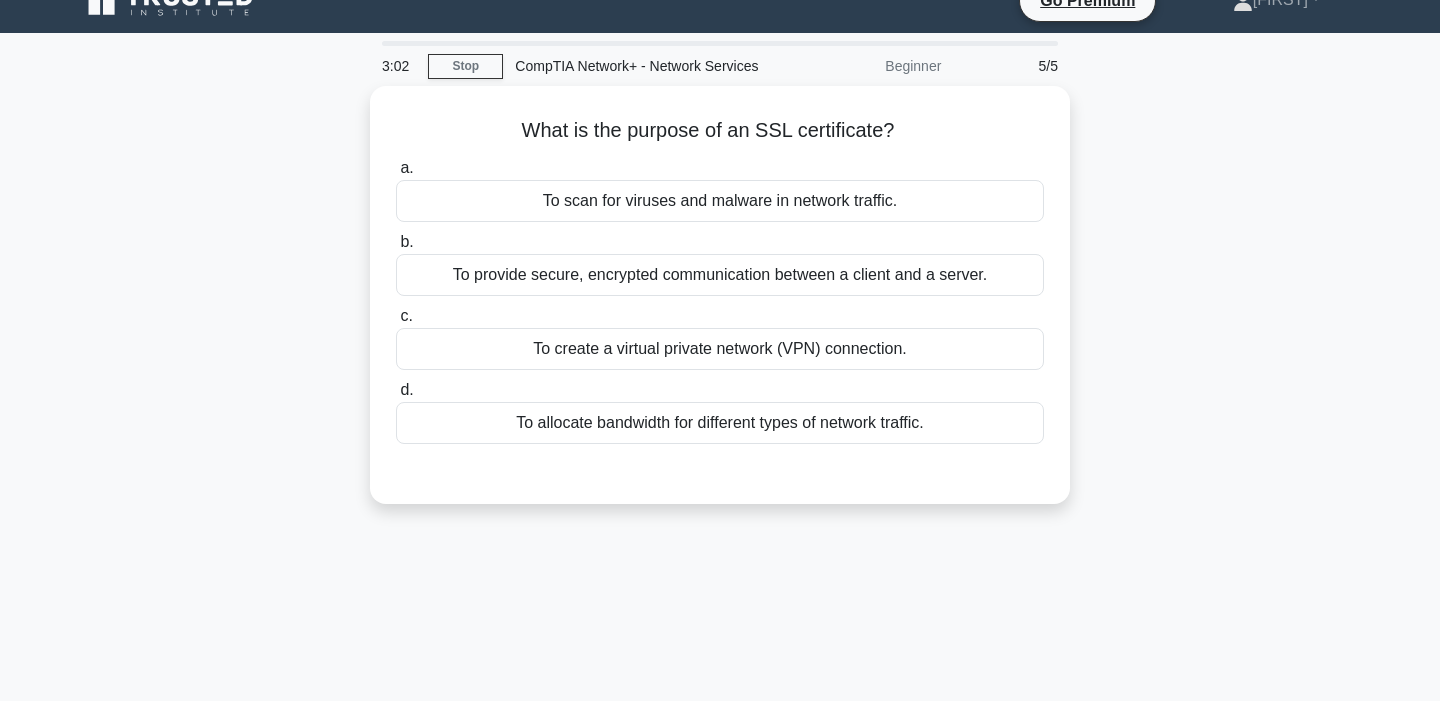 scroll, scrollTop: 0, scrollLeft: 0, axis: both 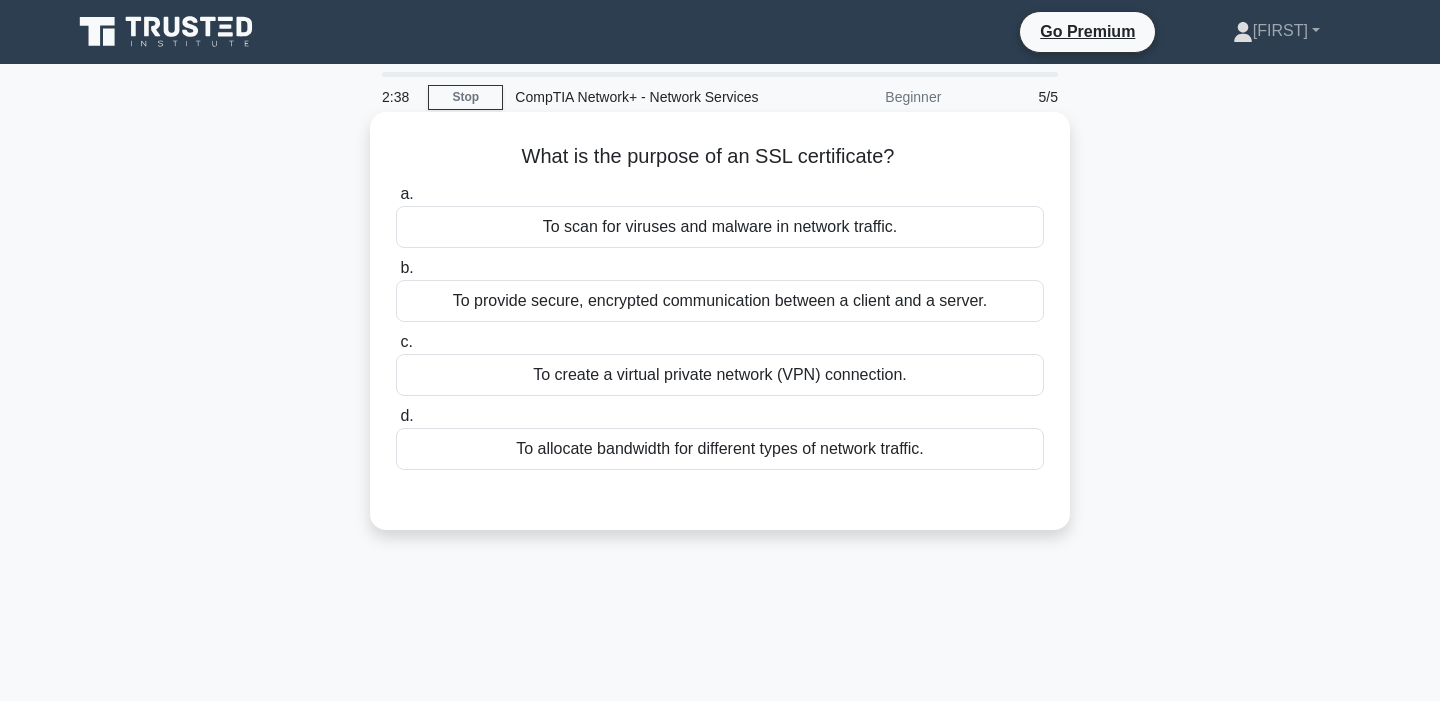 click on "To provide secure, encrypted communication between a client and a server." at bounding box center (720, 301) 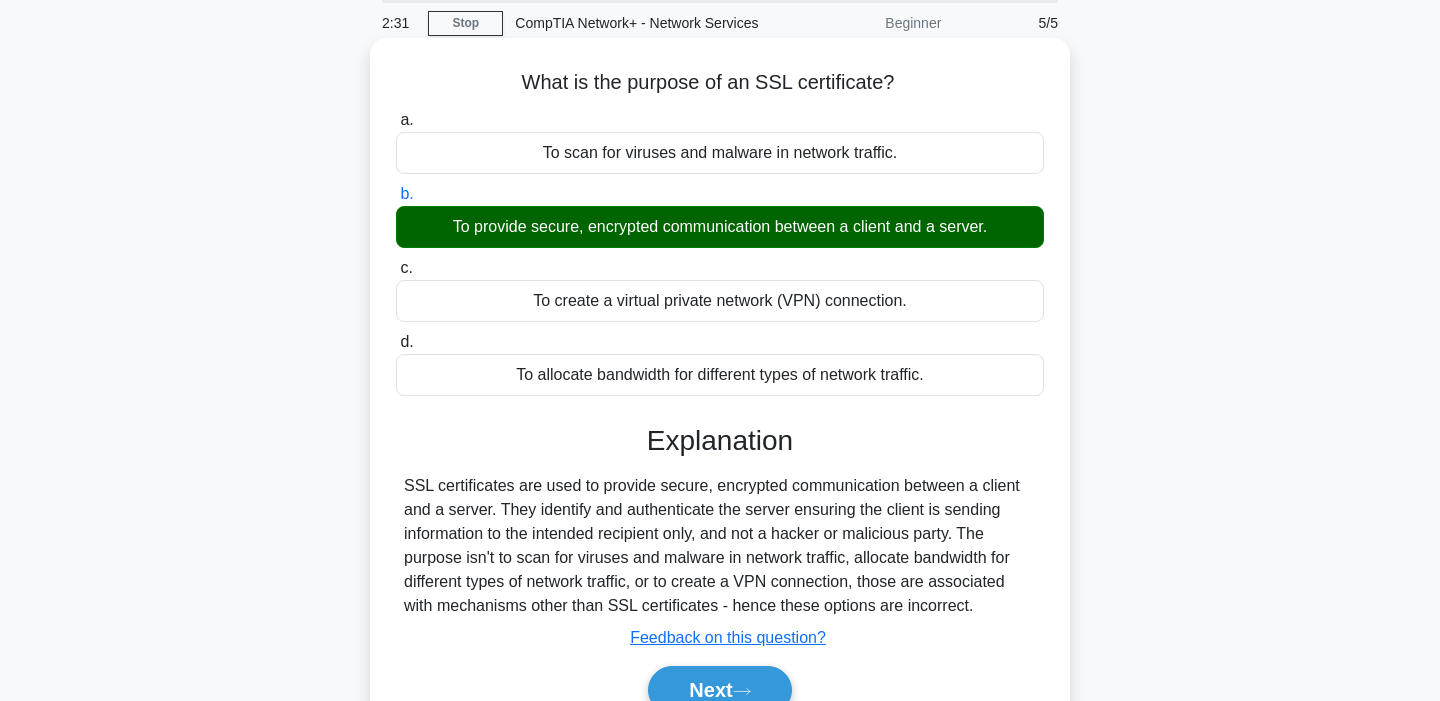 scroll, scrollTop: 96, scrollLeft: 0, axis: vertical 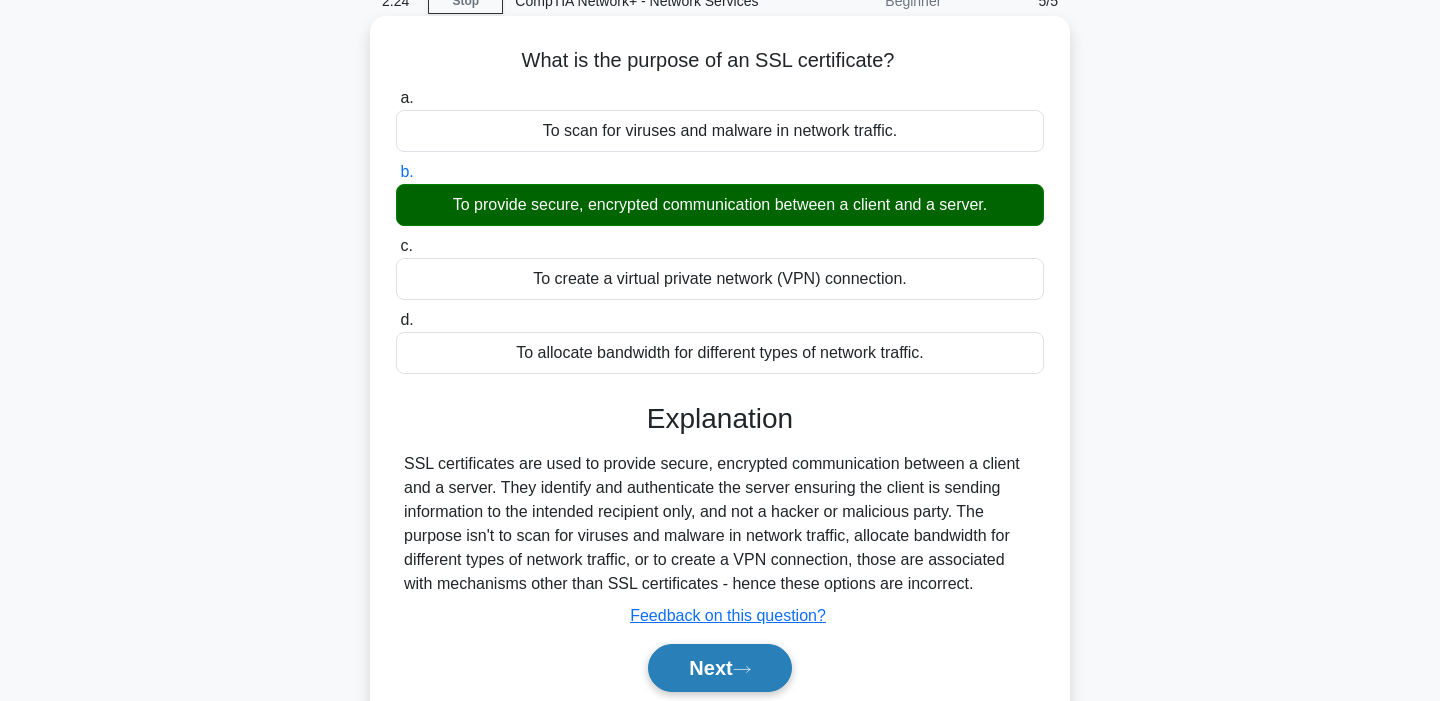 click on "Next" at bounding box center (719, 668) 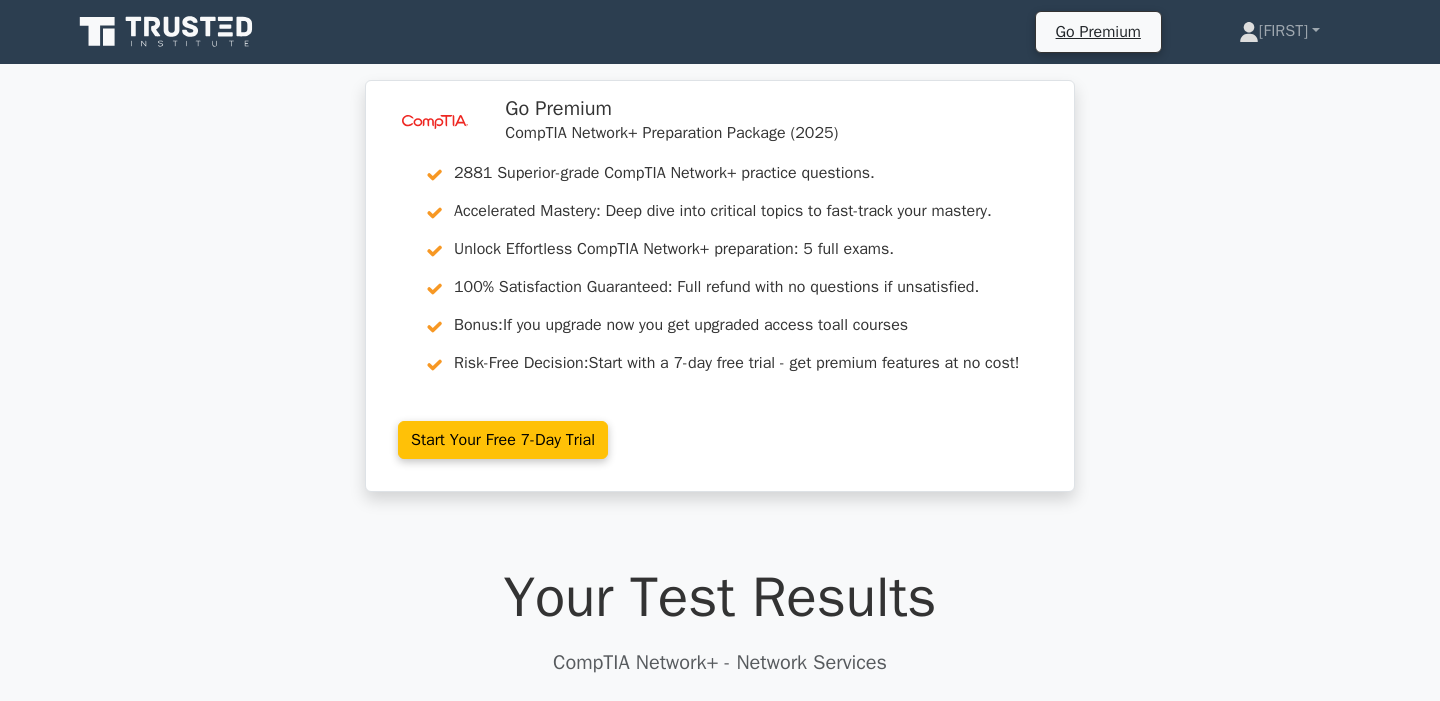 scroll, scrollTop: 0, scrollLeft: 0, axis: both 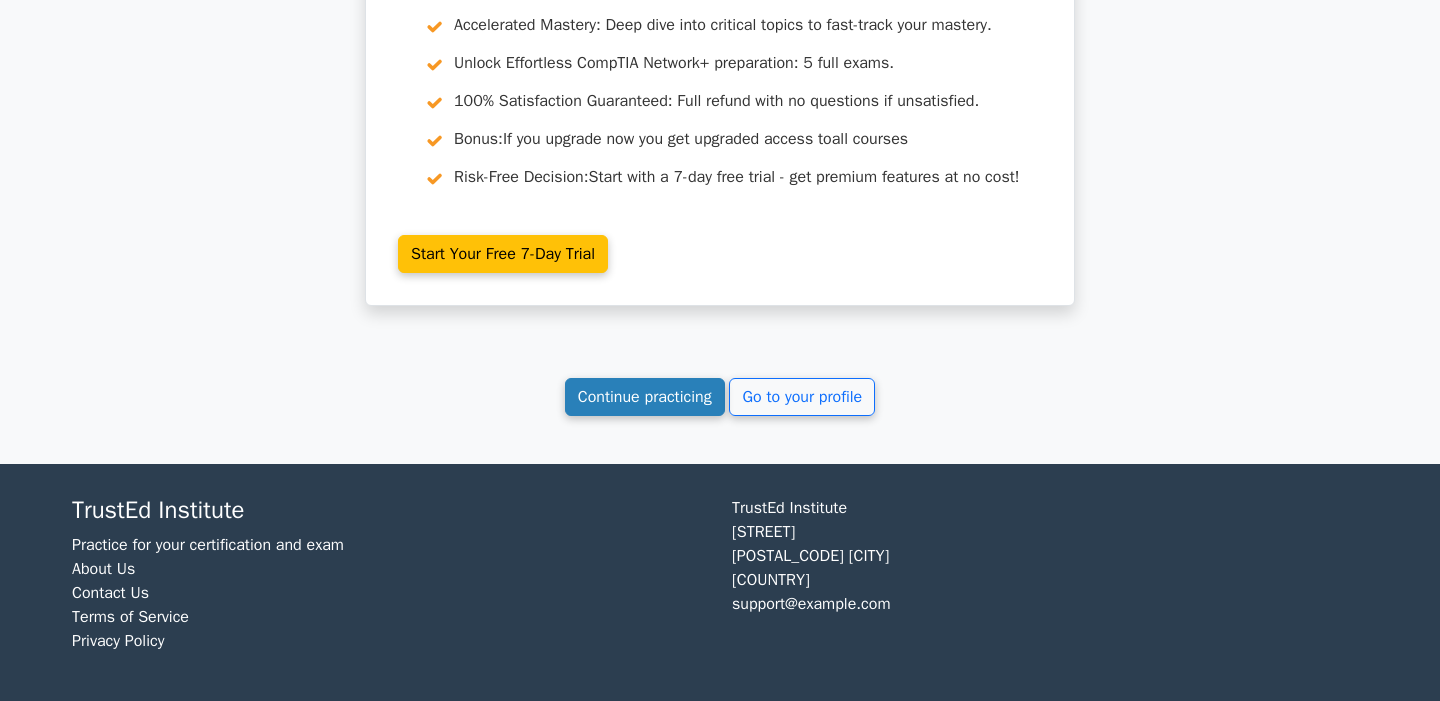 click on "Continue practicing" at bounding box center (645, 397) 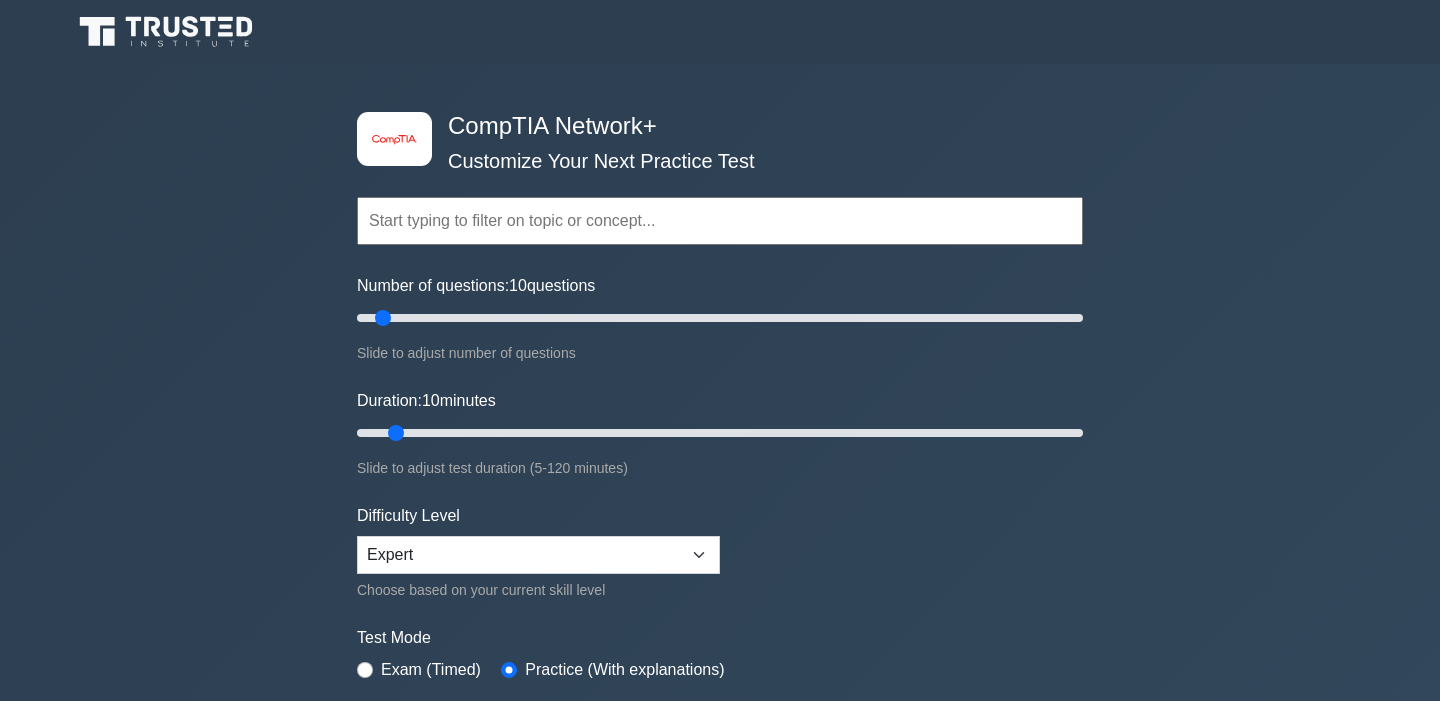 scroll, scrollTop: 0, scrollLeft: 0, axis: both 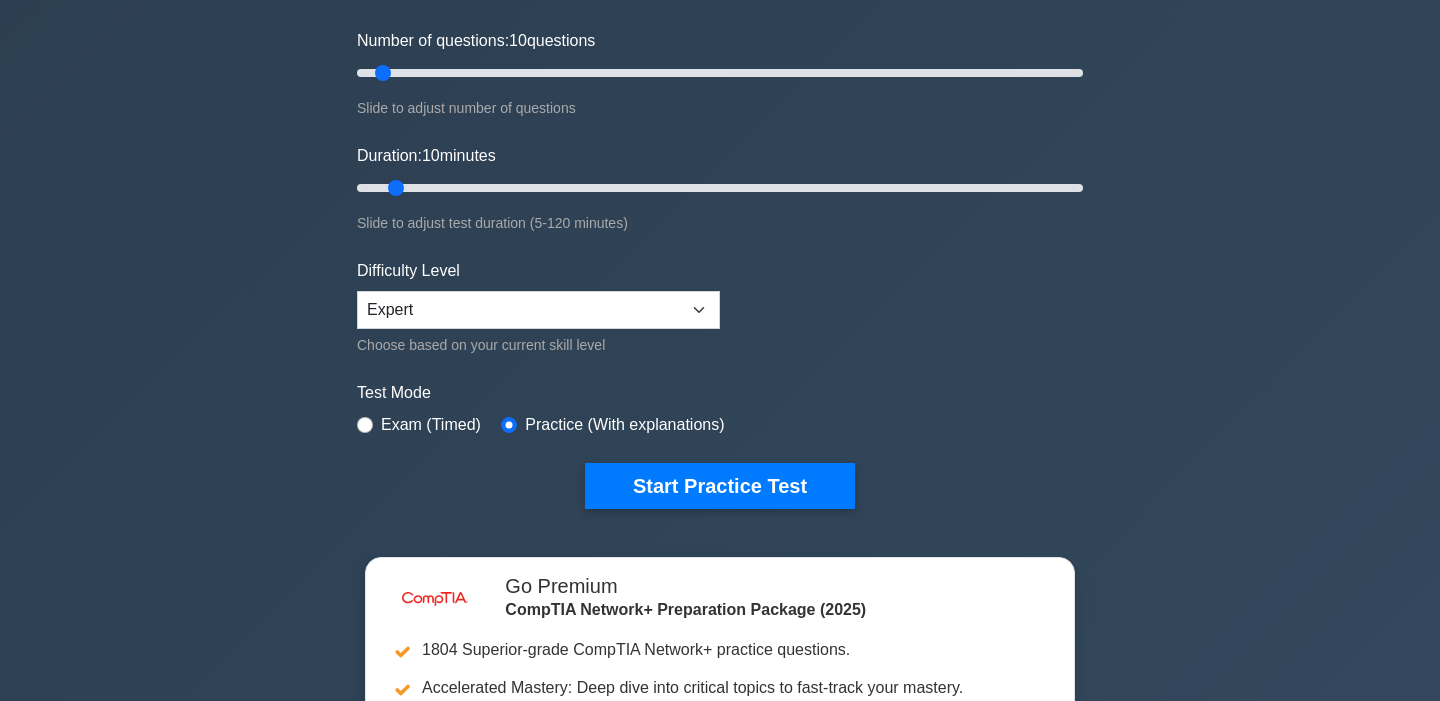 click on "image/svg+xml
CompTIA Network+
Customize Your Next Practice Test
Topics
Networking Concepts
Infrastructure
Network Operations
Network Security
Network Troubleshooting" at bounding box center (720, 188) 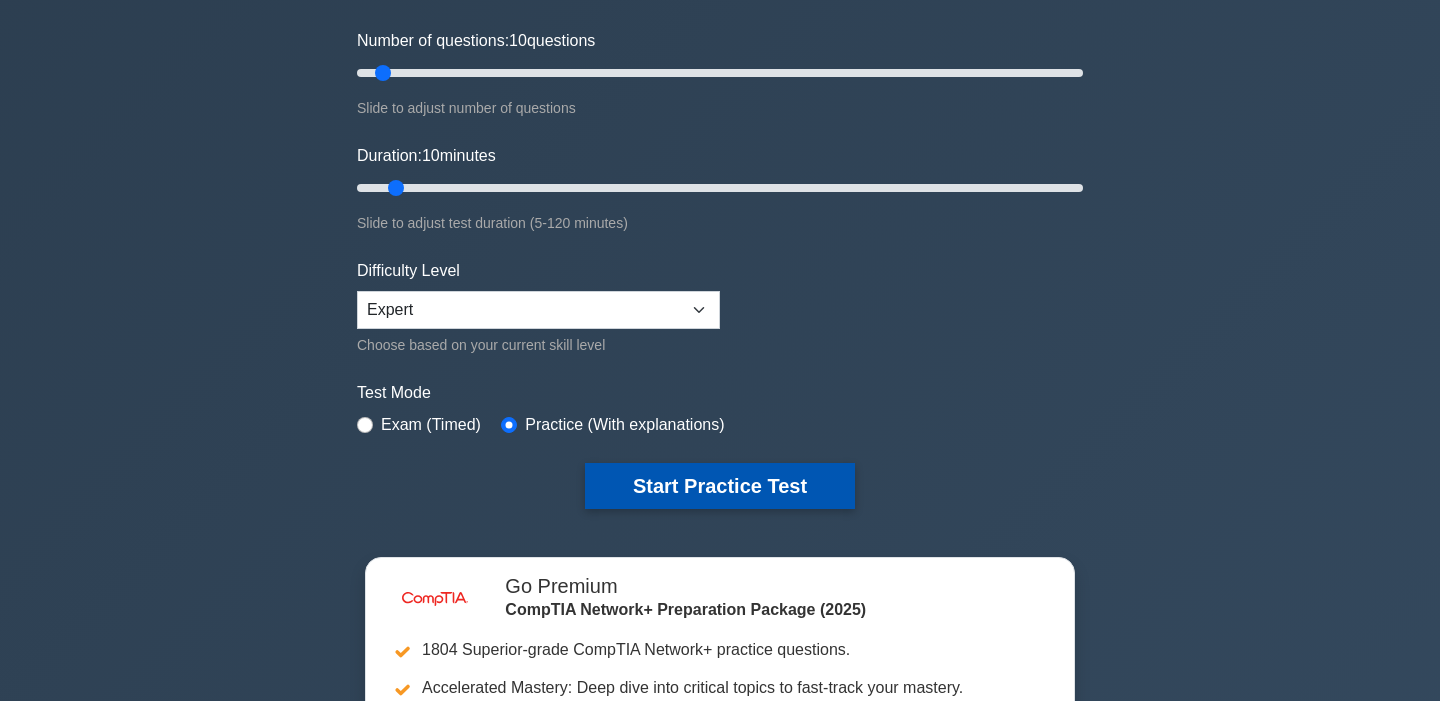 click on "Start Practice Test" at bounding box center [720, 486] 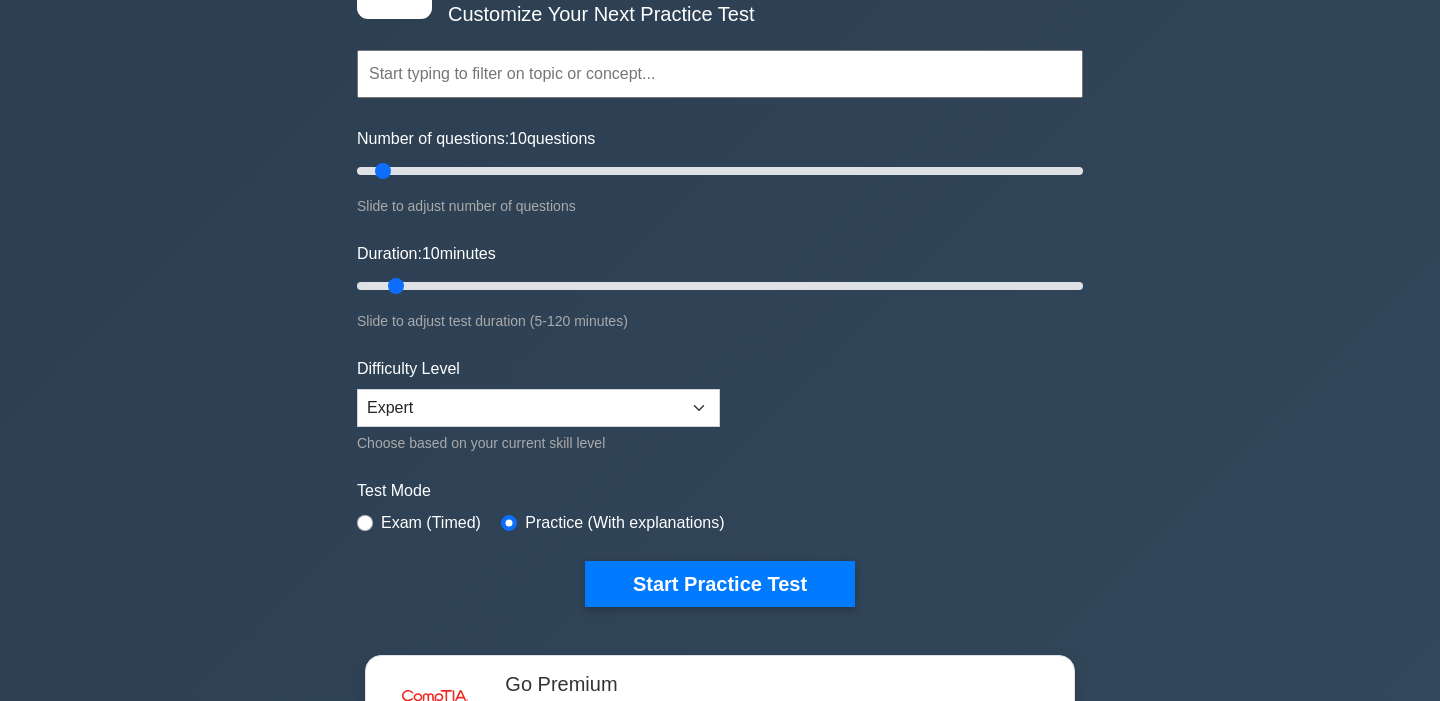 scroll, scrollTop: 0, scrollLeft: 0, axis: both 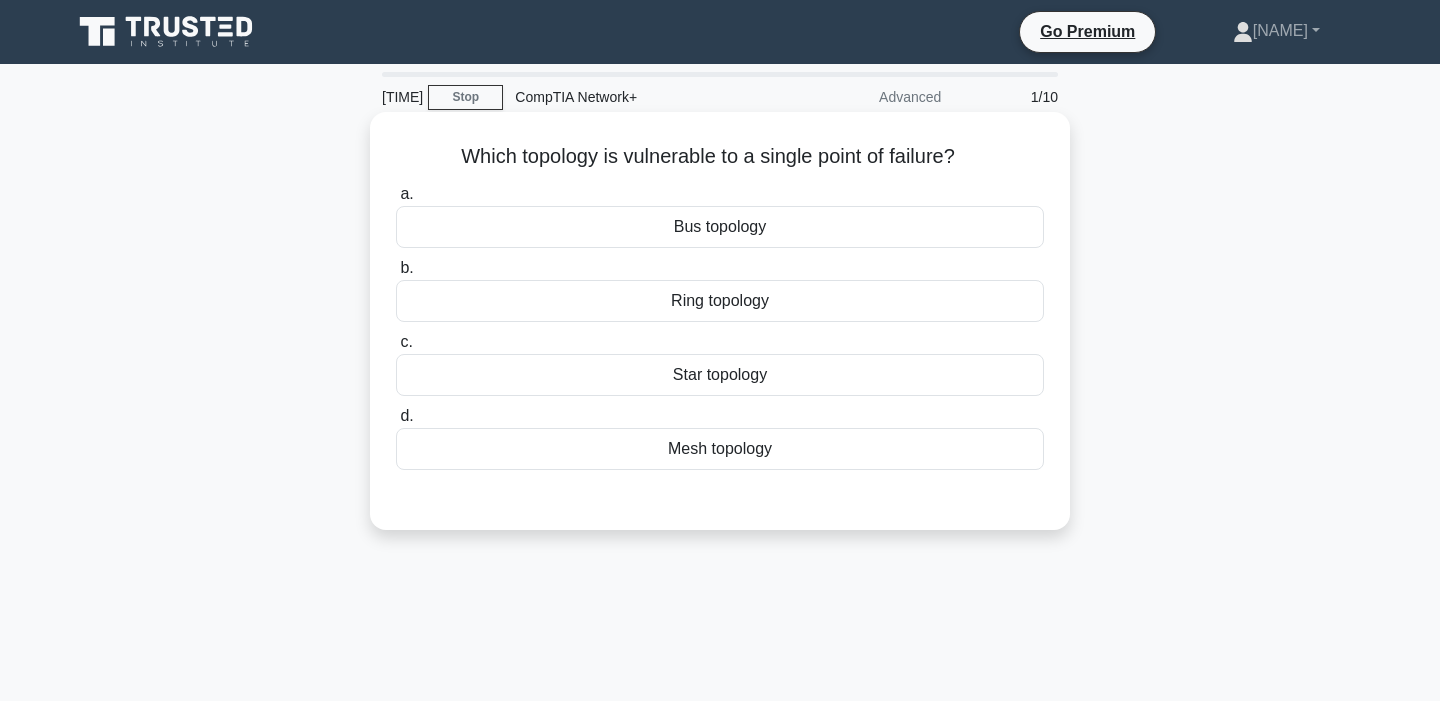 click on "Bus topology" at bounding box center [720, 227] 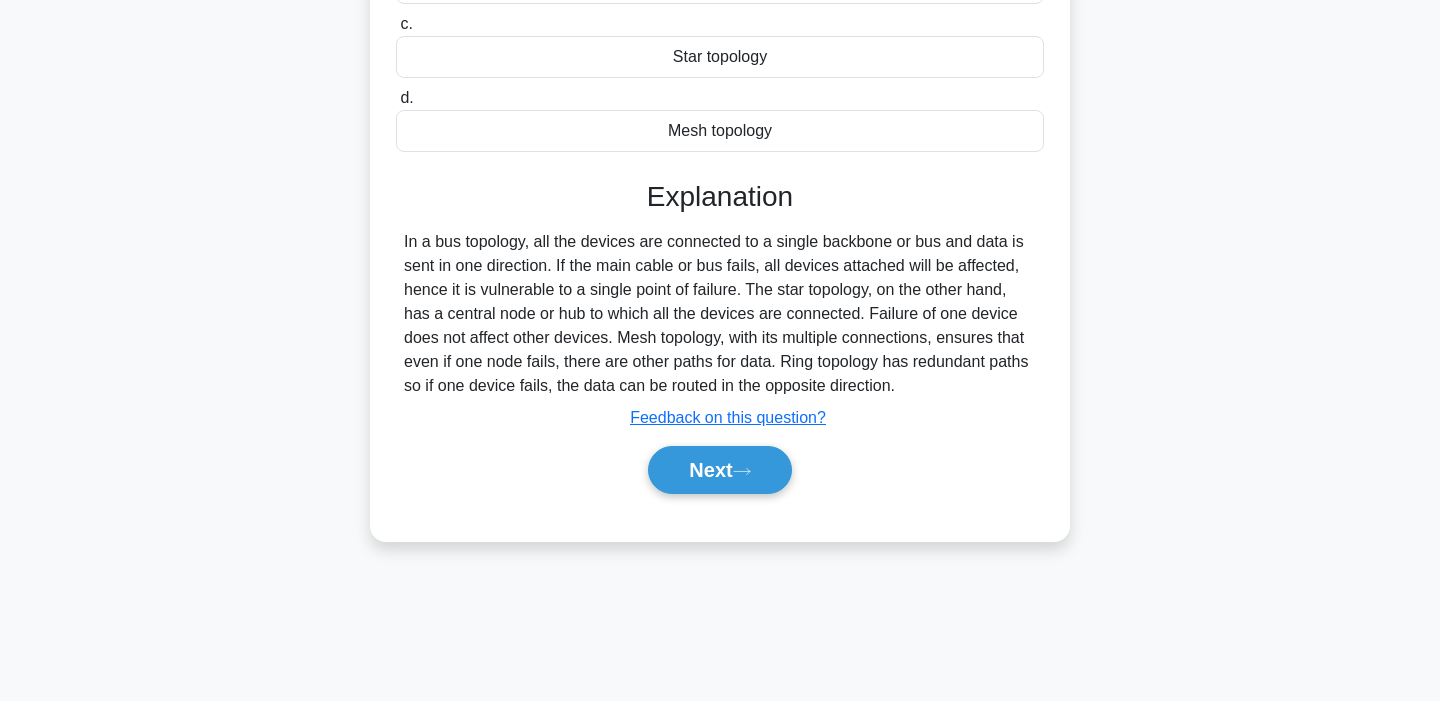 scroll, scrollTop: 379, scrollLeft: 0, axis: vertical 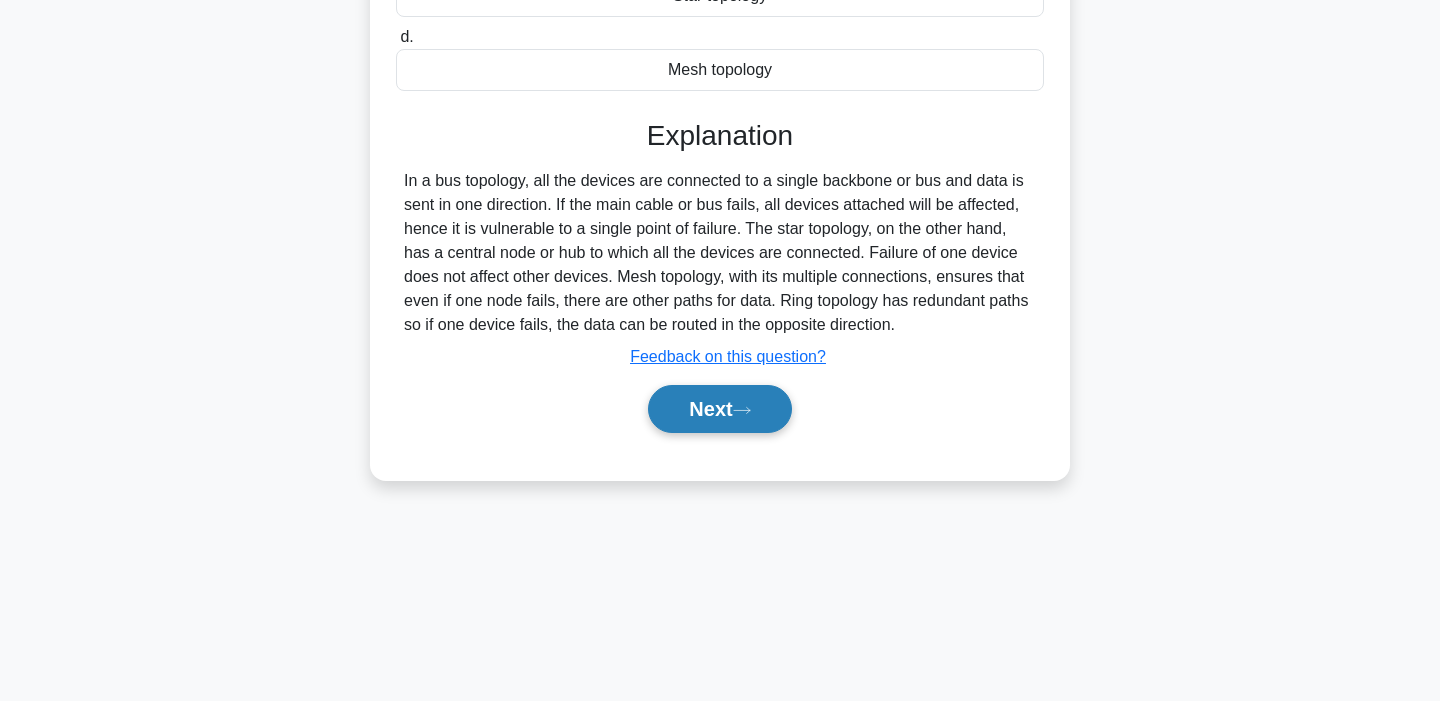 click on "Next" at bounding box center (719, 409) 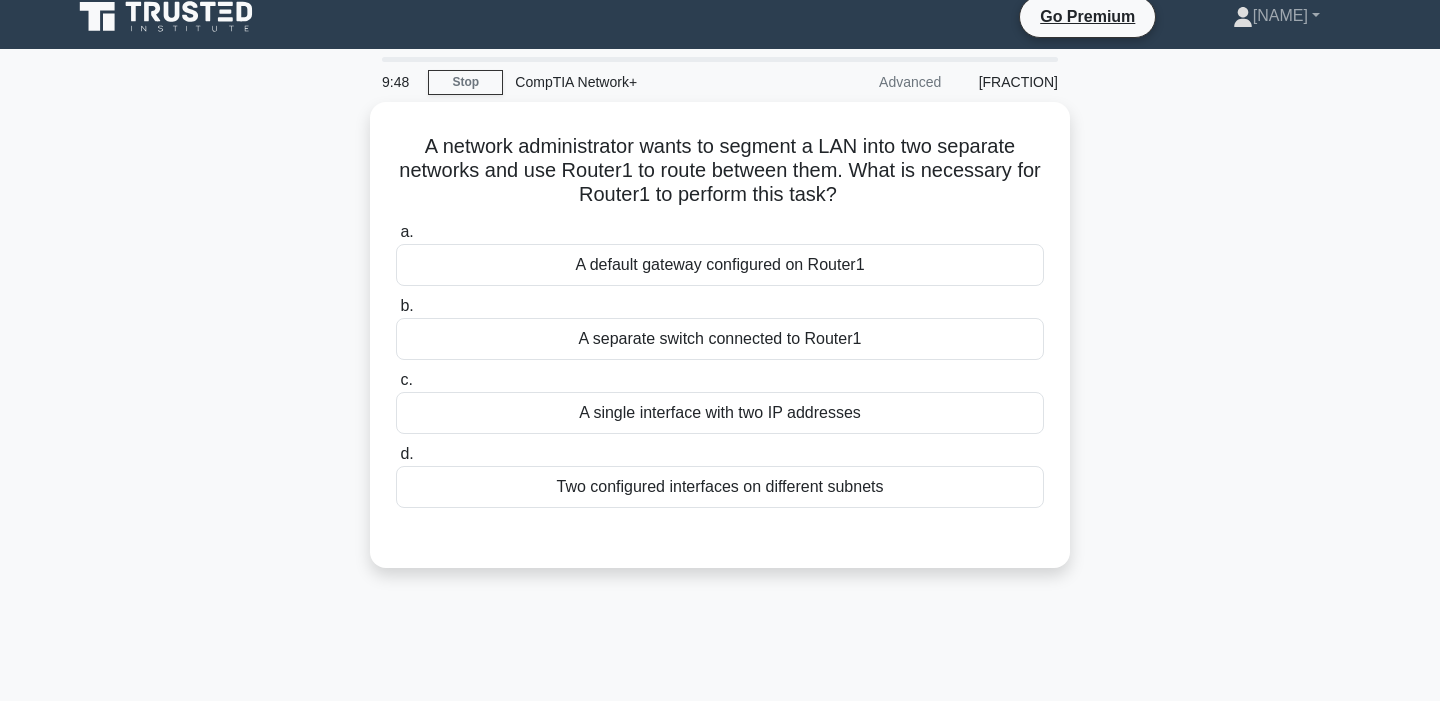 scroll, scrollTop: 0, scrollLeft: 0, axis: both 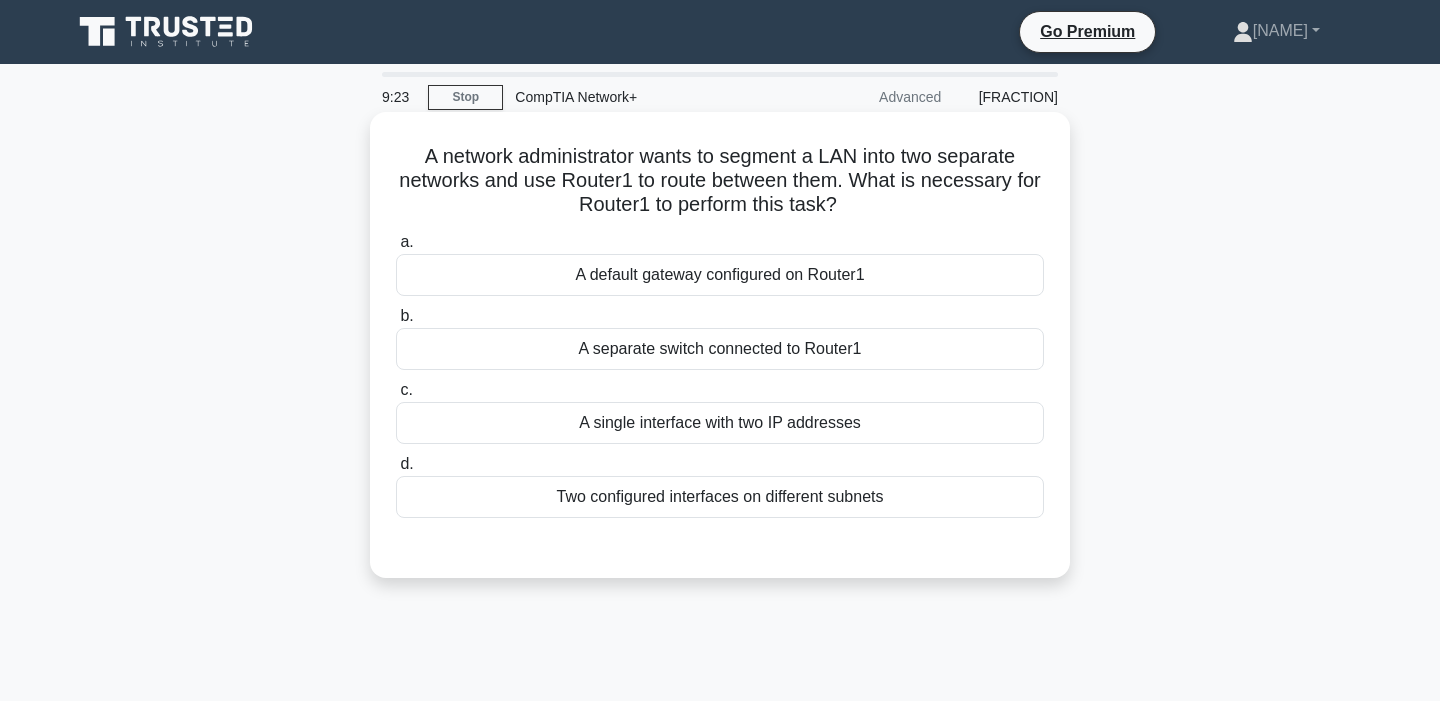 click on "A default gateway configured on Router1" at bounding box center (720, 275) 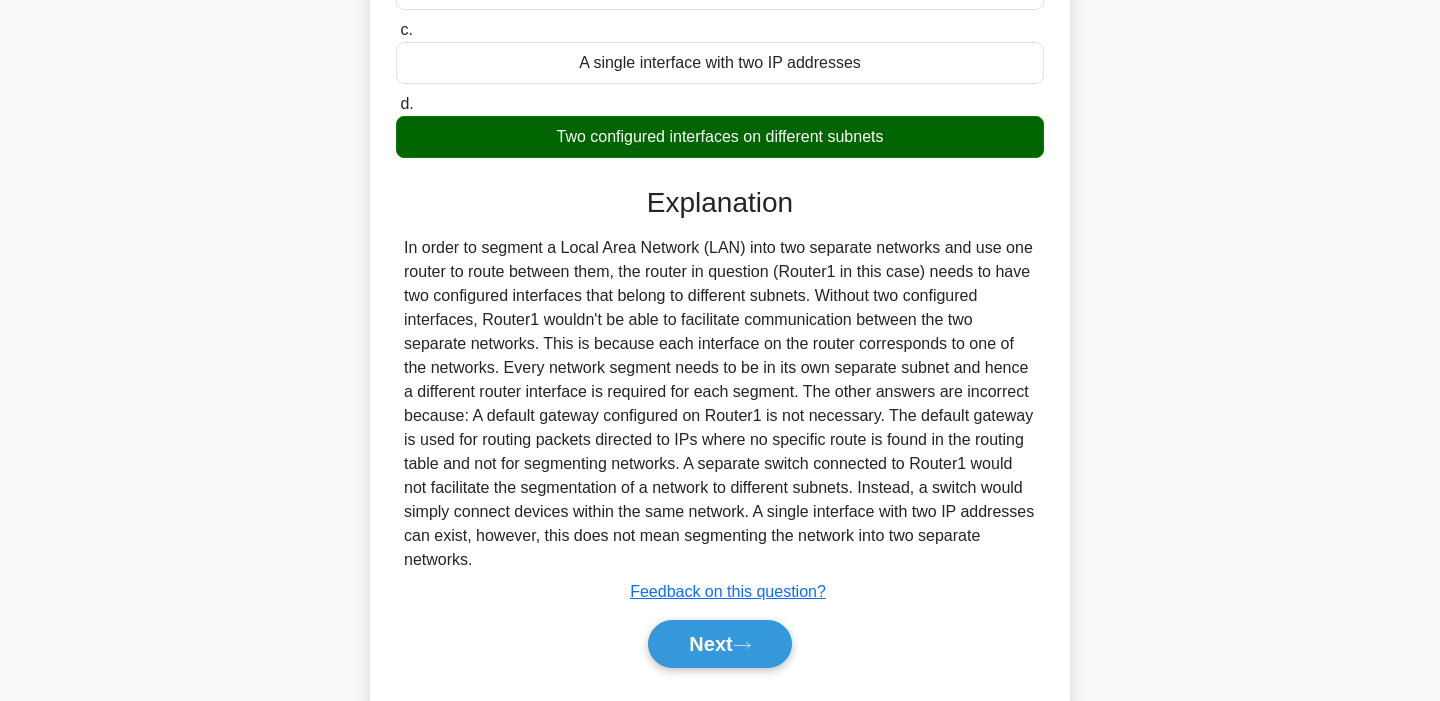 scroll, scrollTop: 414, scrollLeft: 0, axis: vertical 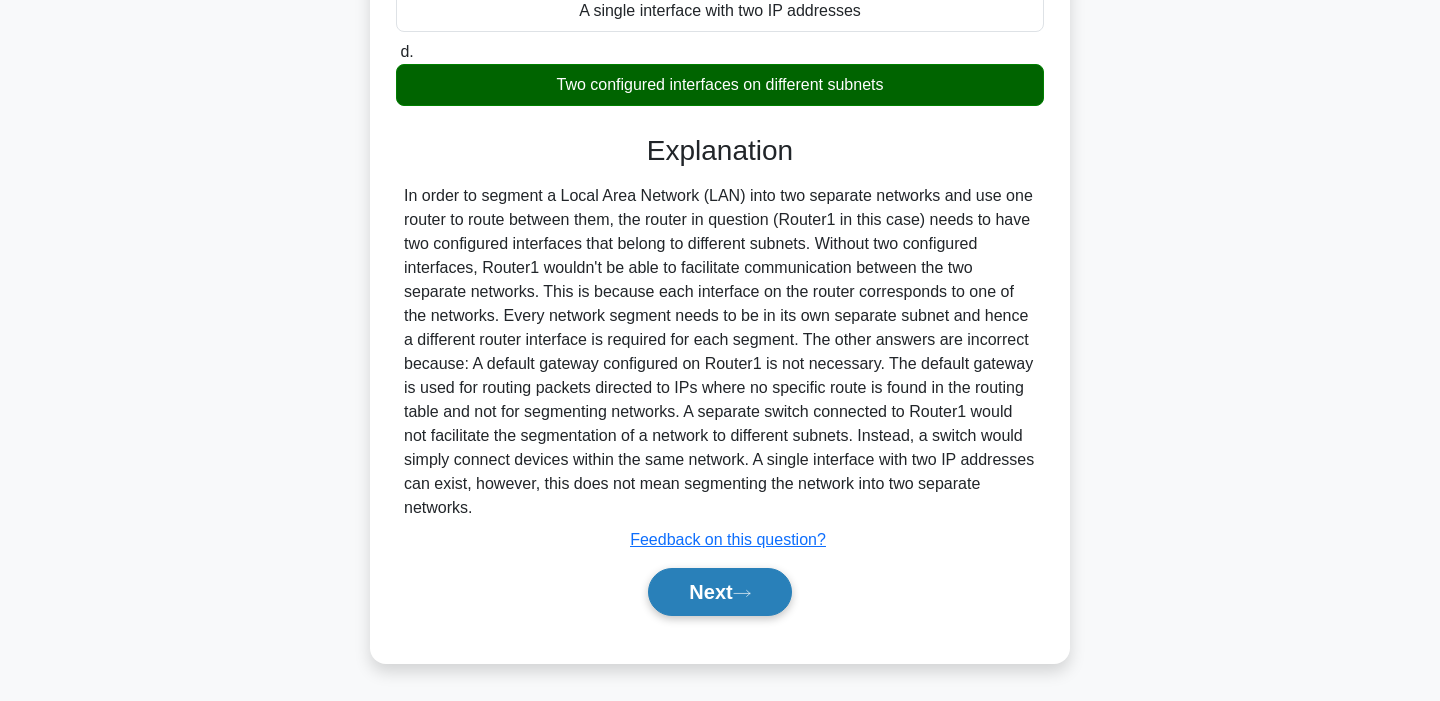 click on "Next" at bounding box center [719, 592] 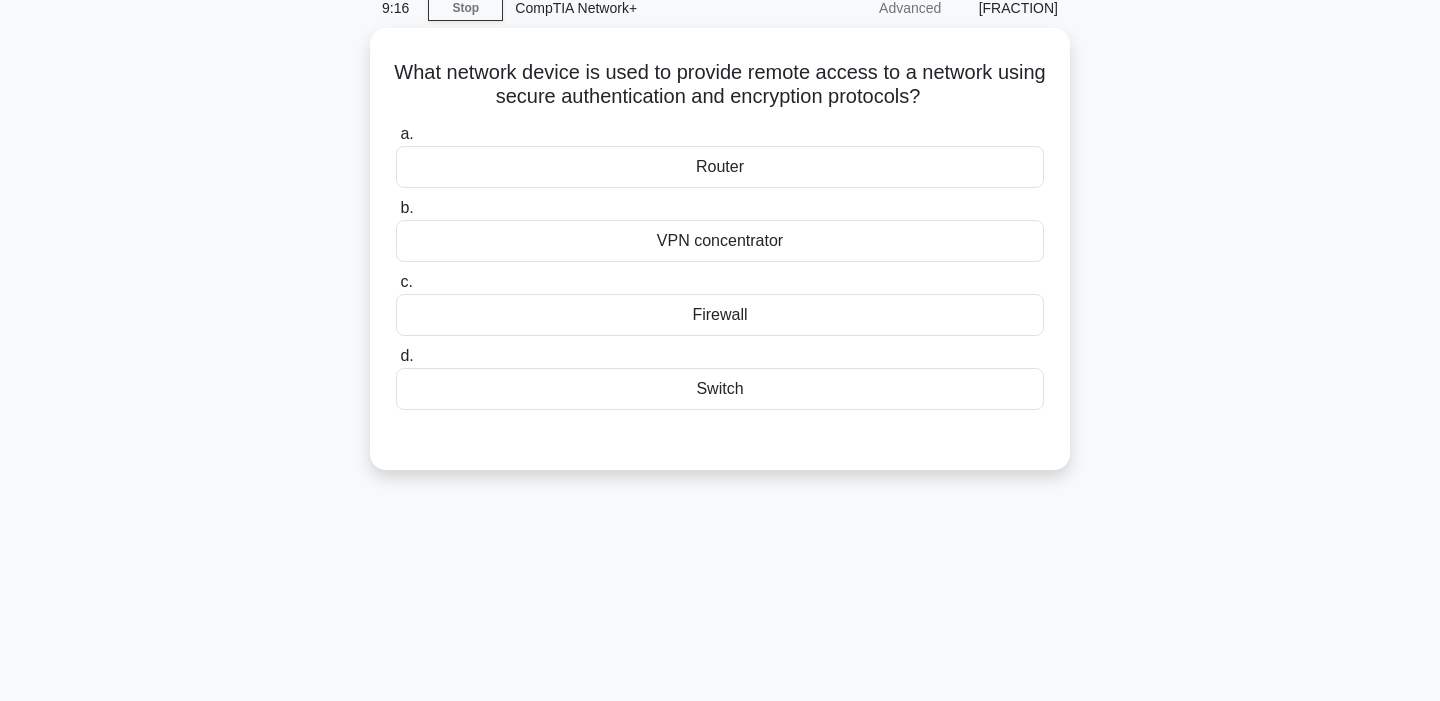 scroll, scrollTop: 0, scrollLeft: 0, axis: both 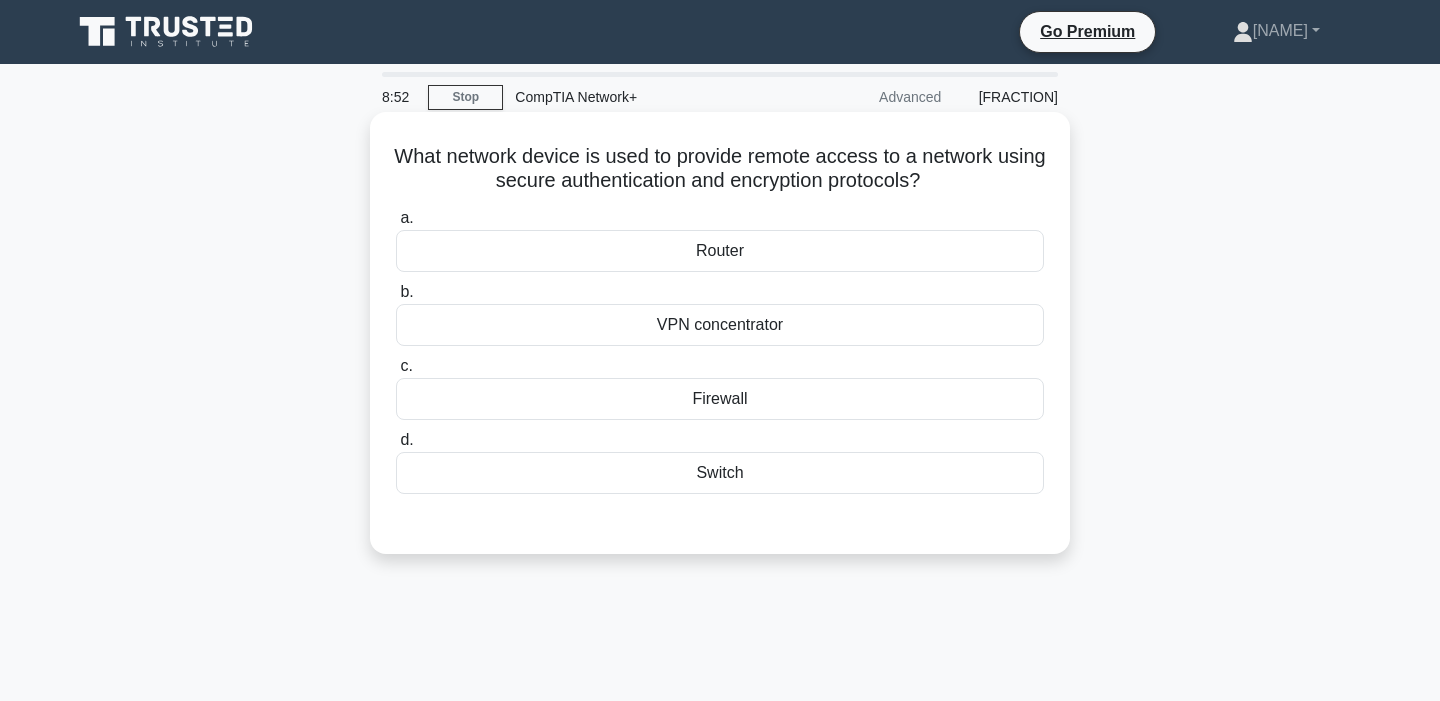 click on "Router" at bounding box center [720, 251] 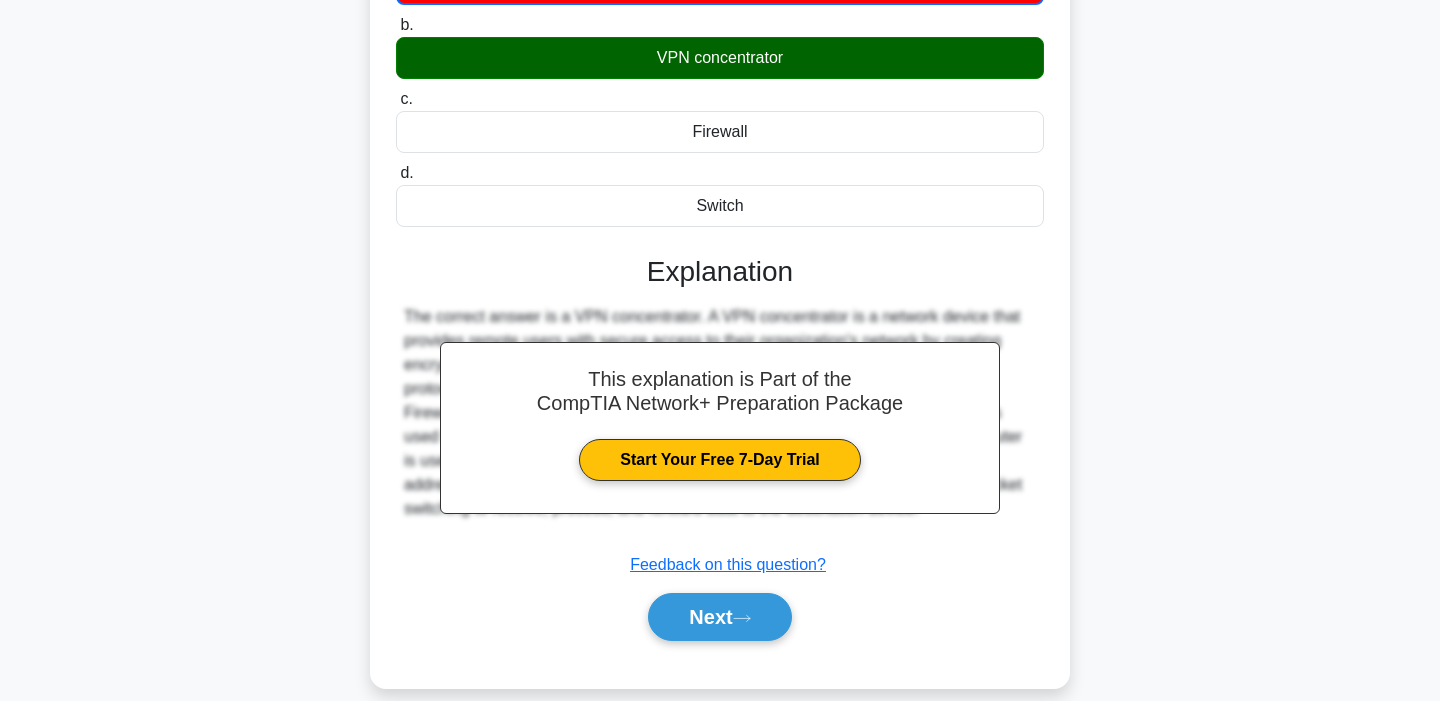 scroll, scrollTop: 292, scrollLeft: 0, axis: vertical 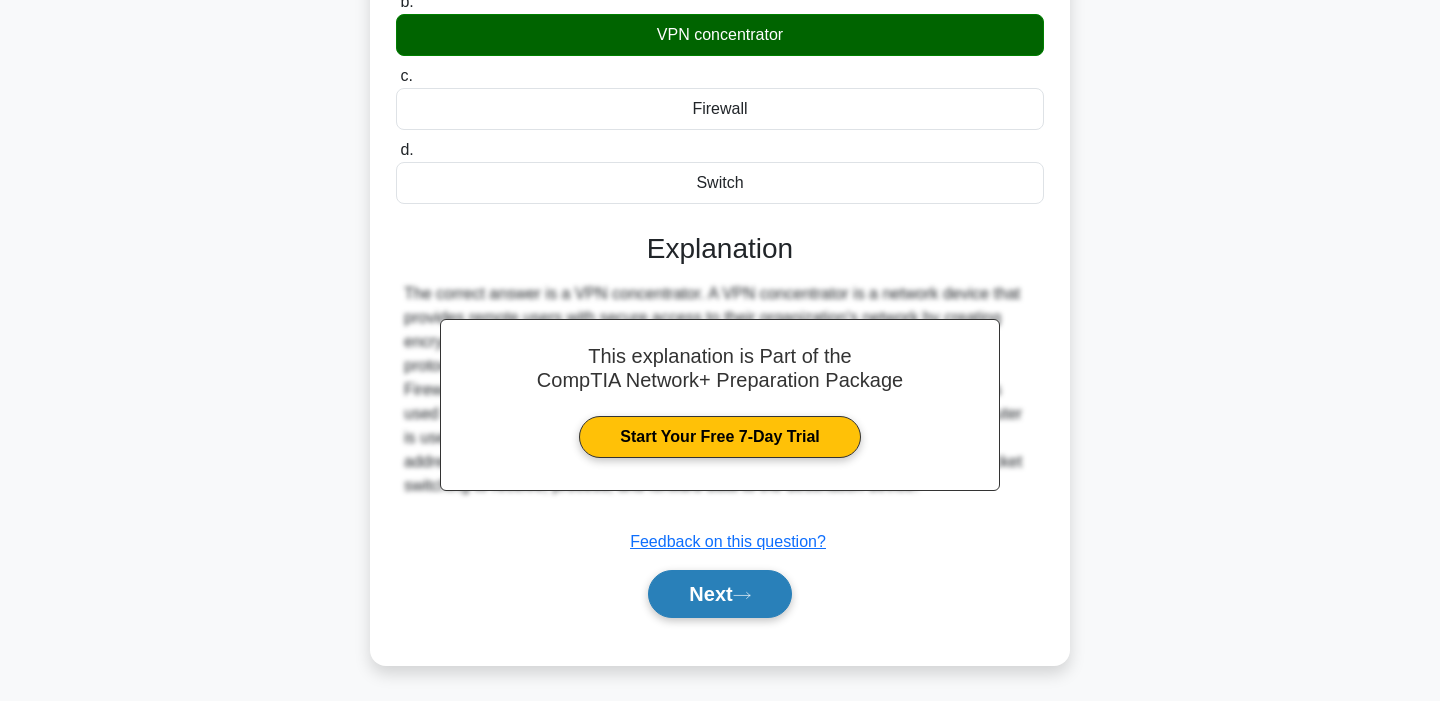 click on "Next" at bounding box center [719, 594] 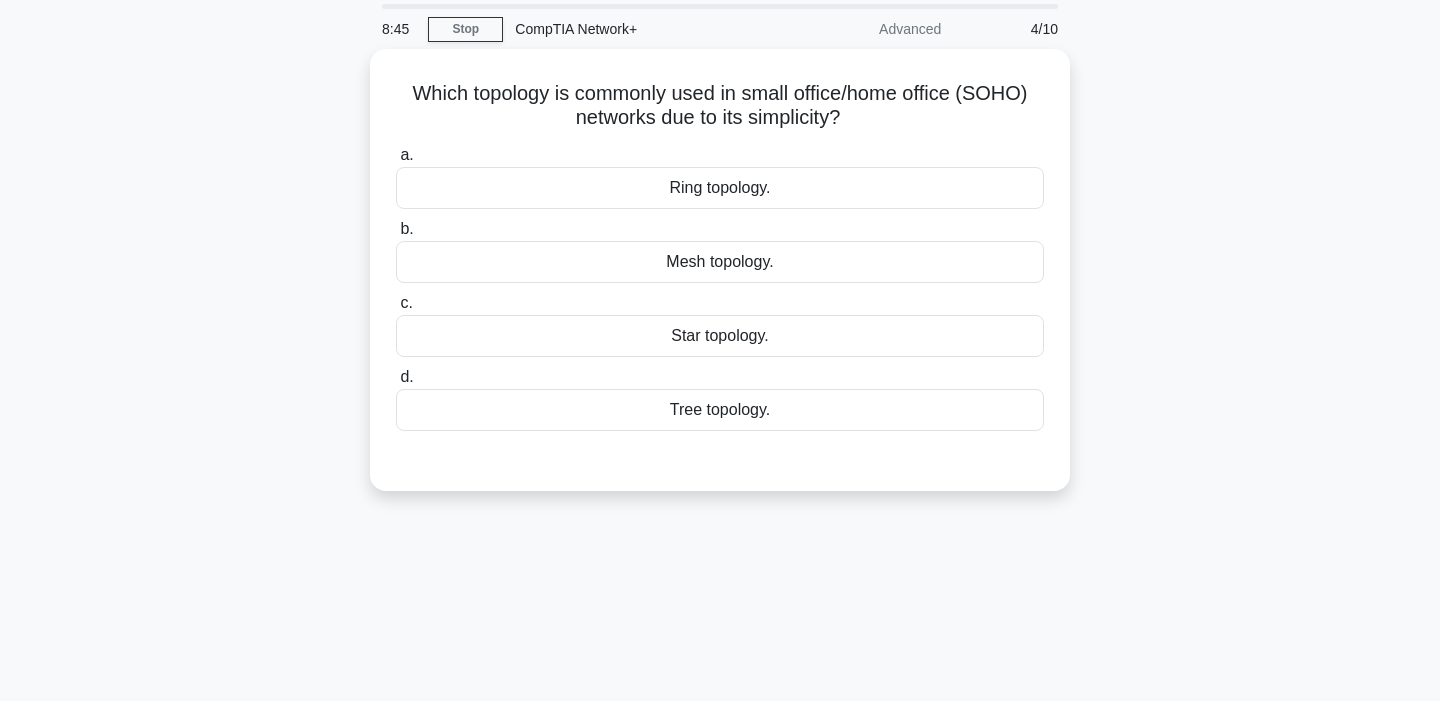 scroll, scrollTop: 0, scrollLeft: 0, axis: both 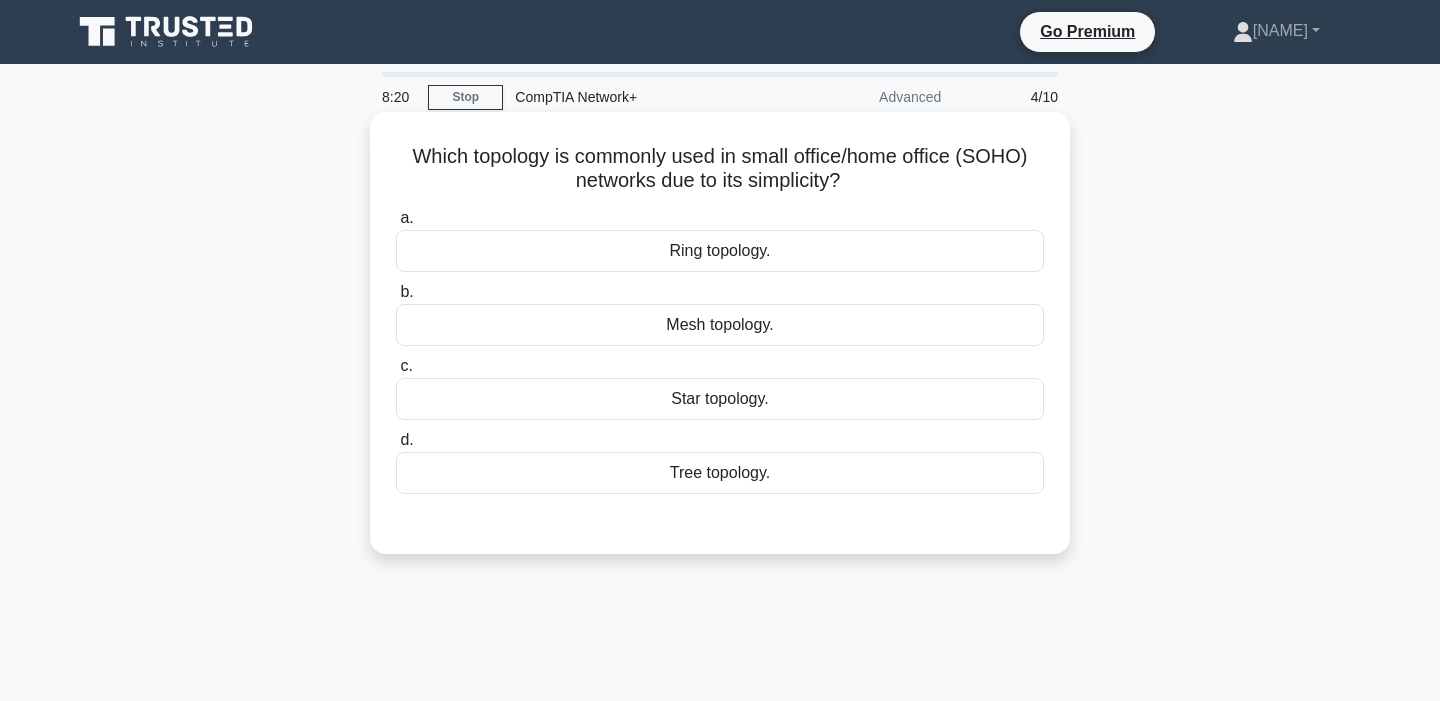 click on "Star topology." at bounding box center [720, 399] 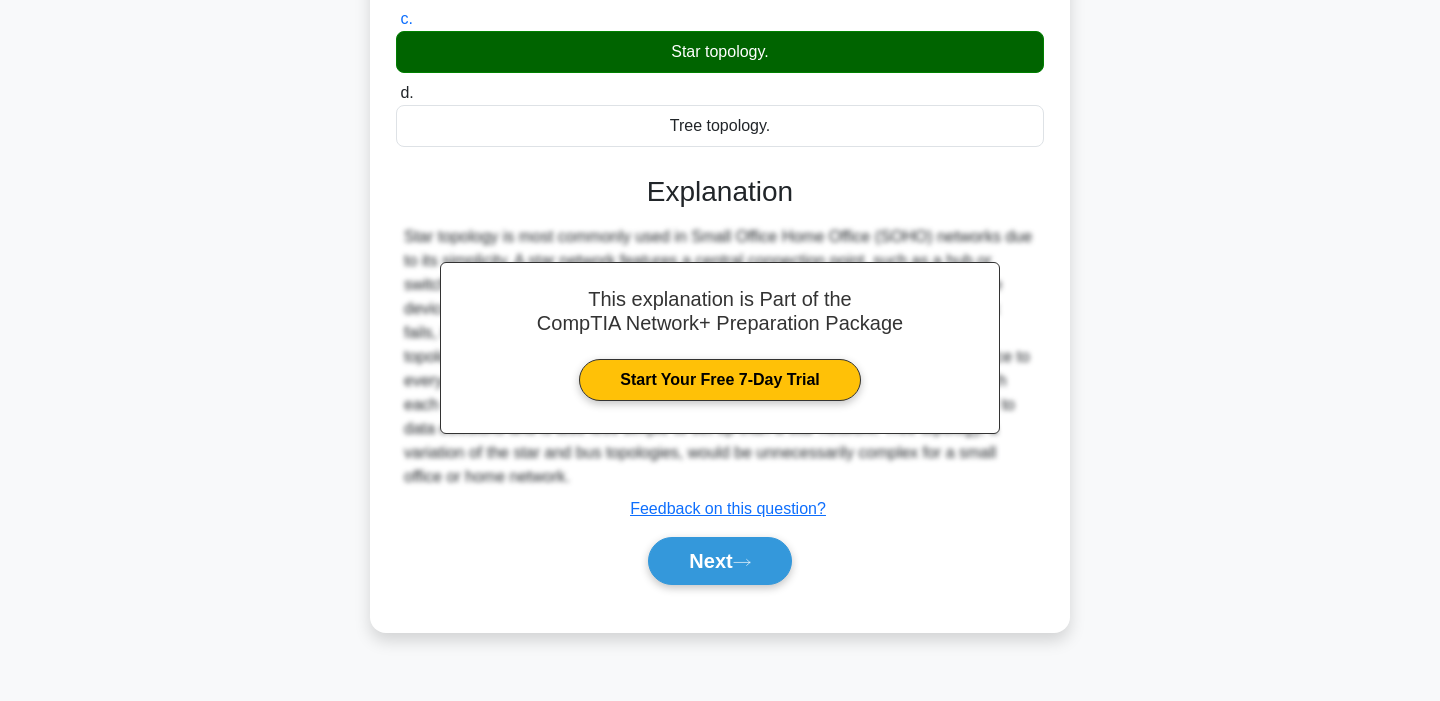 scroll, scrollTop: 358, scrollLeft: 0, axis: vertical 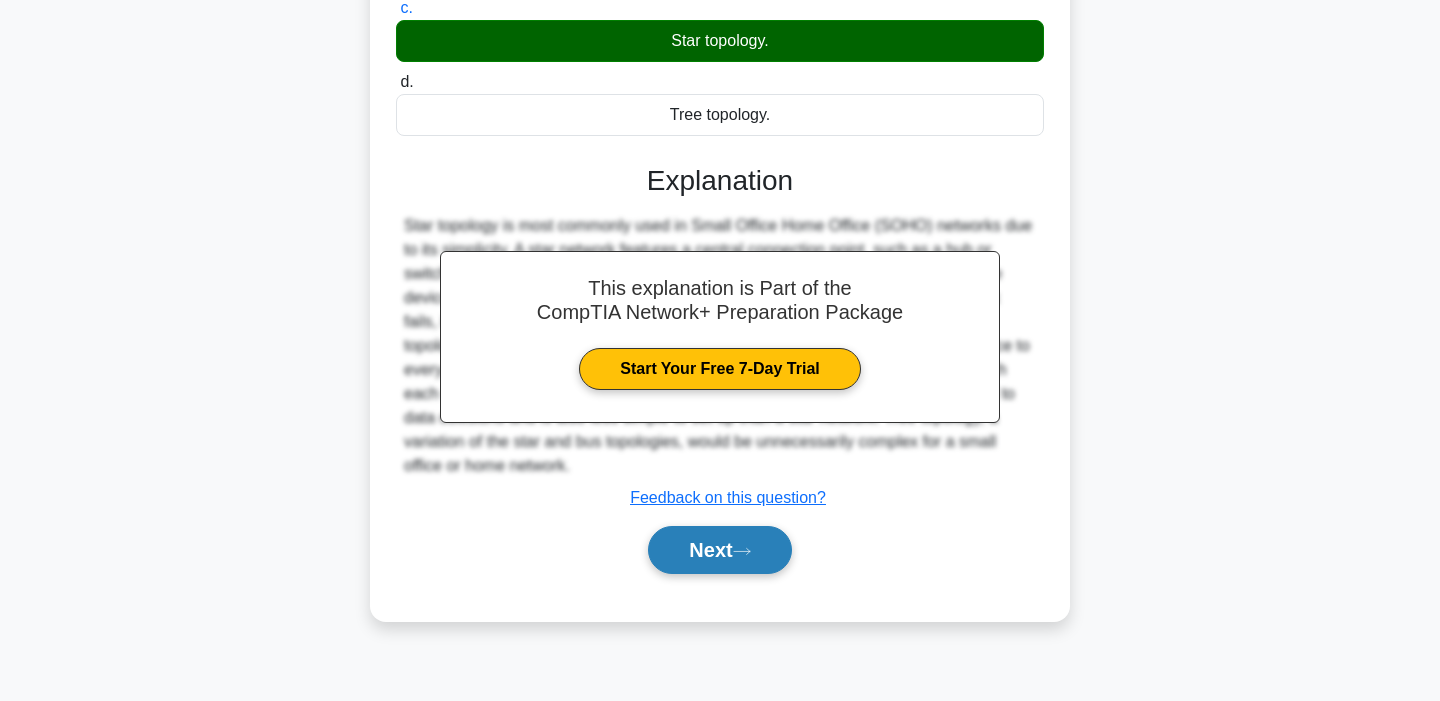 click on "Next" at bounding box center [719, 550] 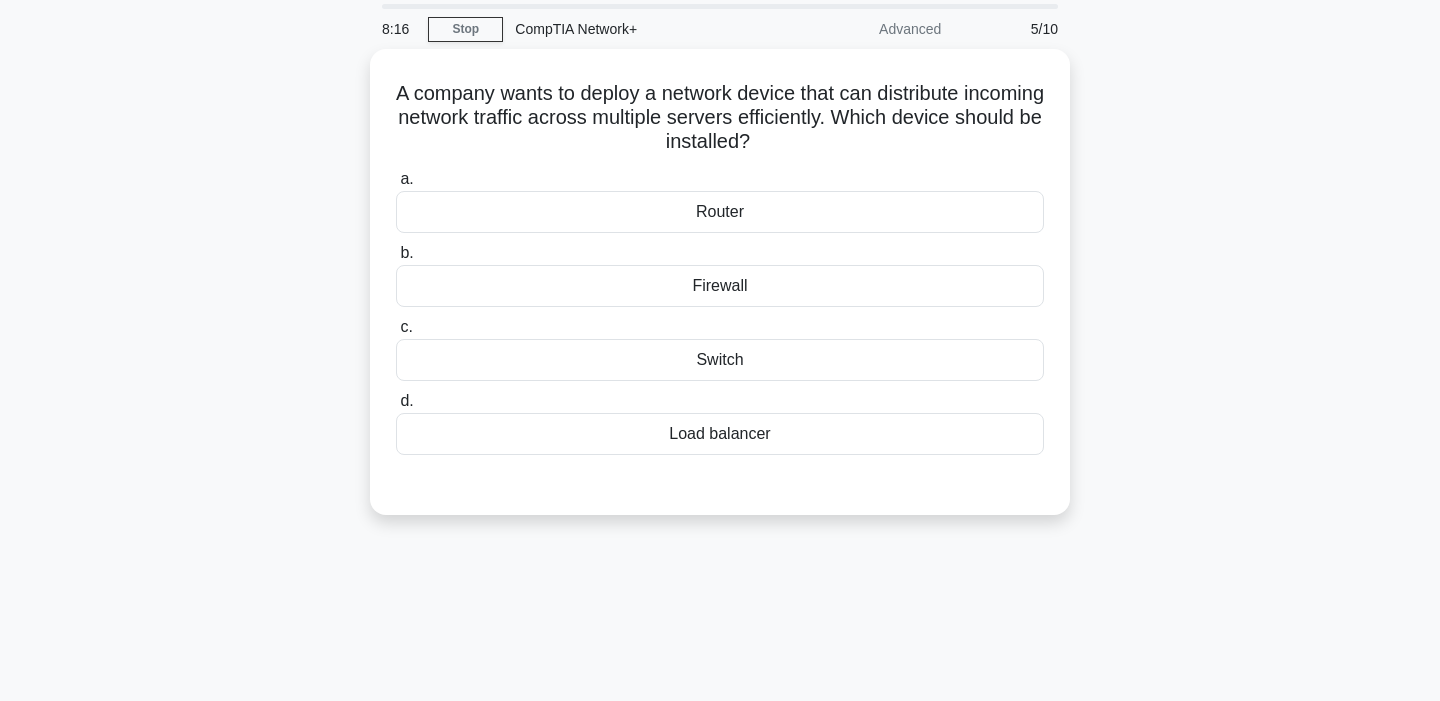scroll, scrollTop: 31, scrollLeft: 0, axis: vertical 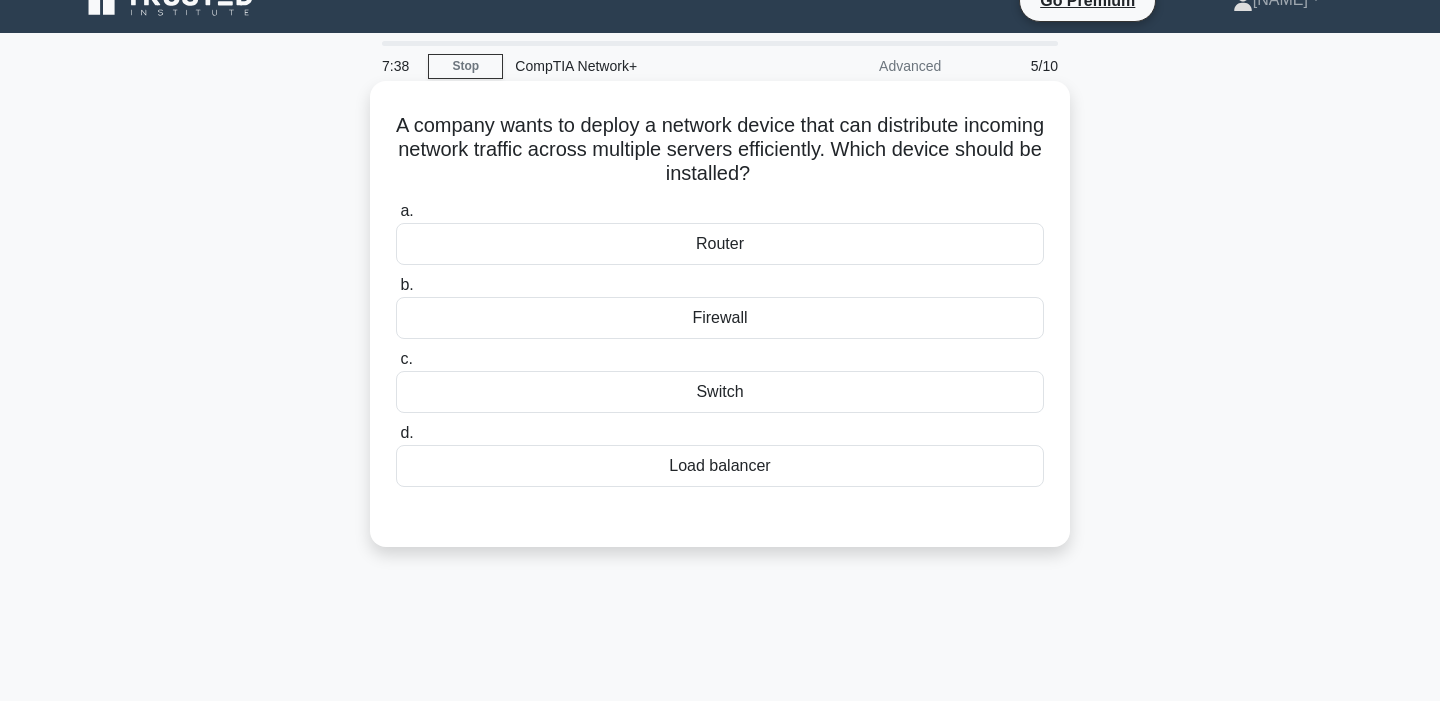 click on "Switch" at bounding box center (720, 392) 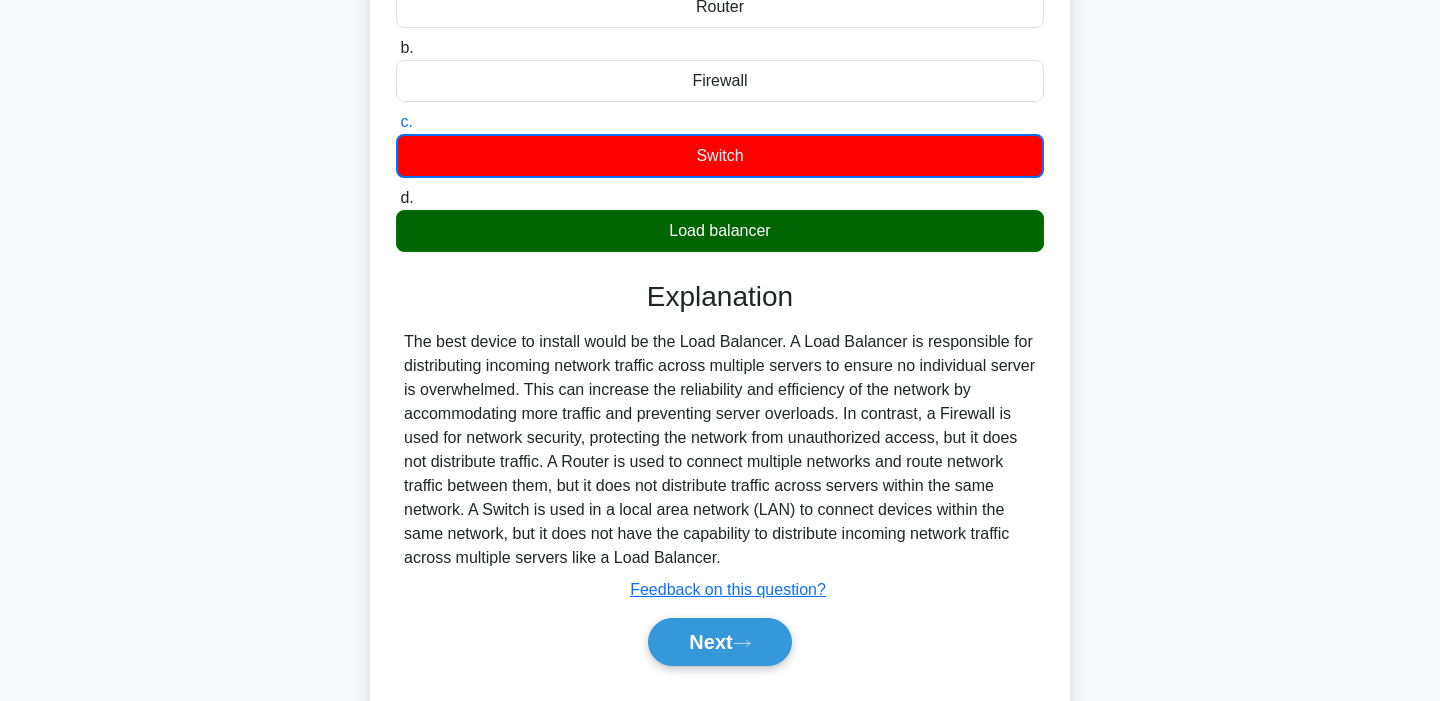 scroll, scrollTop: 379, scrollLeft: 0, axis: vertical 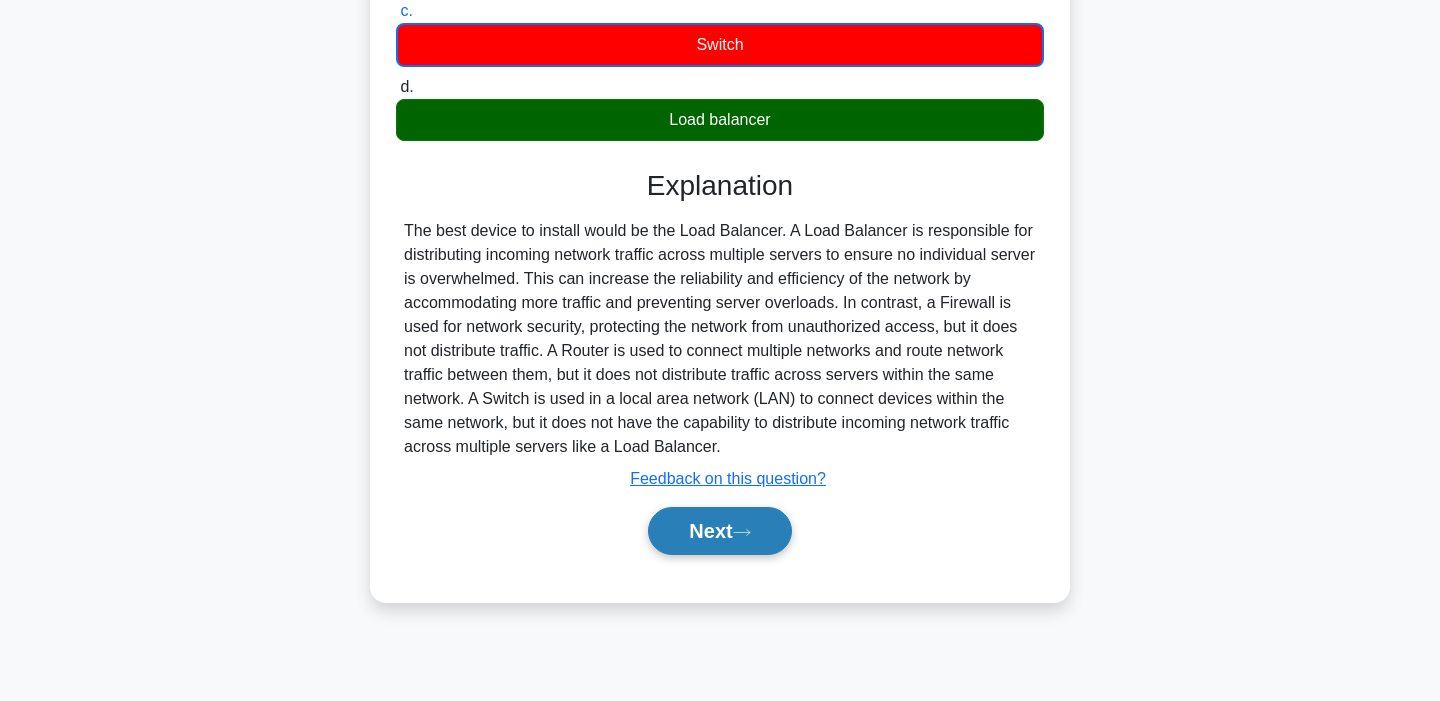click on "Next" at bounding box center (719, 531) 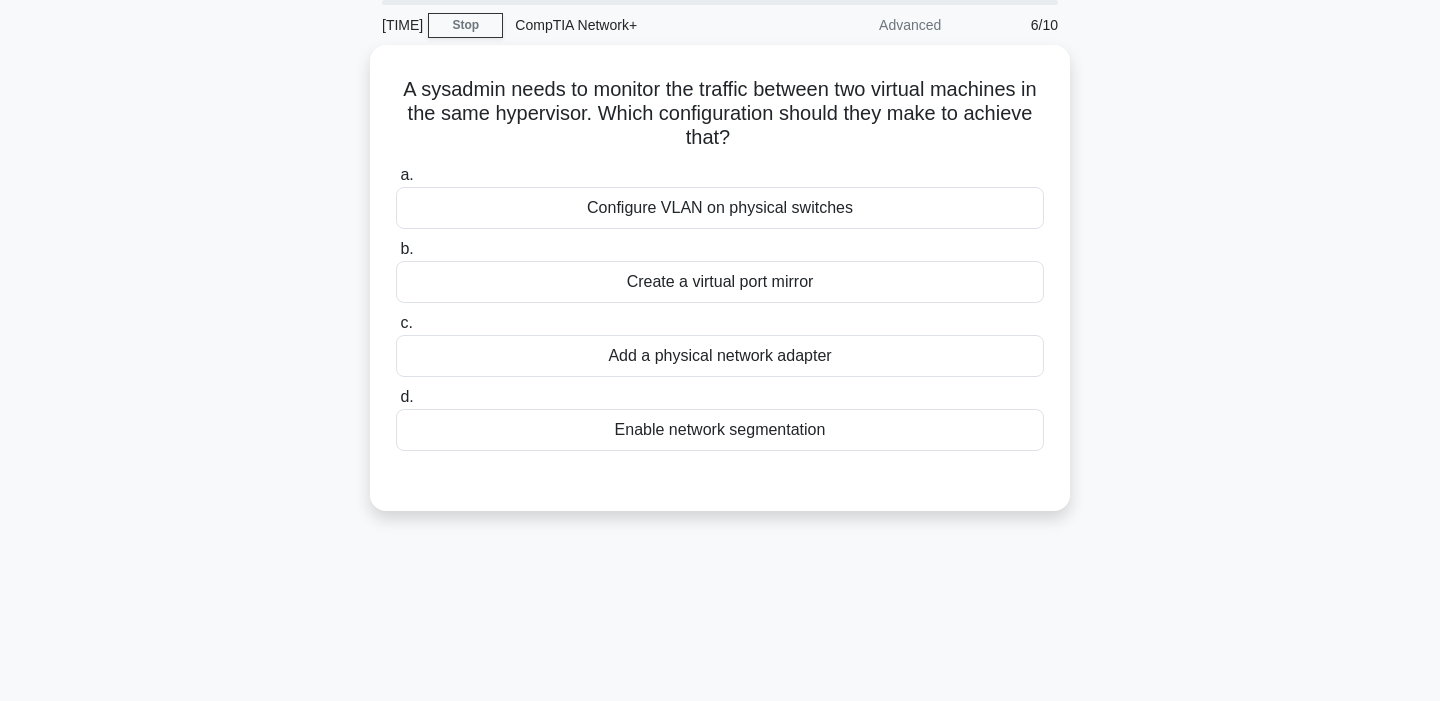 scroll, scrollTop: 0, scrollLeft: 0, axis: both 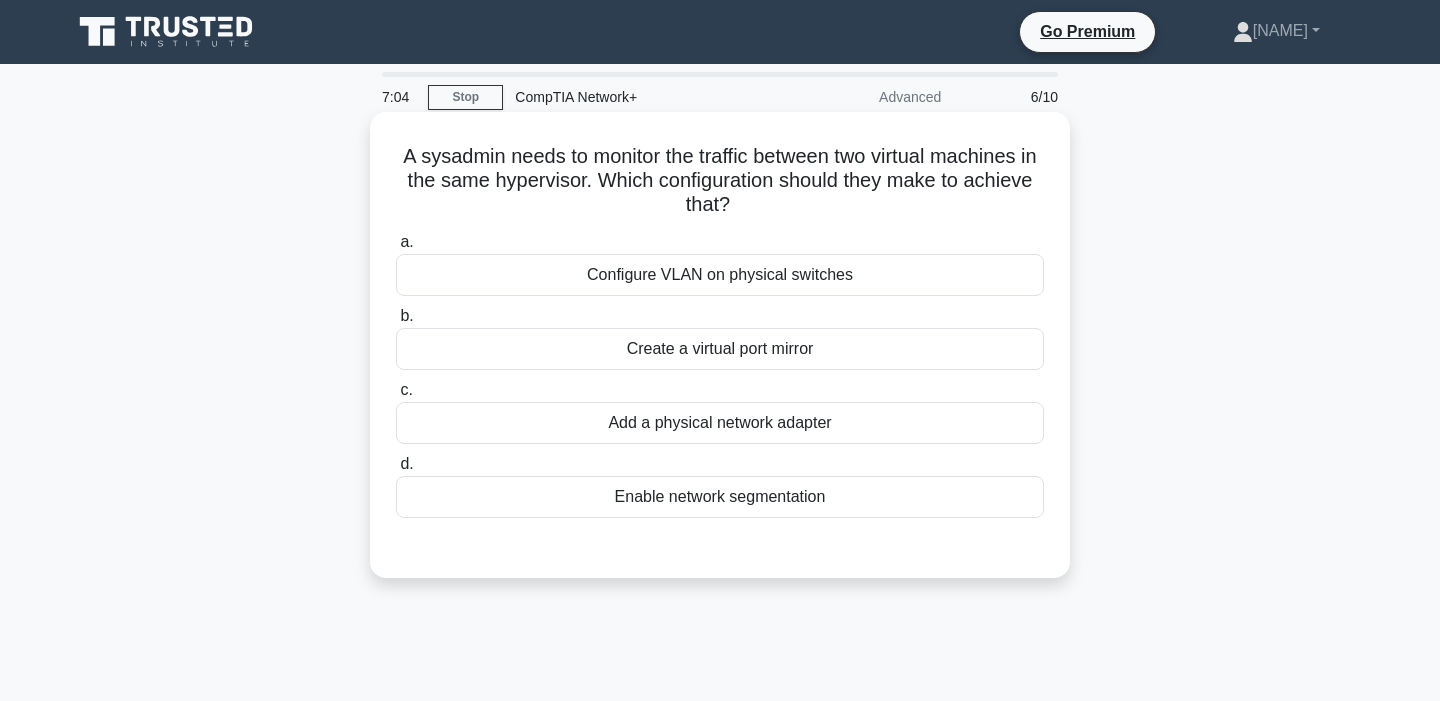 click on "Enable network segmentation" at bounding box center (720, 497) 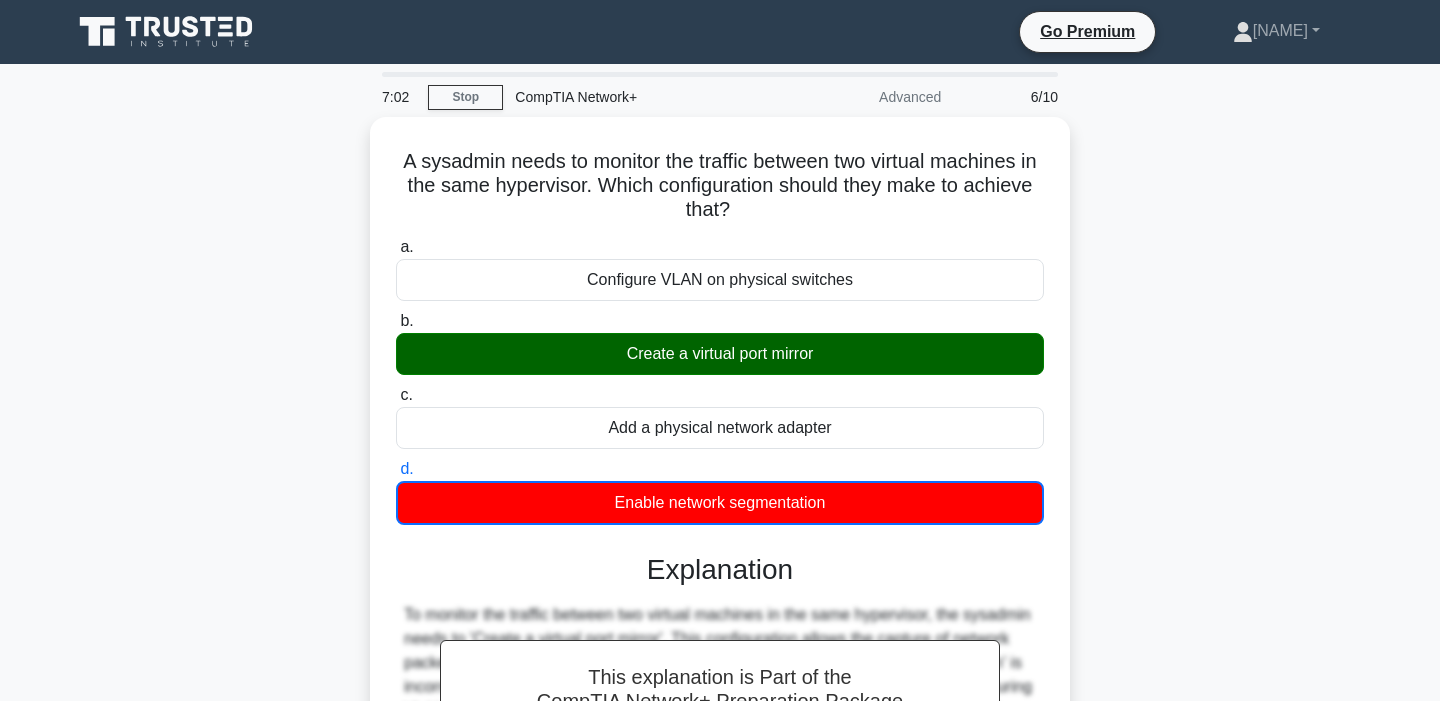 click on "A sysadmin needs to monitor the traffic between two virtual machines in the same hypervisor. Which configuration should they make to achieve that?
.spinner_0XTQ{transform-origin:center;animation:spinner_y6GP .75s linear infinite}@keyframes spinner_y6GP{100%{transform:rotate(360deg)}}
a.
Configure VLAN on physical switches
b. c. d." at bounding box center [720, 563] 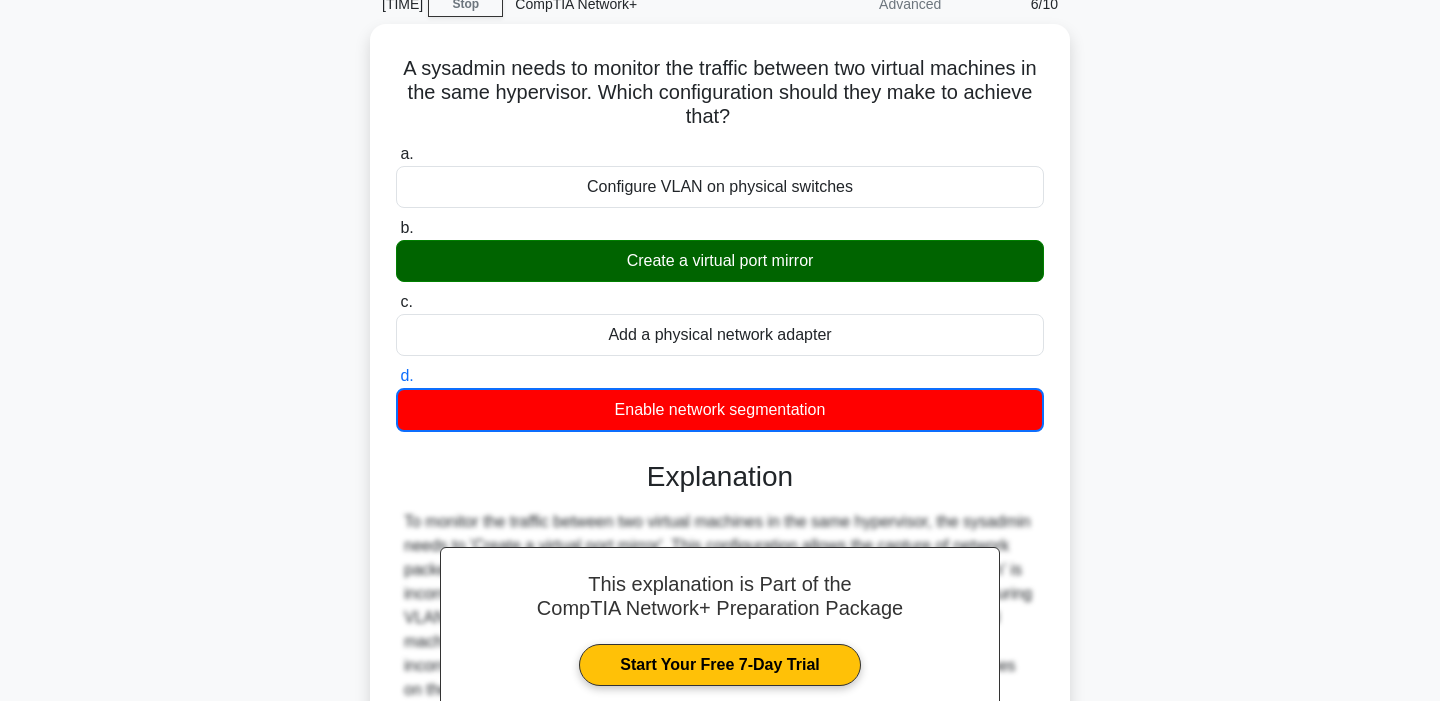 scroll, scrollTop: 379, scrollLeft: 0, axis: vertical 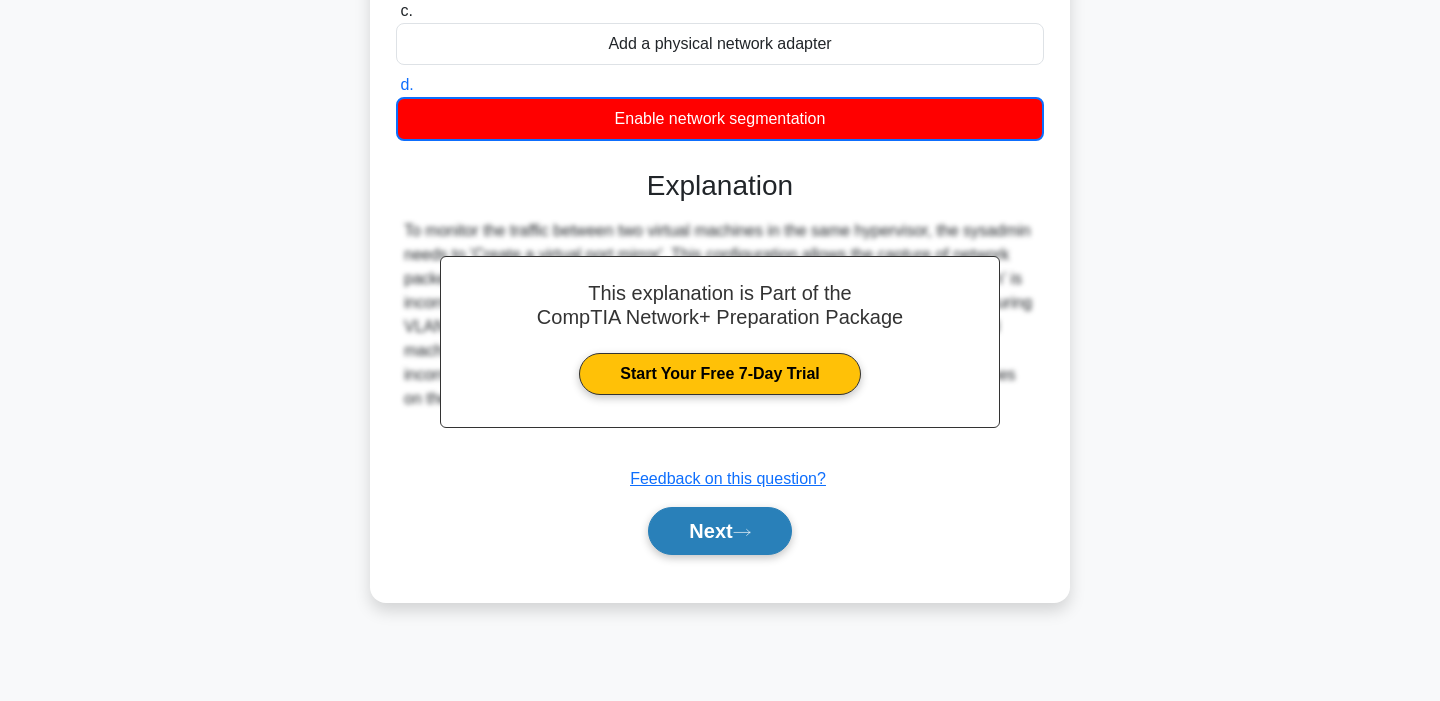 click on "Next" at bounding box center [719, 531] 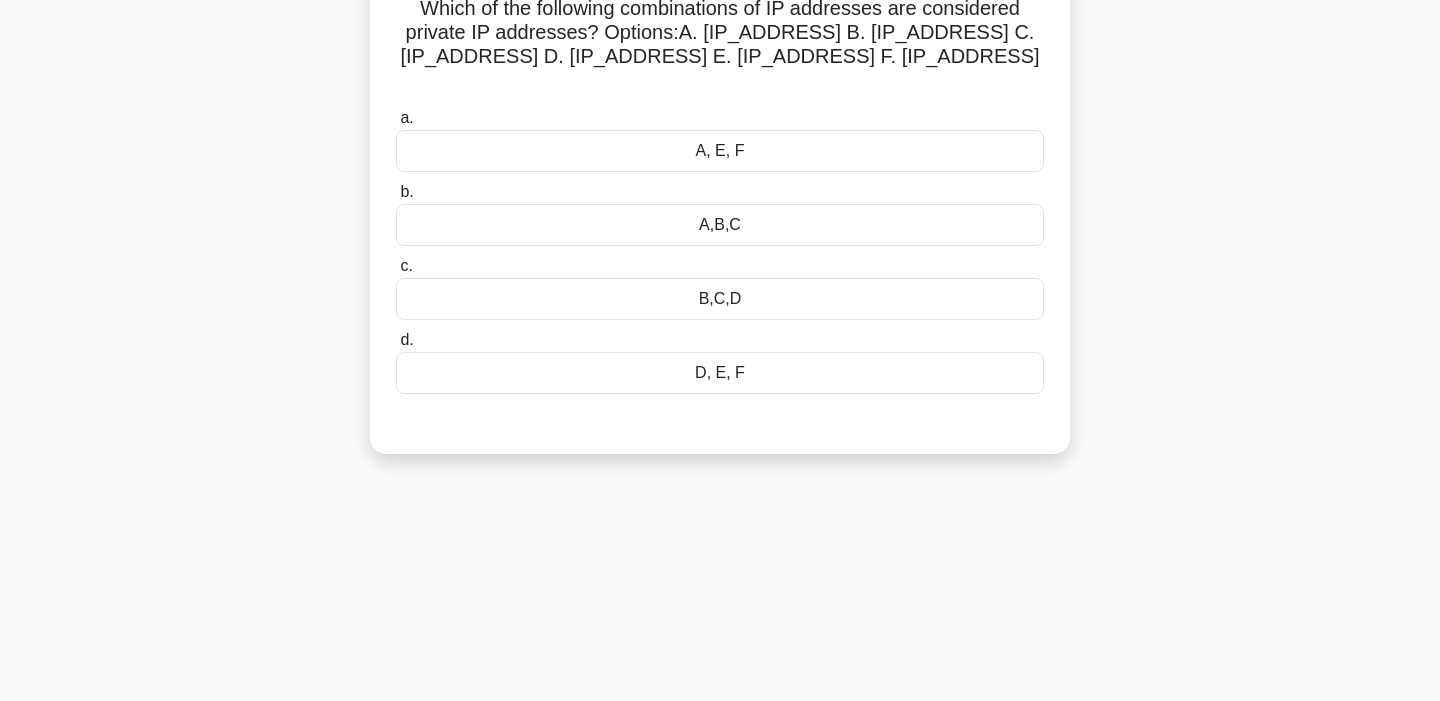 scroll, scrollTop: 0, scrollLeft: 0, axis: both 